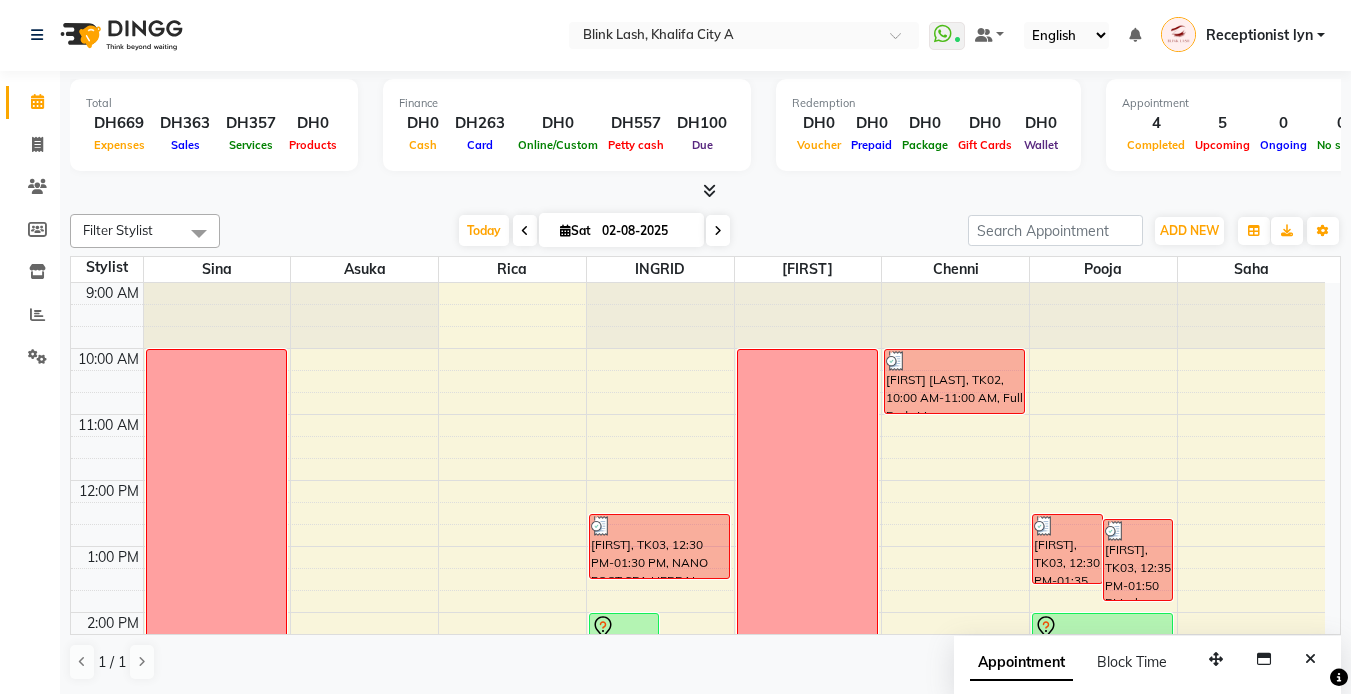 scroll, scrollTop: 0, scrollLeft: 0, axis: both 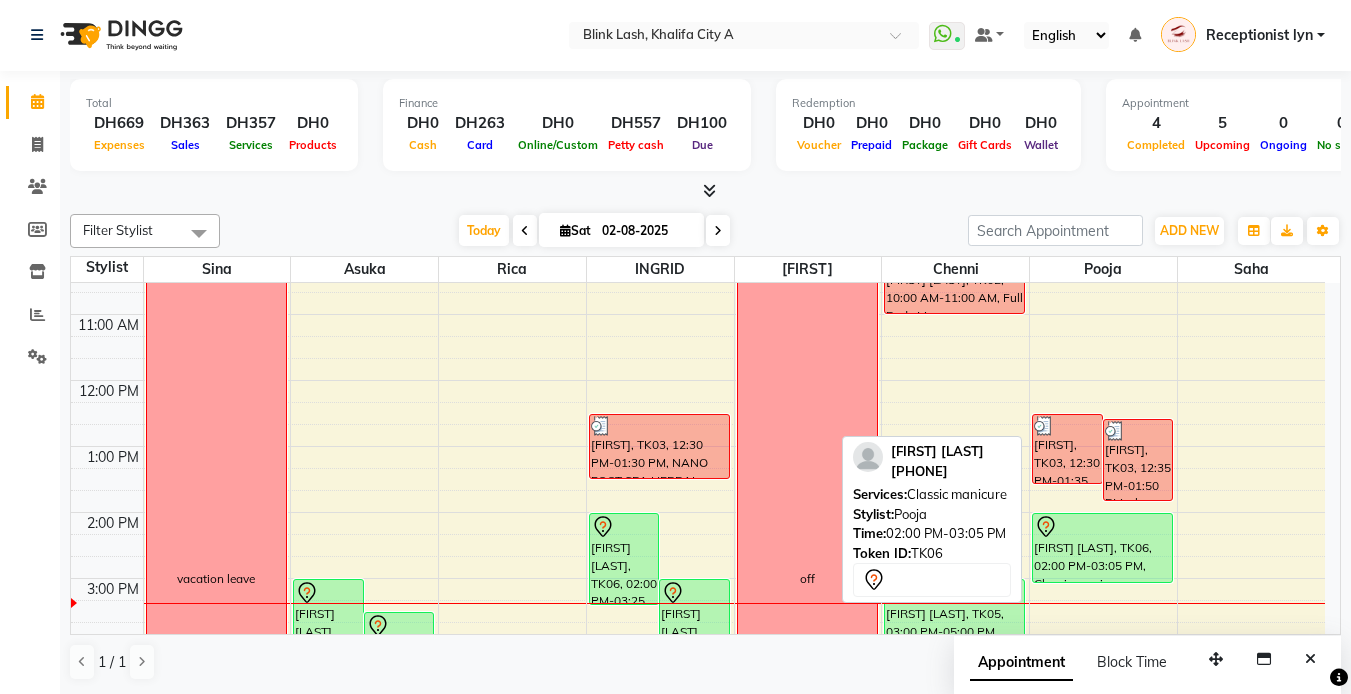 click on "[FIRST] [LAST], TK06, 02:00 PM-03:05 PM, Classic manicure" at bounding box center [1102, 548] 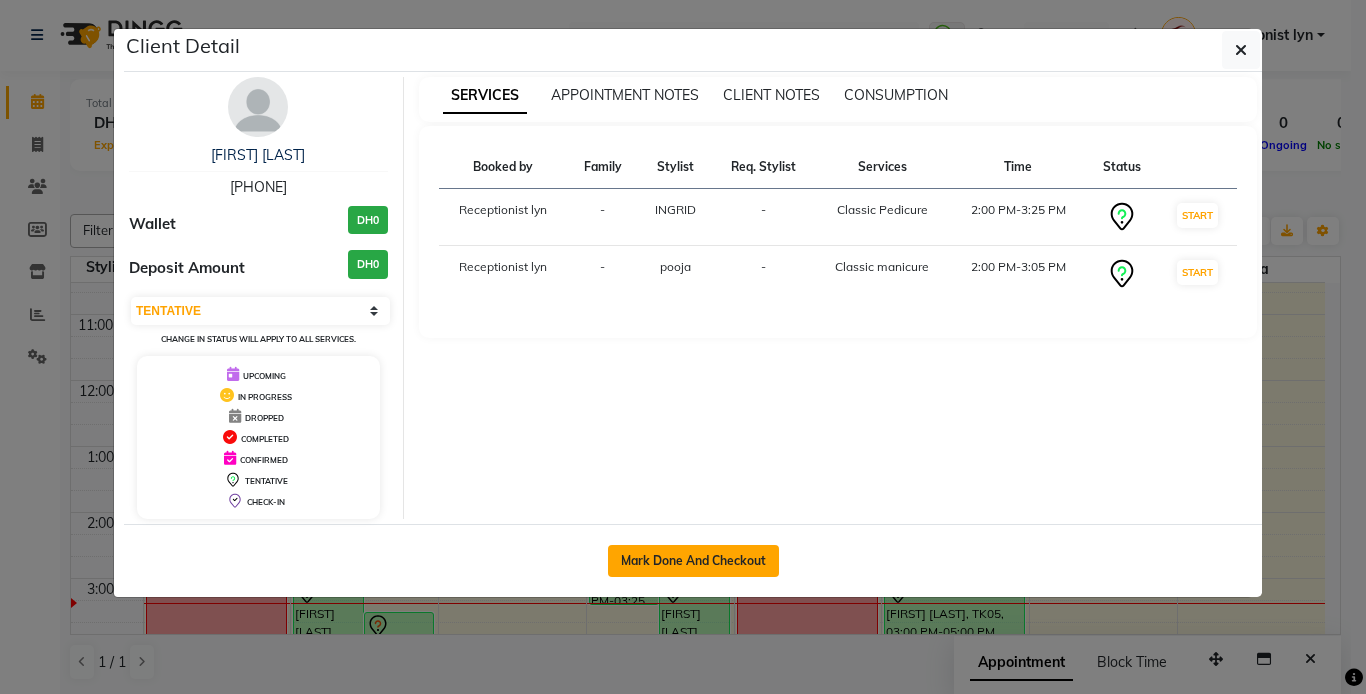 click on "Mark Done And Checkout" 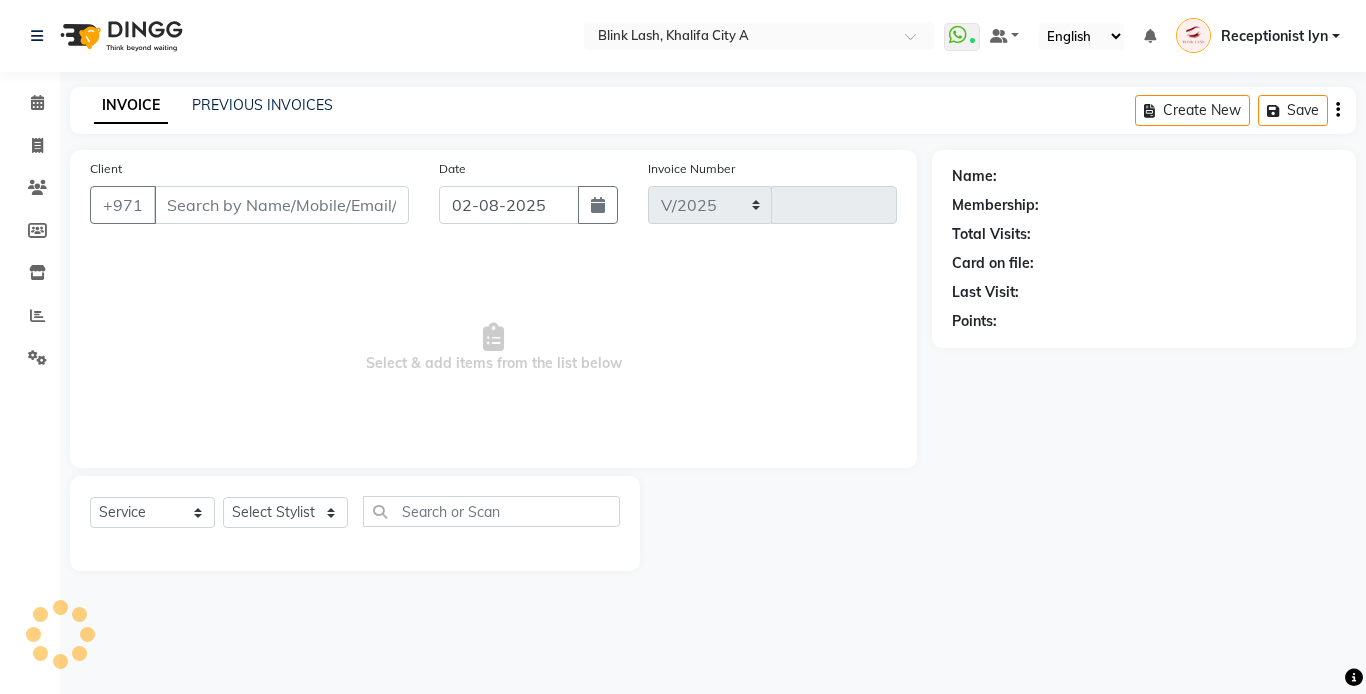 select on "5970" 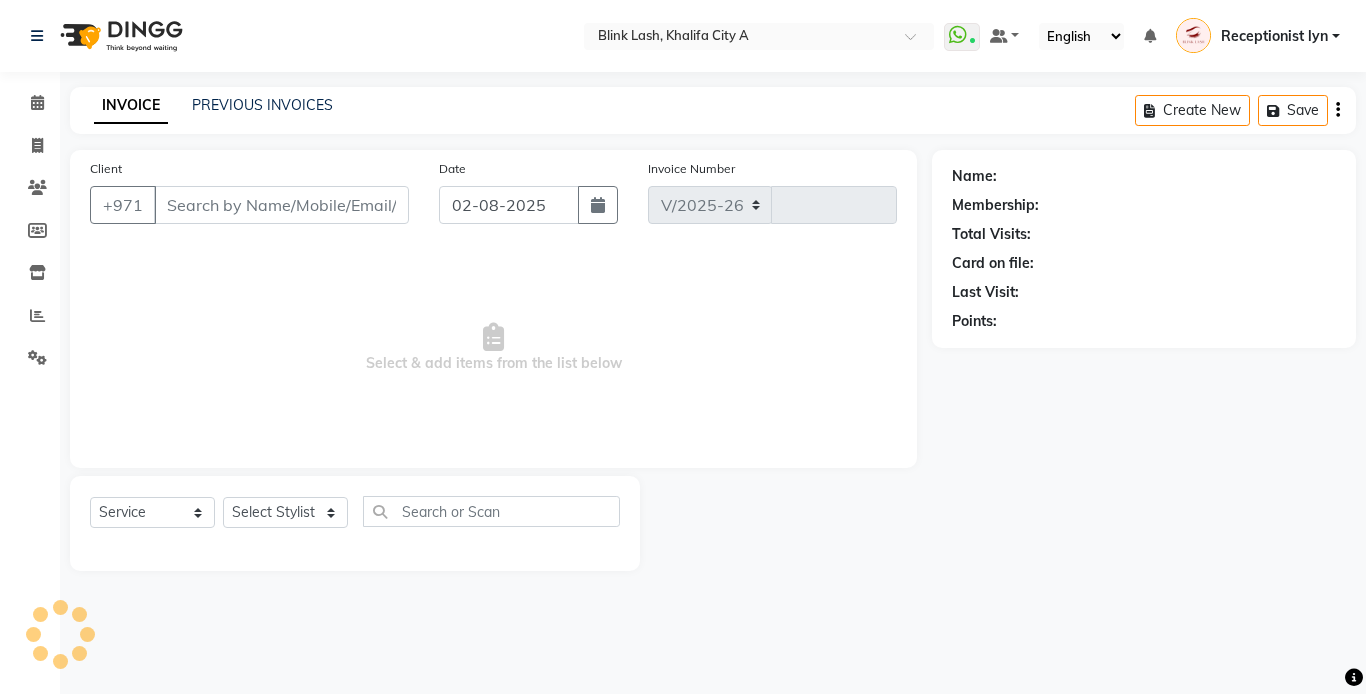 type on "1213" 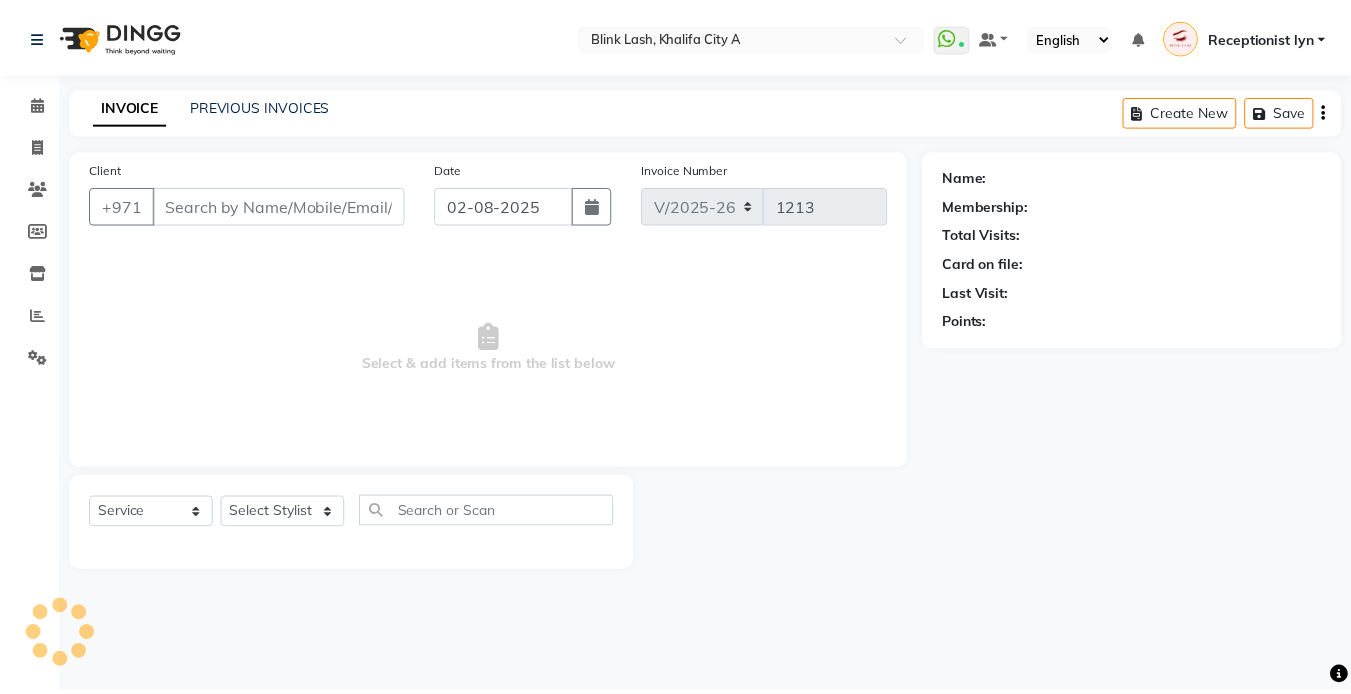 scroll, scrollTop: 0, scrollLeft: 0, axis: both 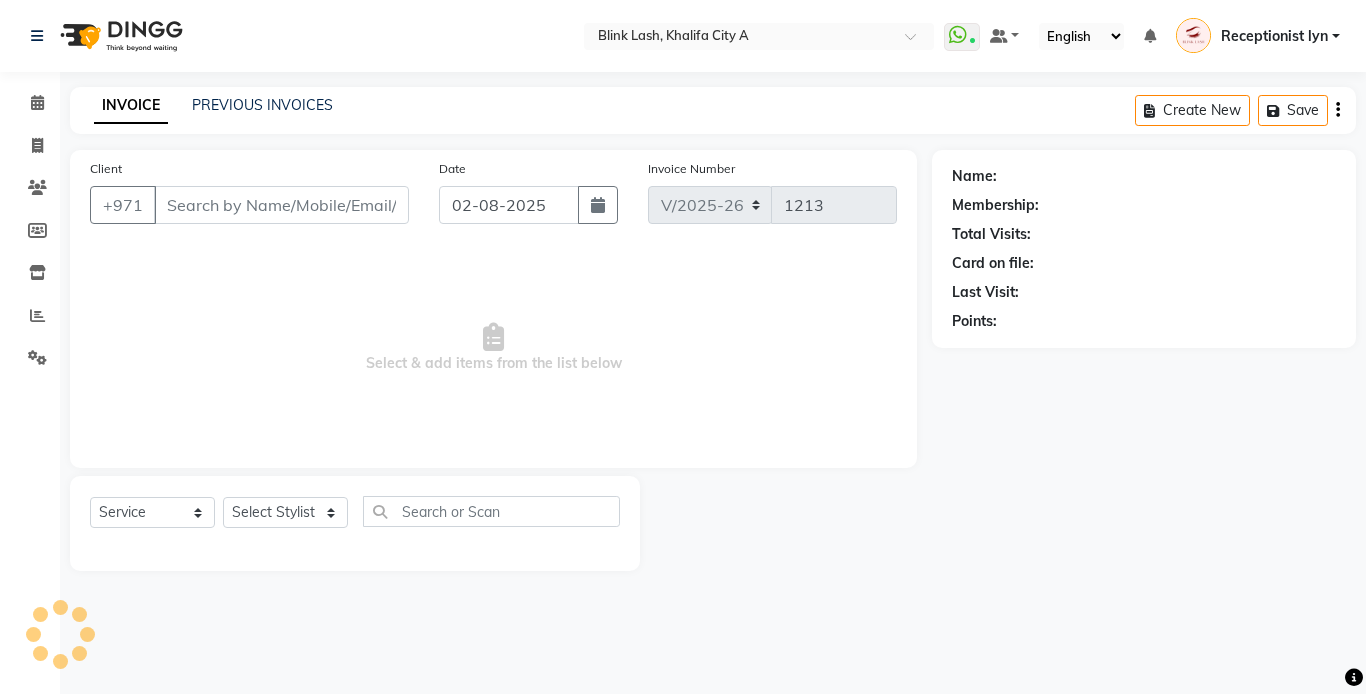 type on "[PHONE]" 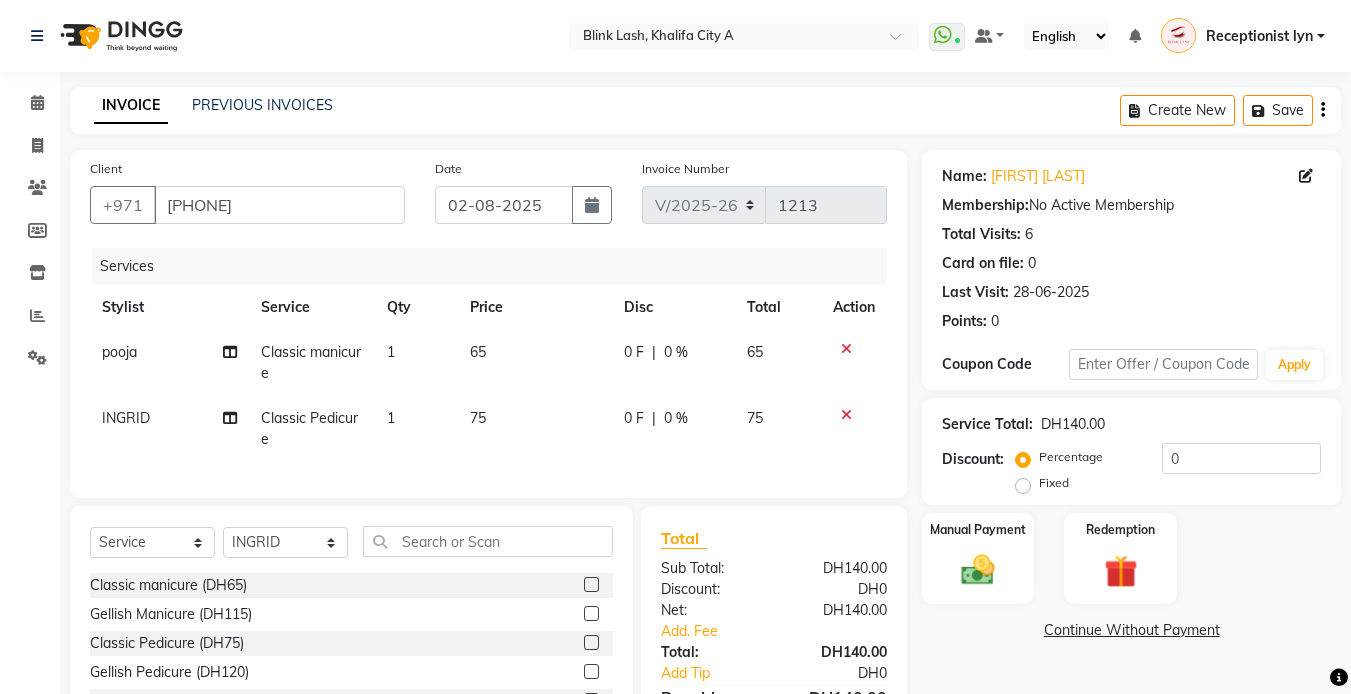 scroll, scrollTop: 152, scrollLeft: 0, axis: vertical 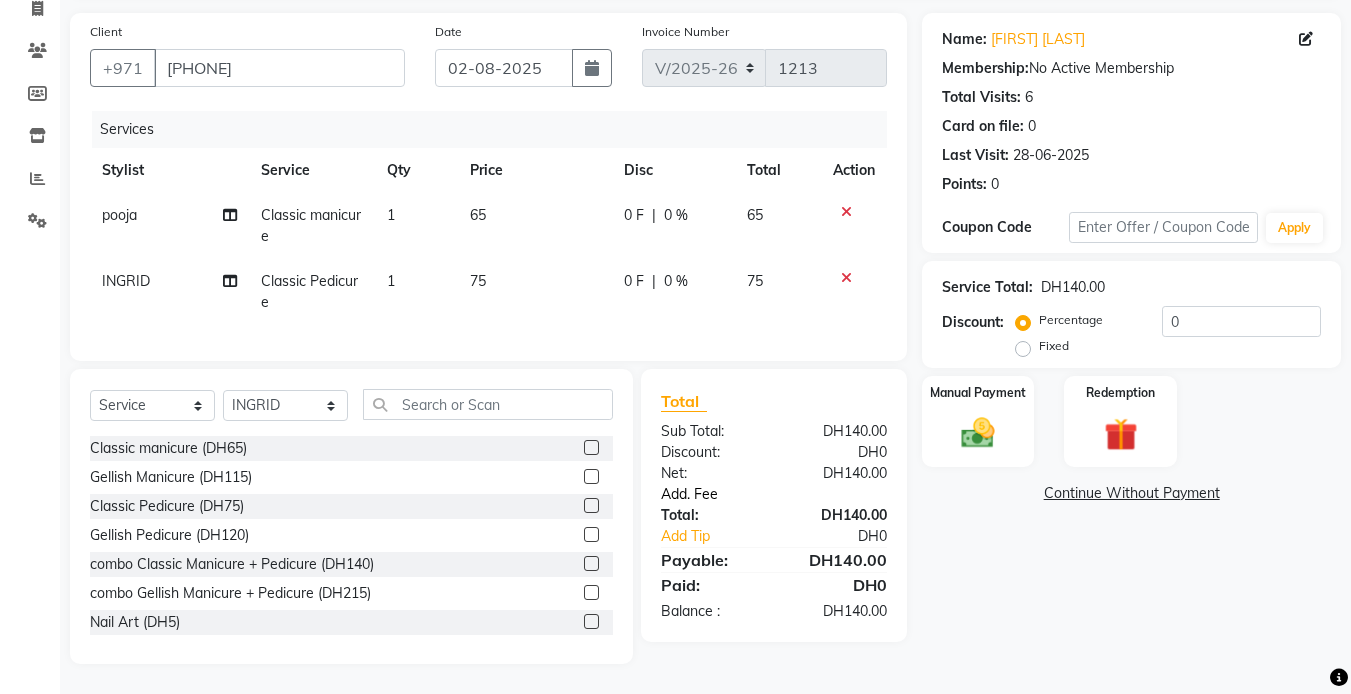 click on "Add. Fee" 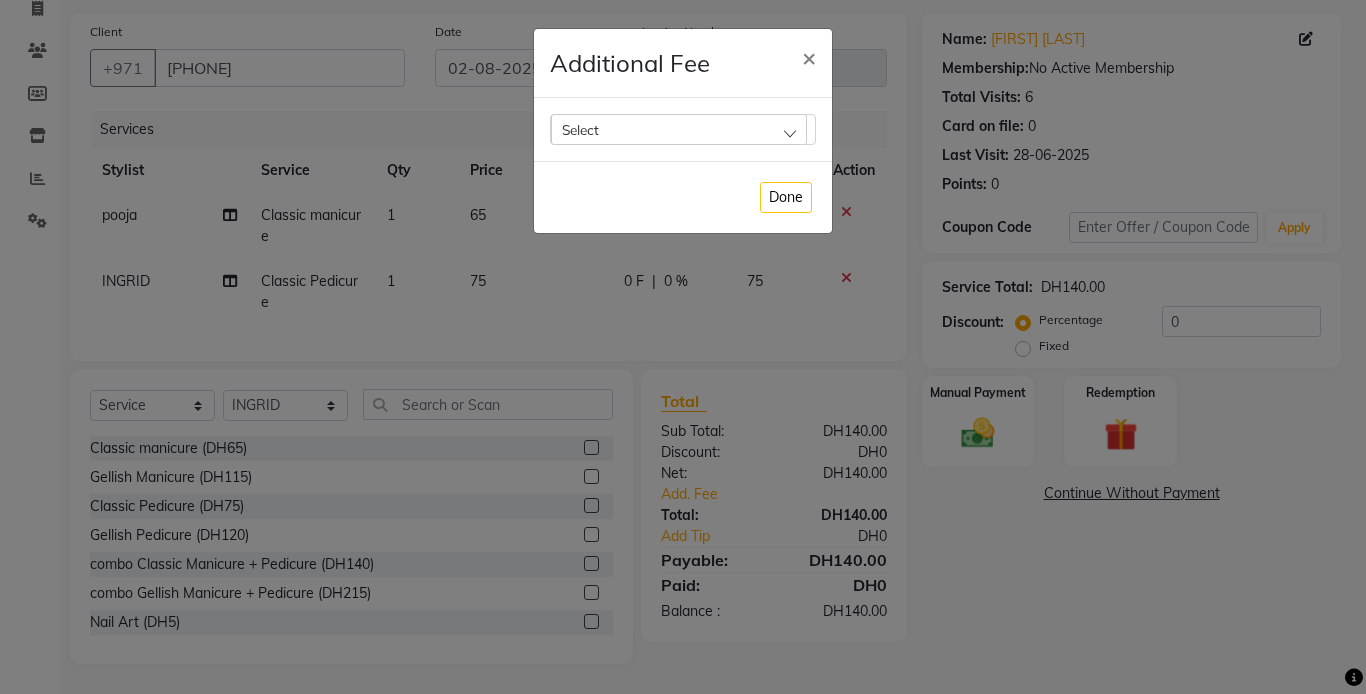 click on "Select" 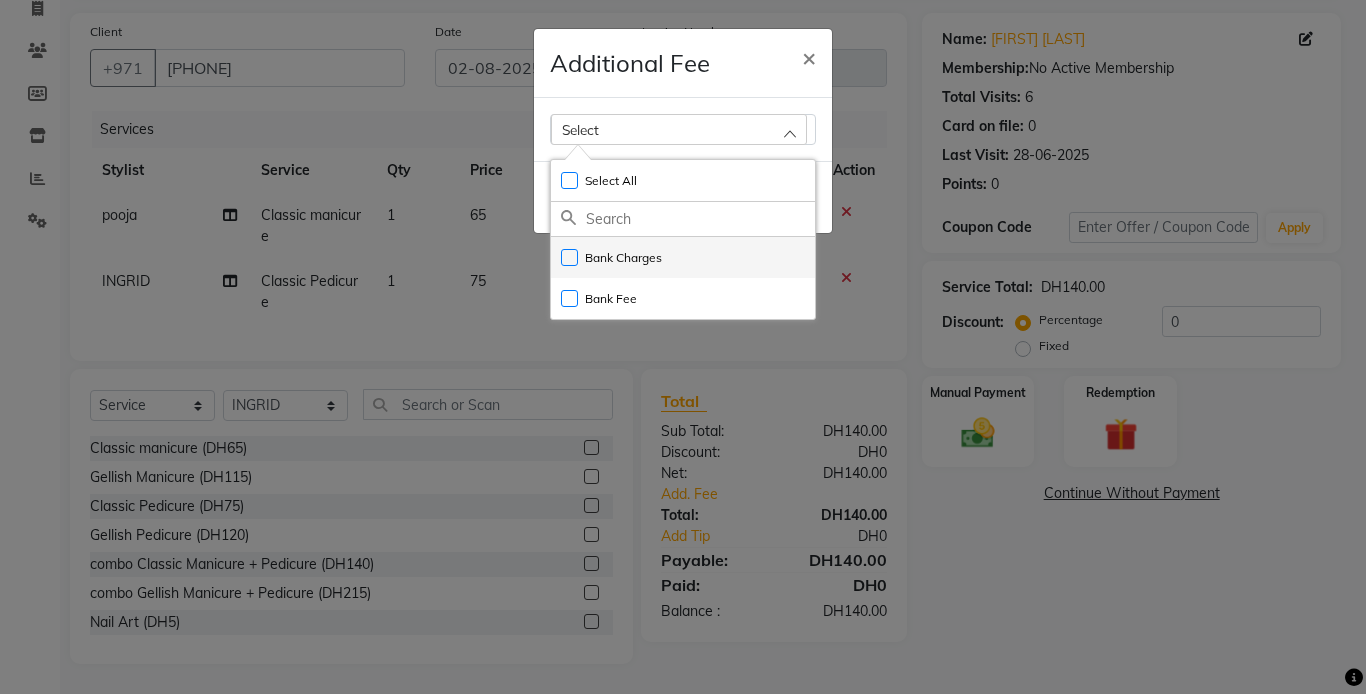 click on "Bank Charges" 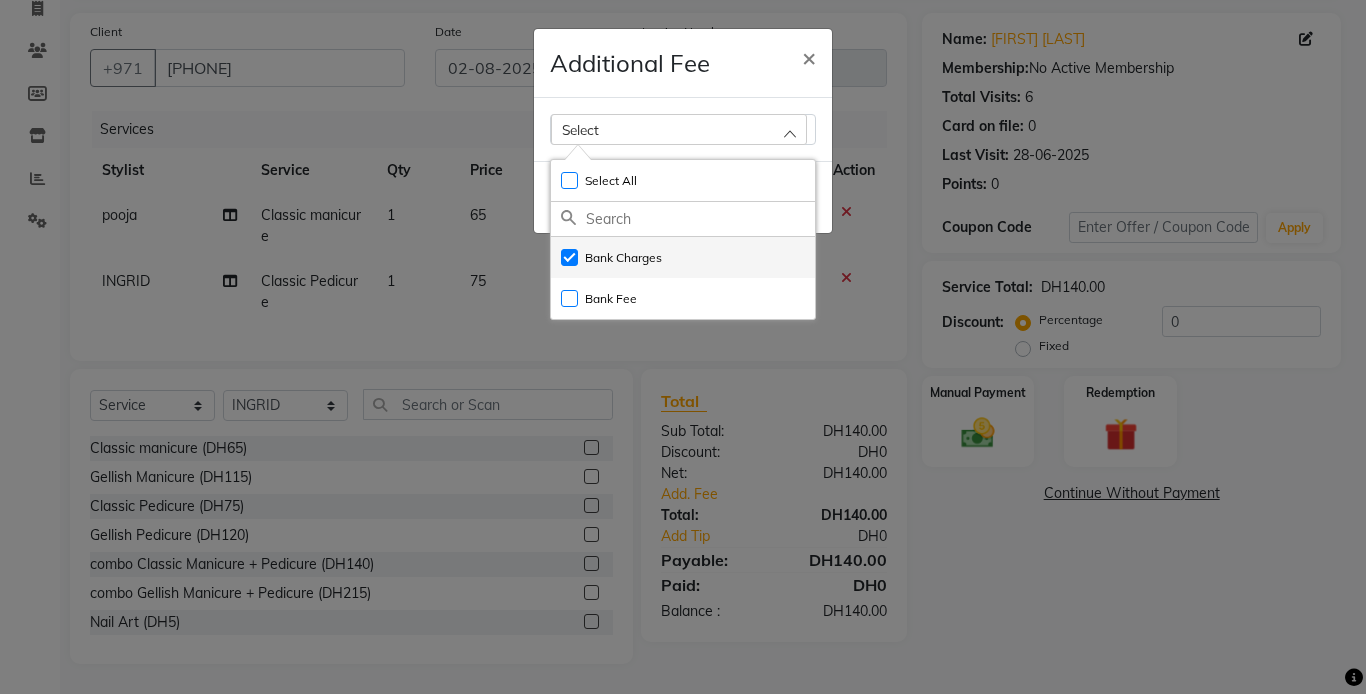 checkbox on "true" 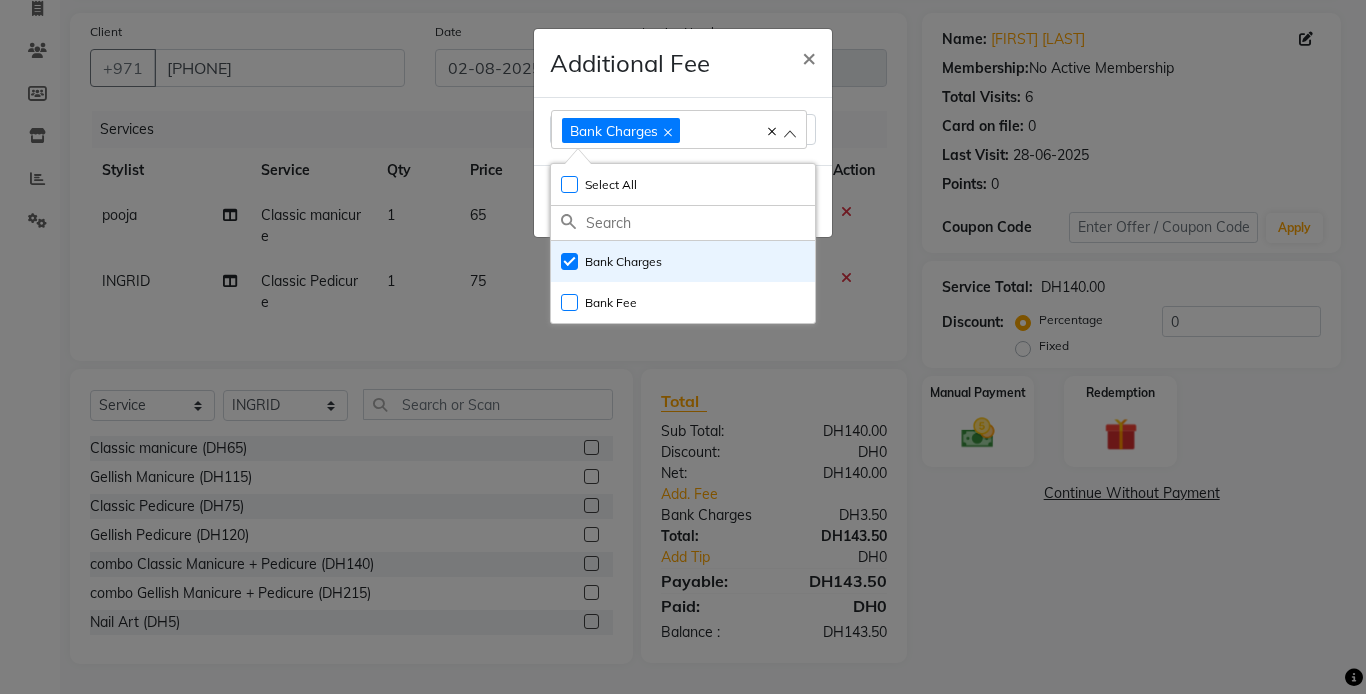 click on "Additional Fee × Bank Charges Select All UnSelect All Bank Charges Bank Fee  Done" 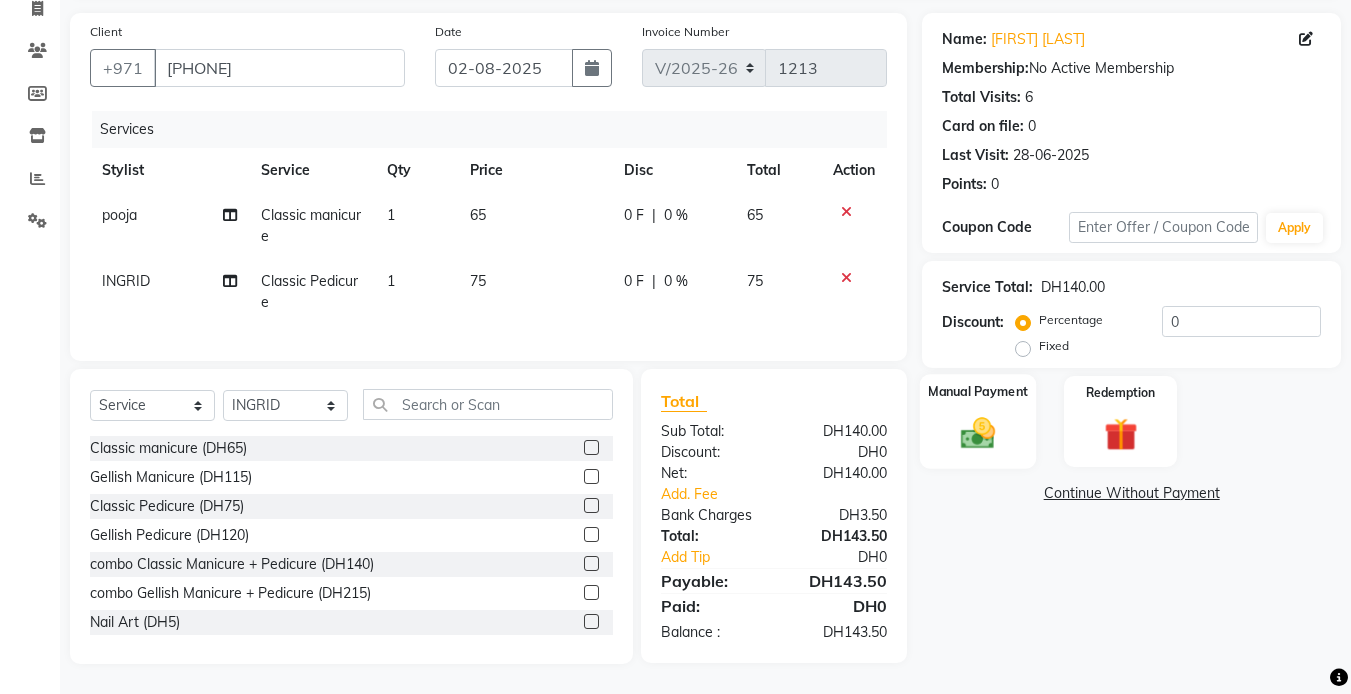 click 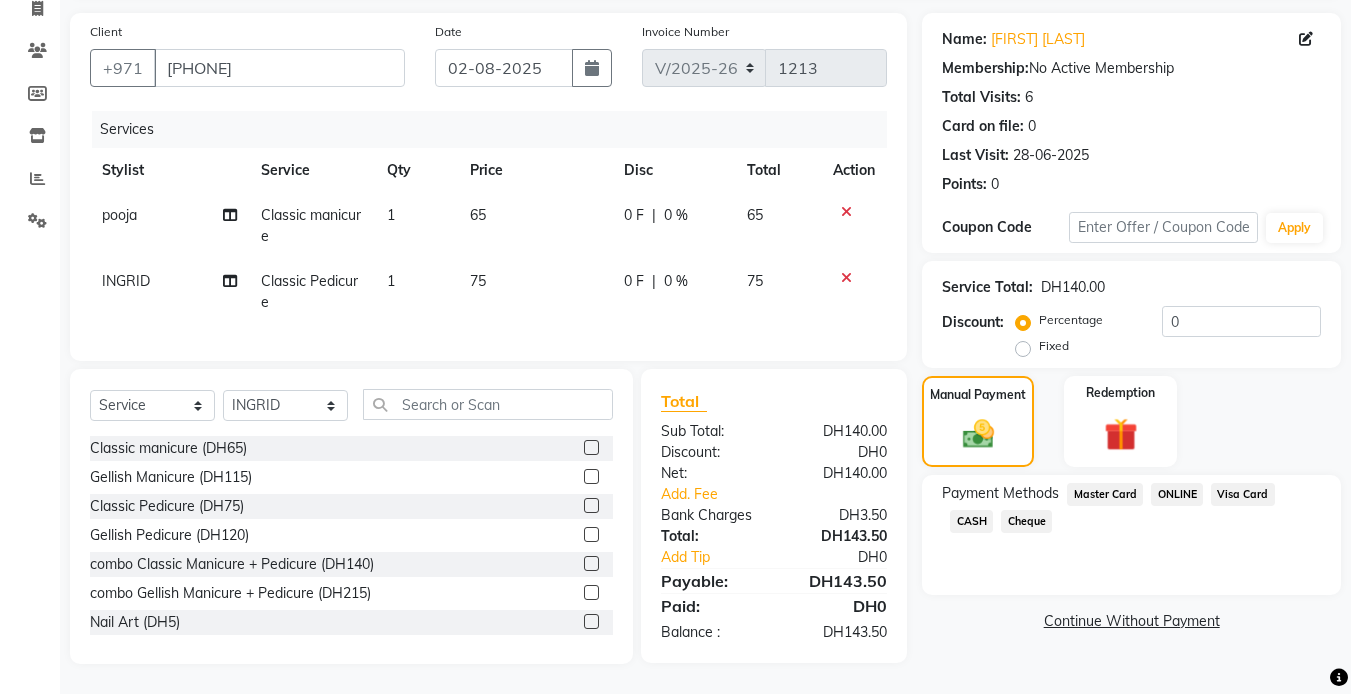 click on "Visa Card" 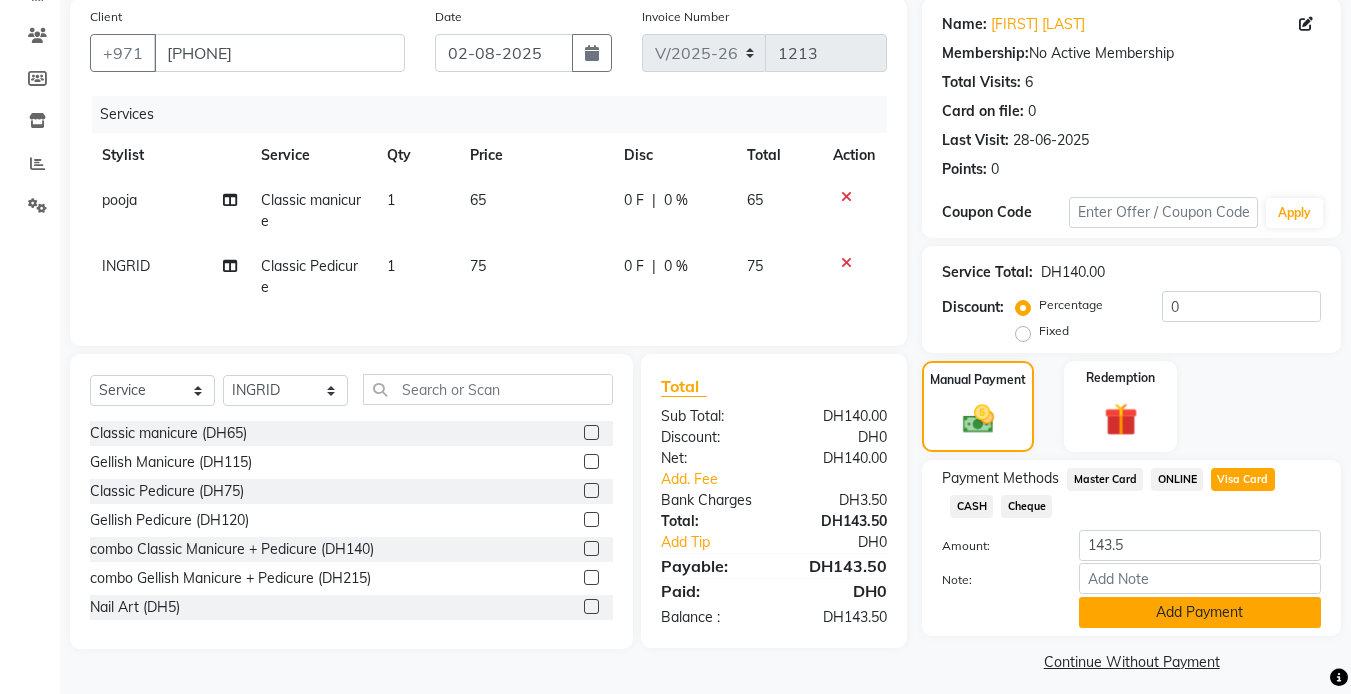 click on "Add Payment" 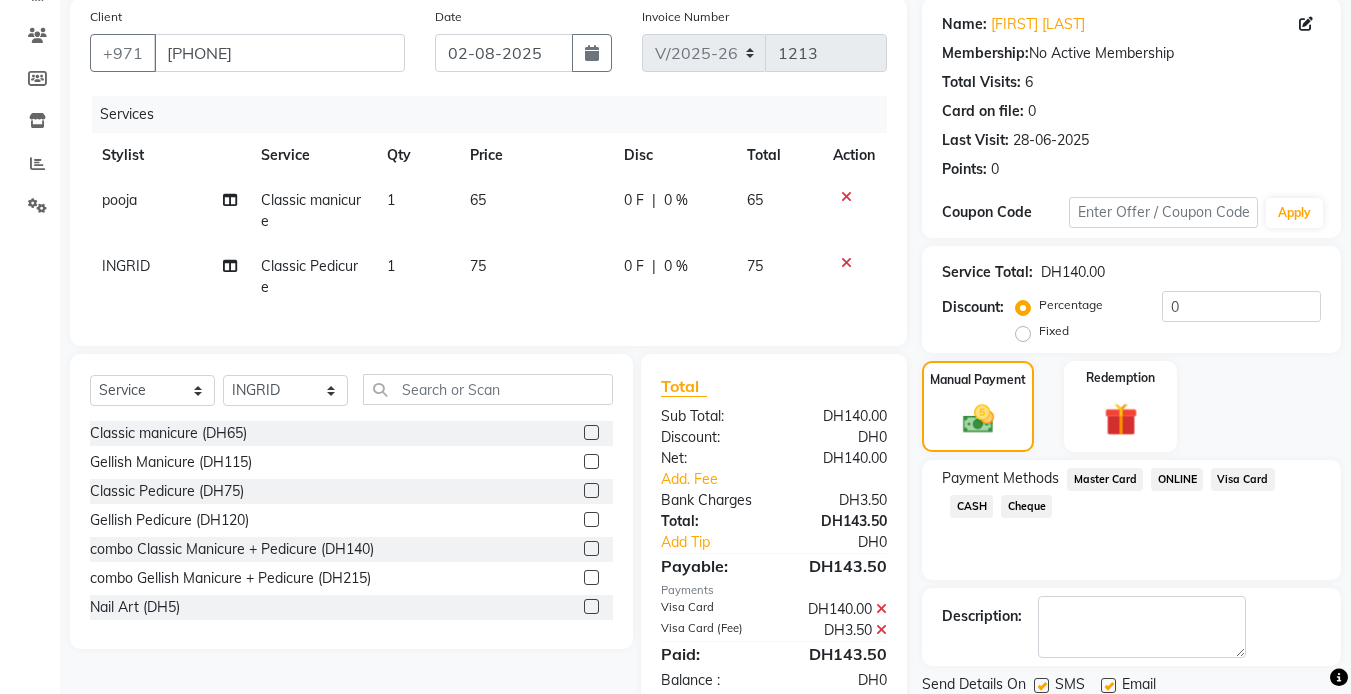 scroll, scrollTop: 222, scrollLeft: 0, axis: vertical 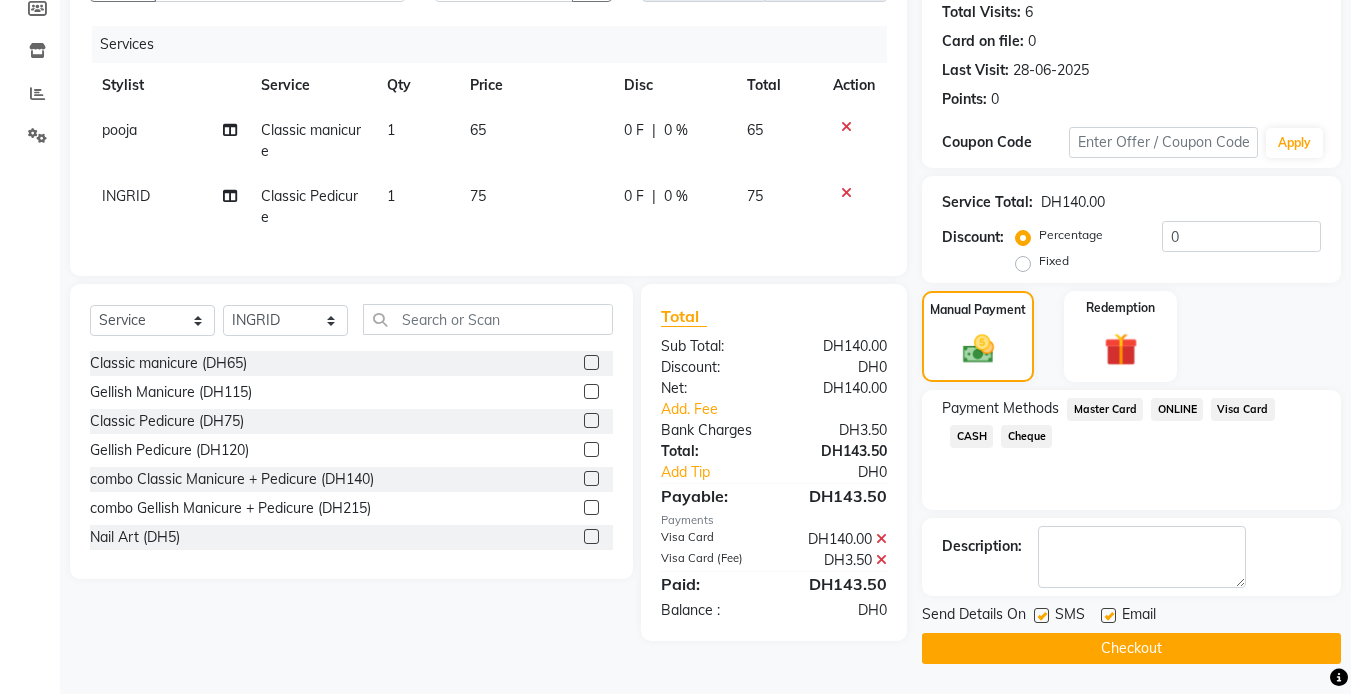 click on "Checkout" 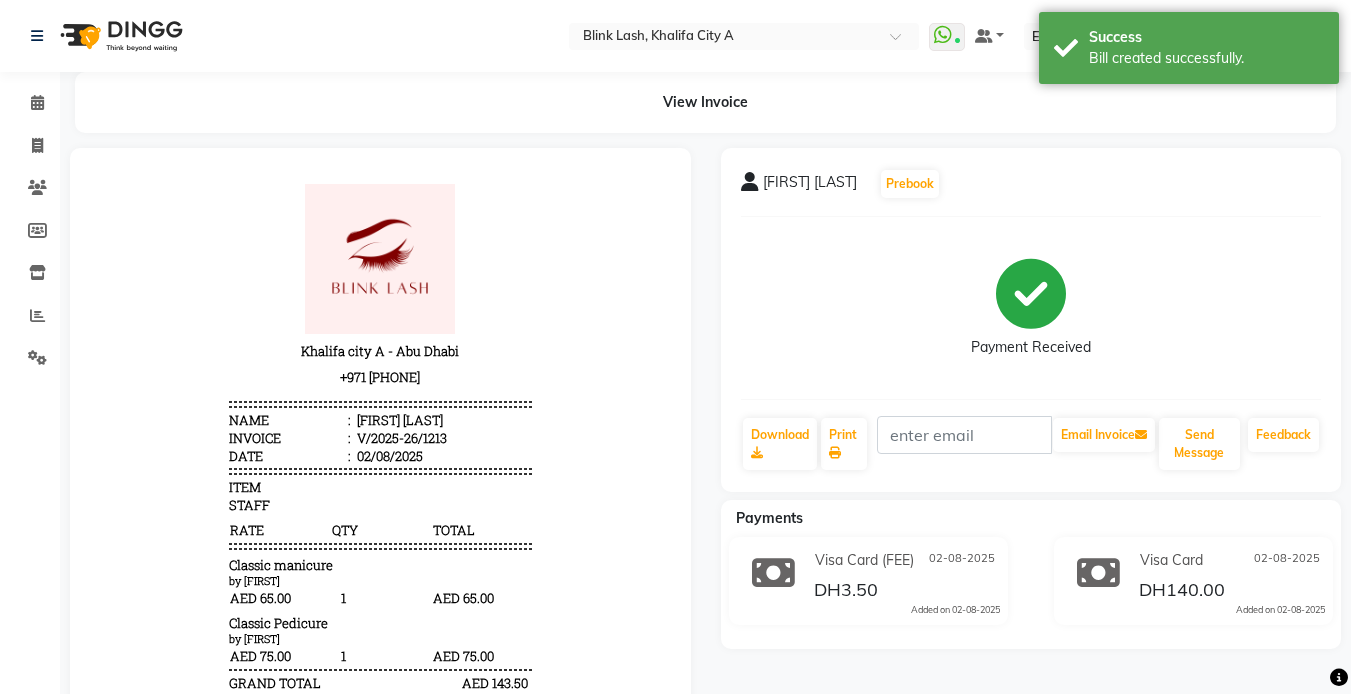 scroll, scrollTop: 0, scrollLeft: 0, axis: both 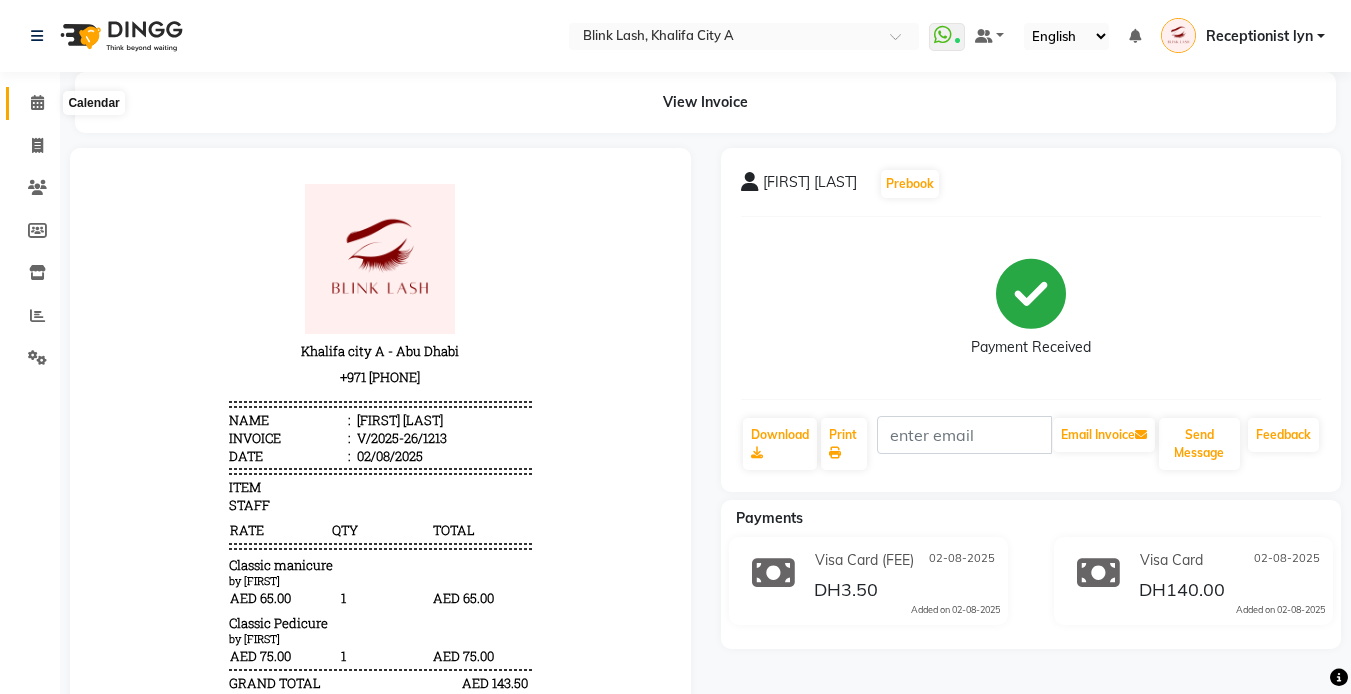 click 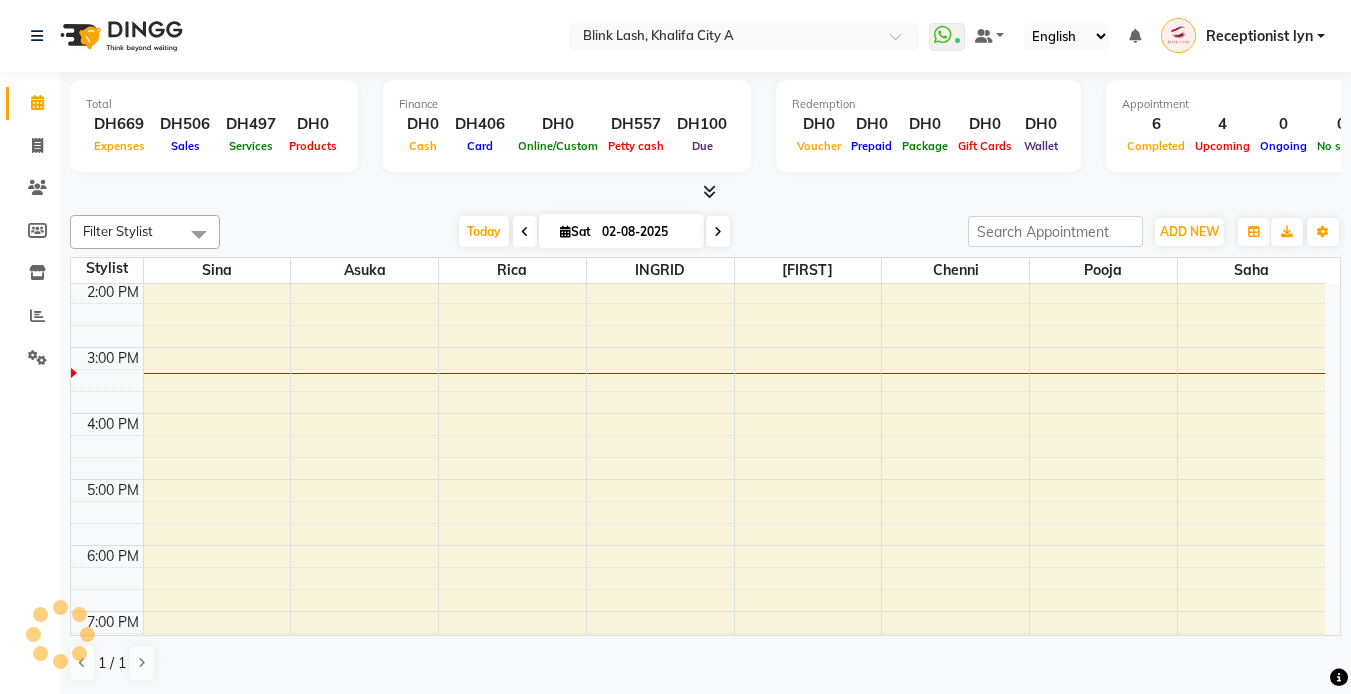 scroll, scrollTop: 0, scrollLeft: 0, axis: both 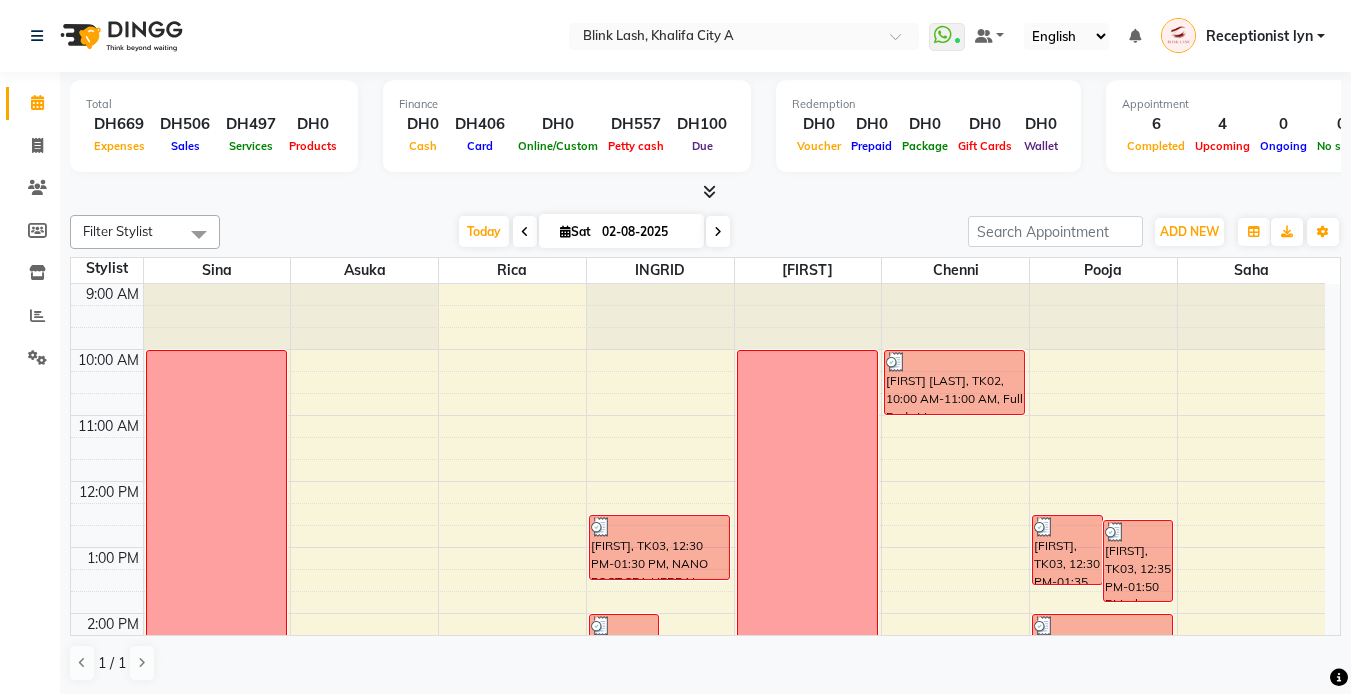 click at bounding box center (718, 232) 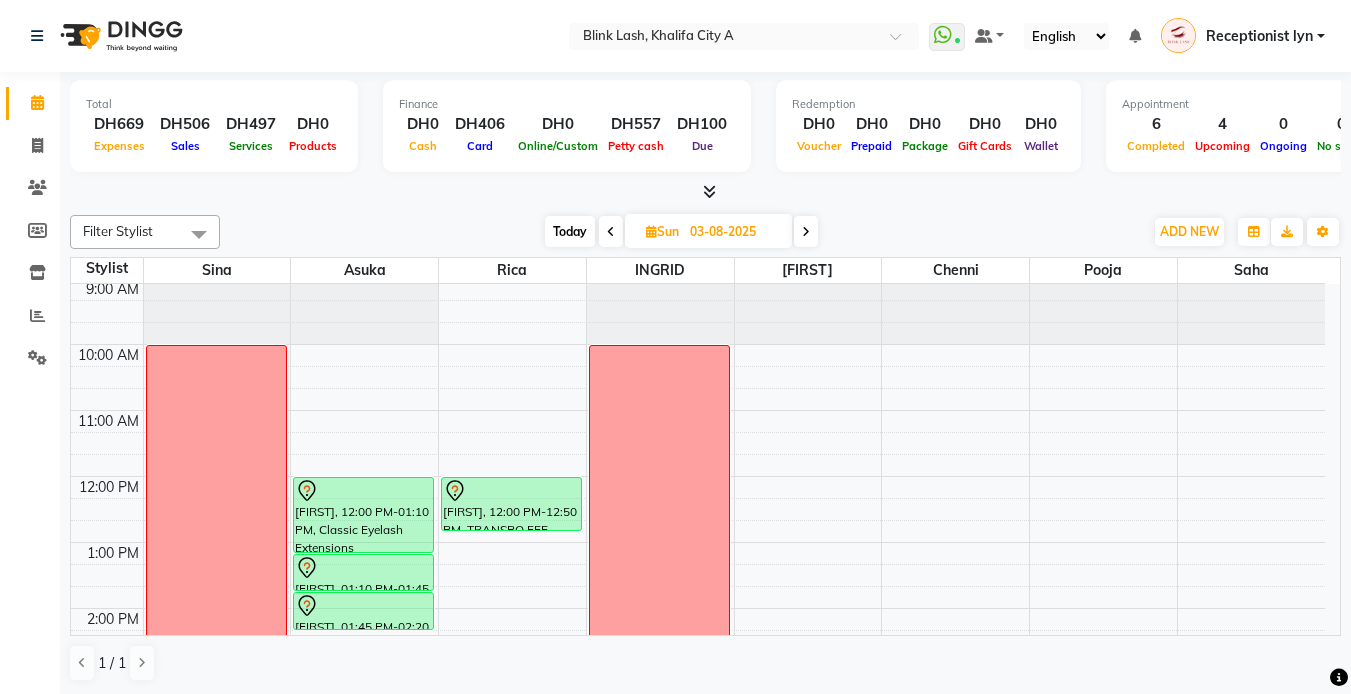scroll, scrollTop: 0, scrollLeft: 0, axis: both 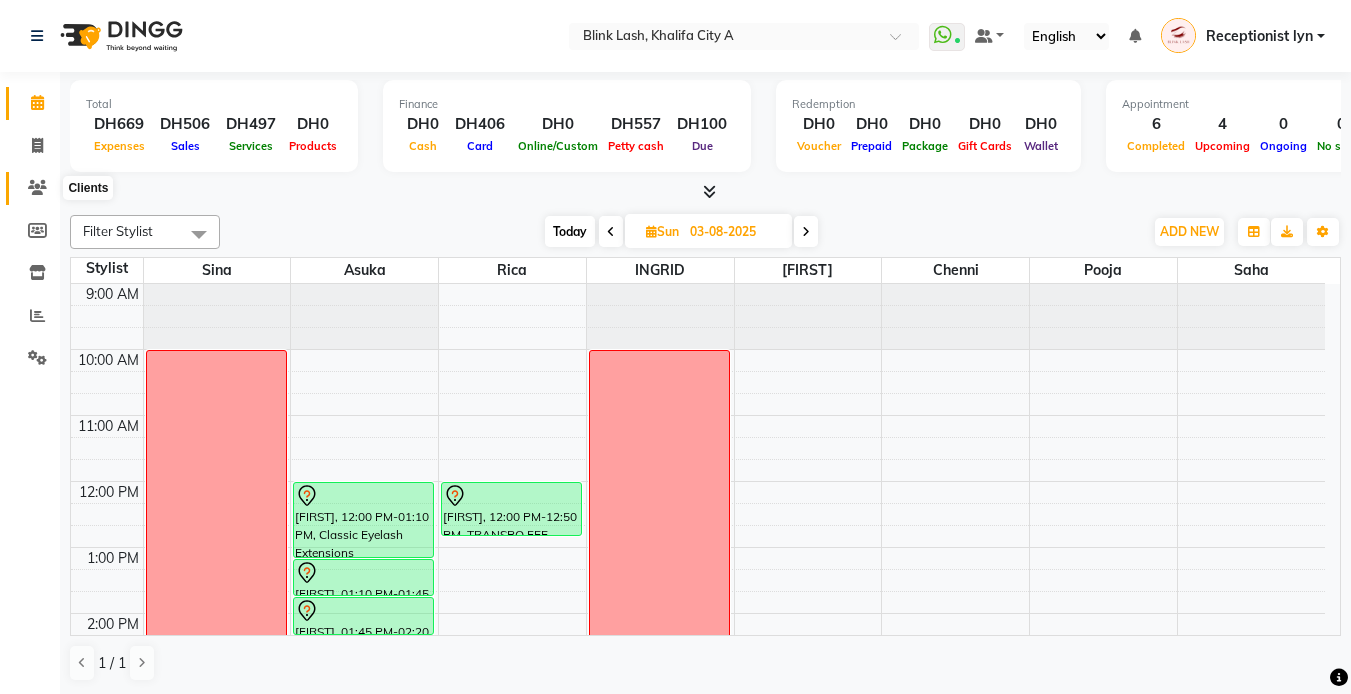 click 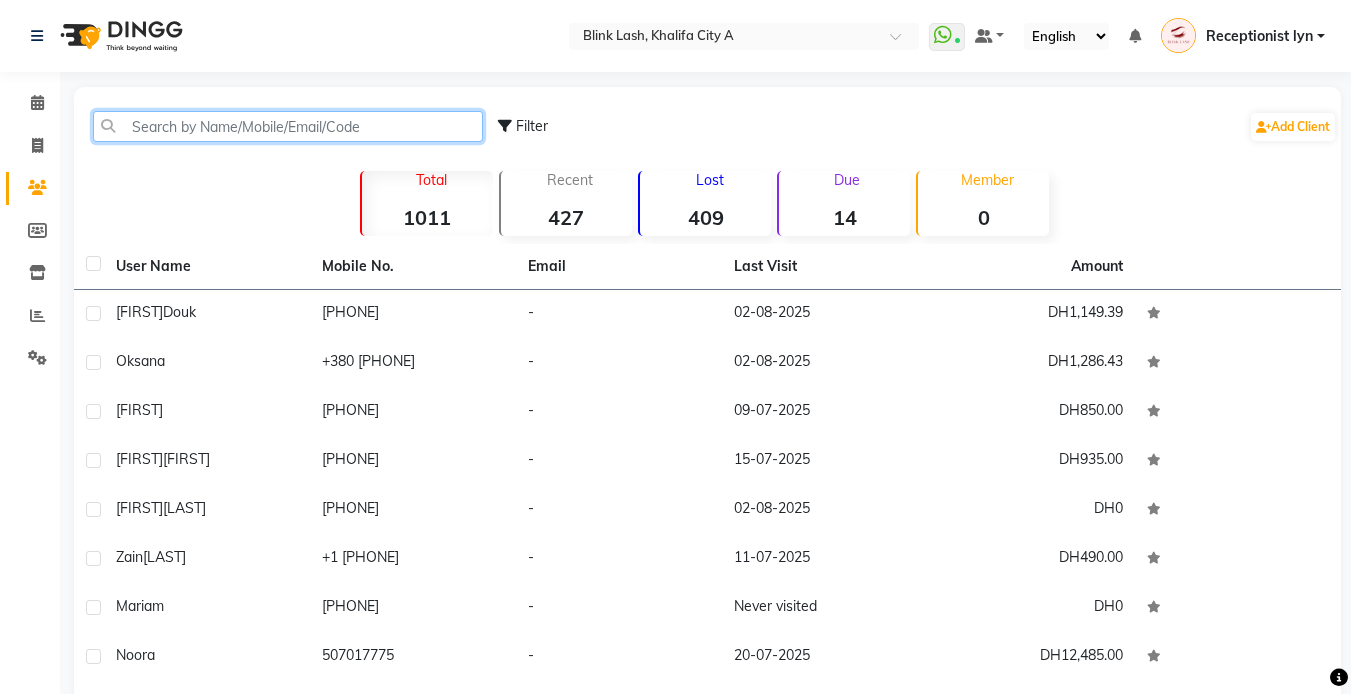 click 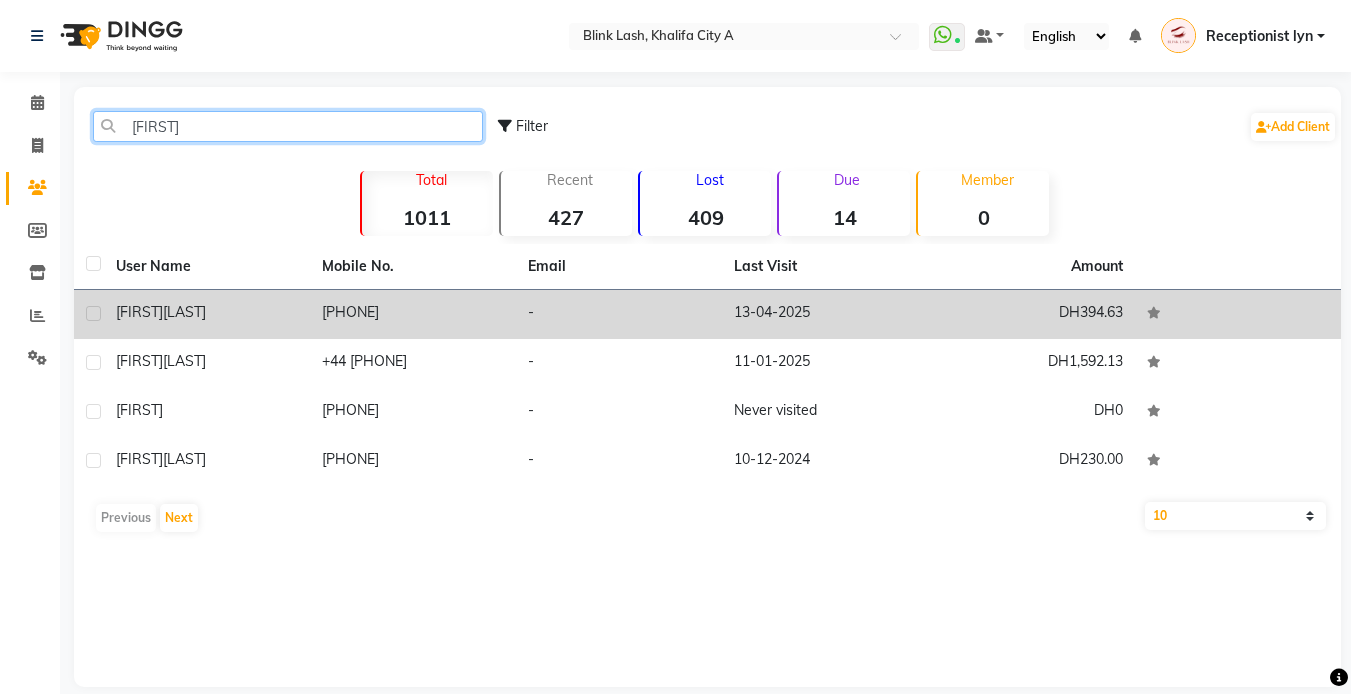 type on "[FIRST]" 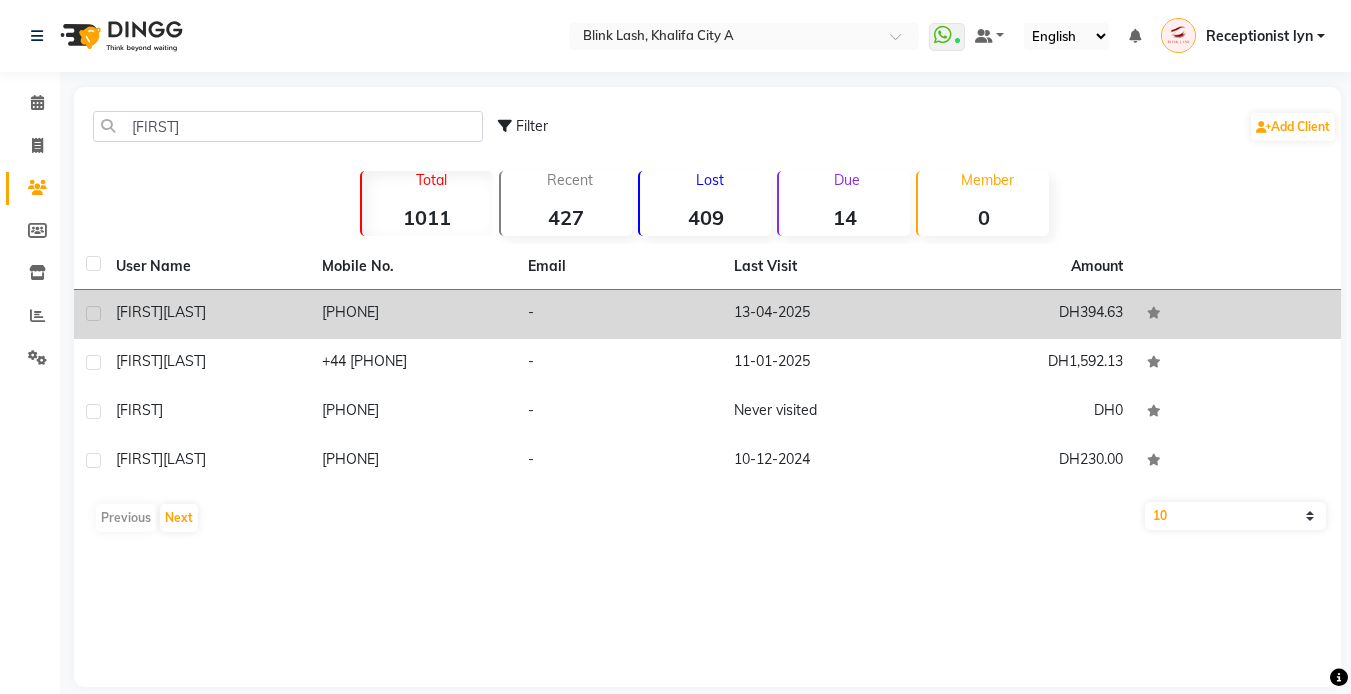 click on "[FIRST] [LAST]" 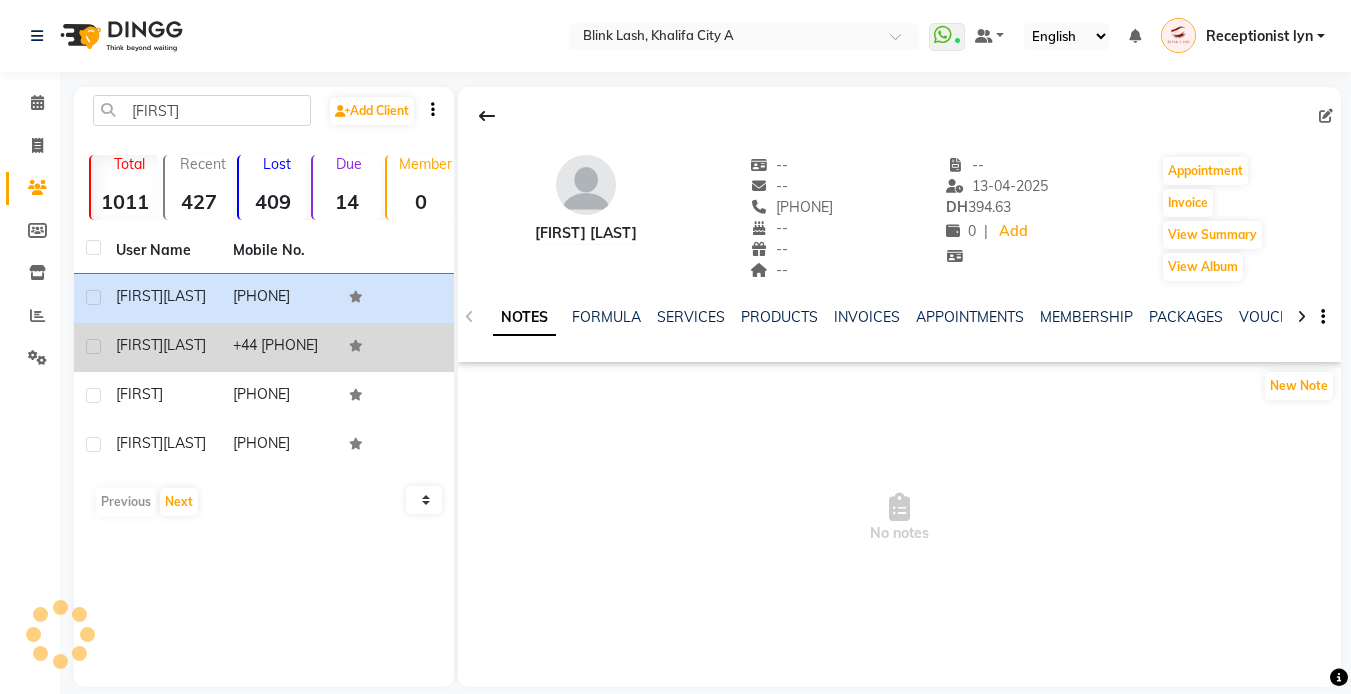 click on "[FIRST] [LAST]" 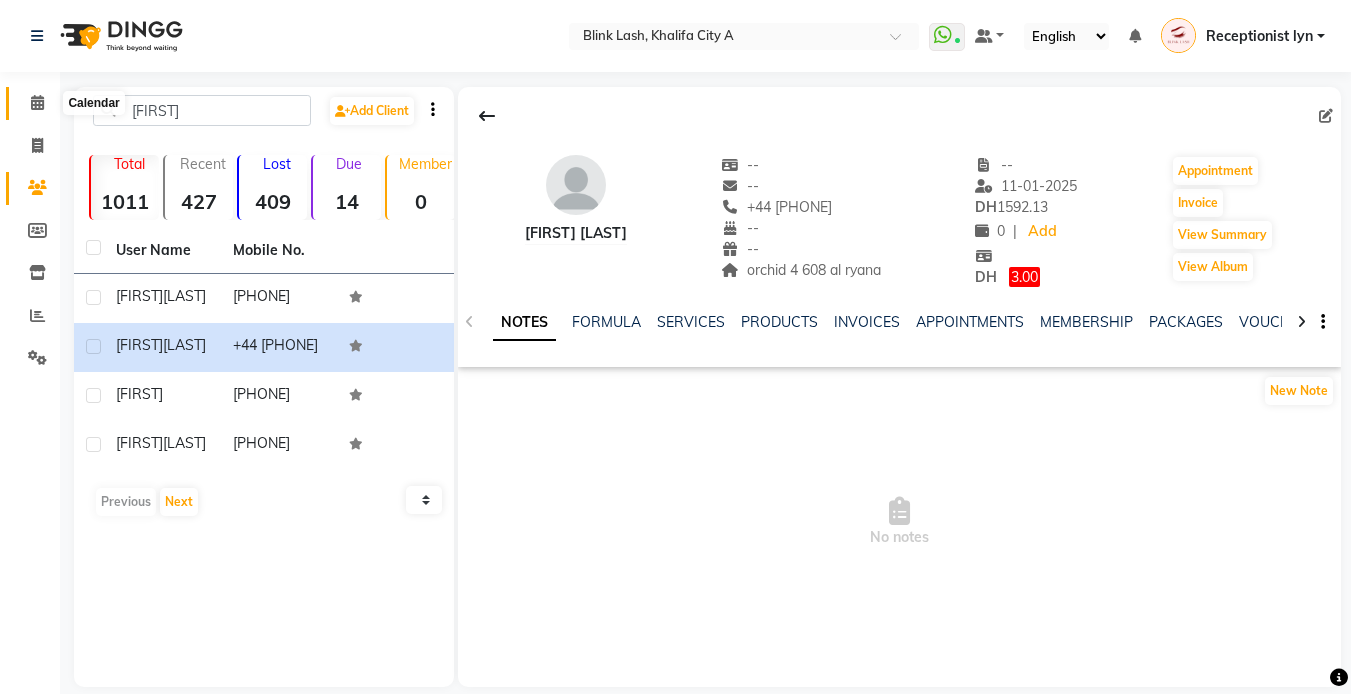 click 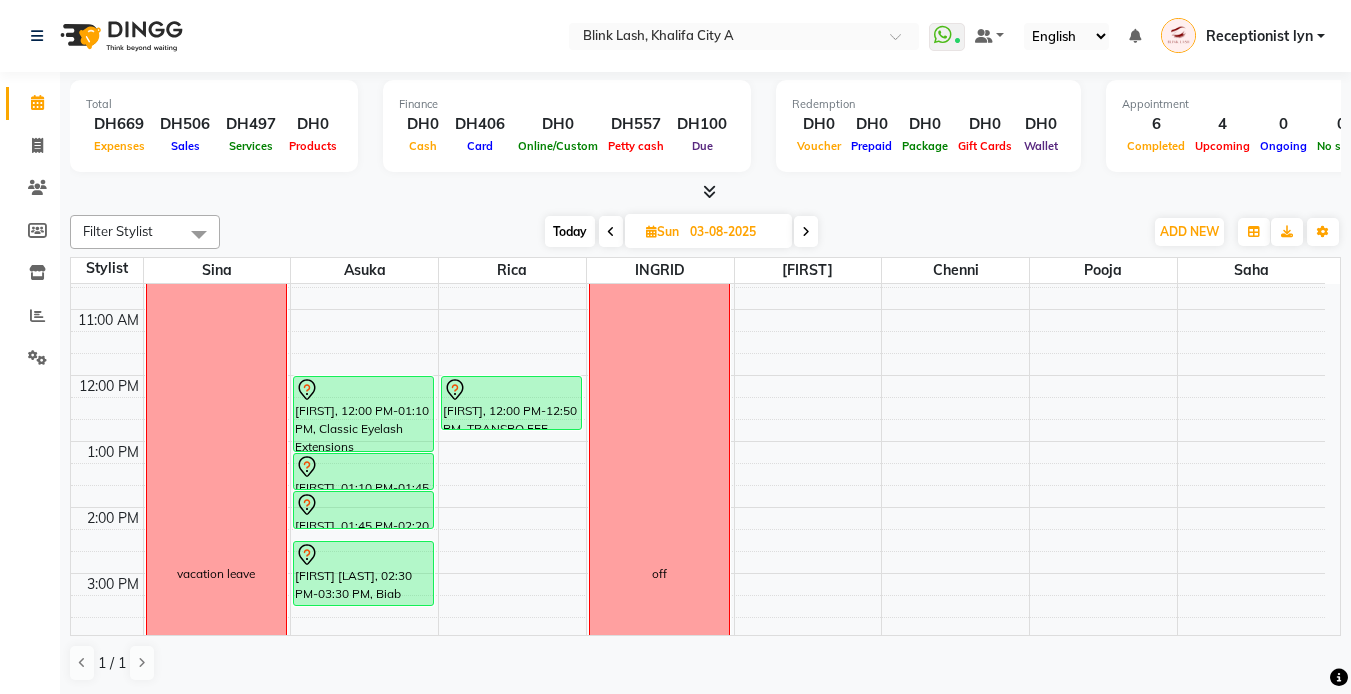 scroll, scrollTop: 0, scrollLeft: 0, axis: both 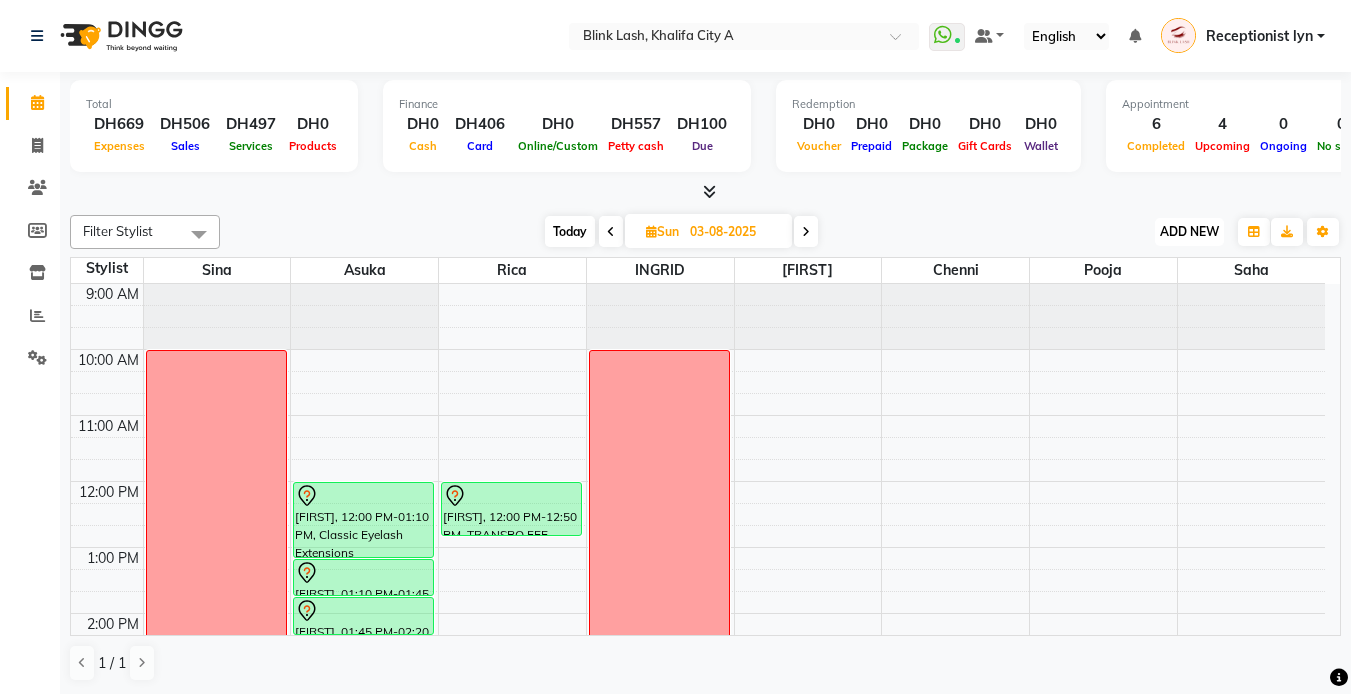 click on "ADD NEW" at bounding box center (1189, 231) 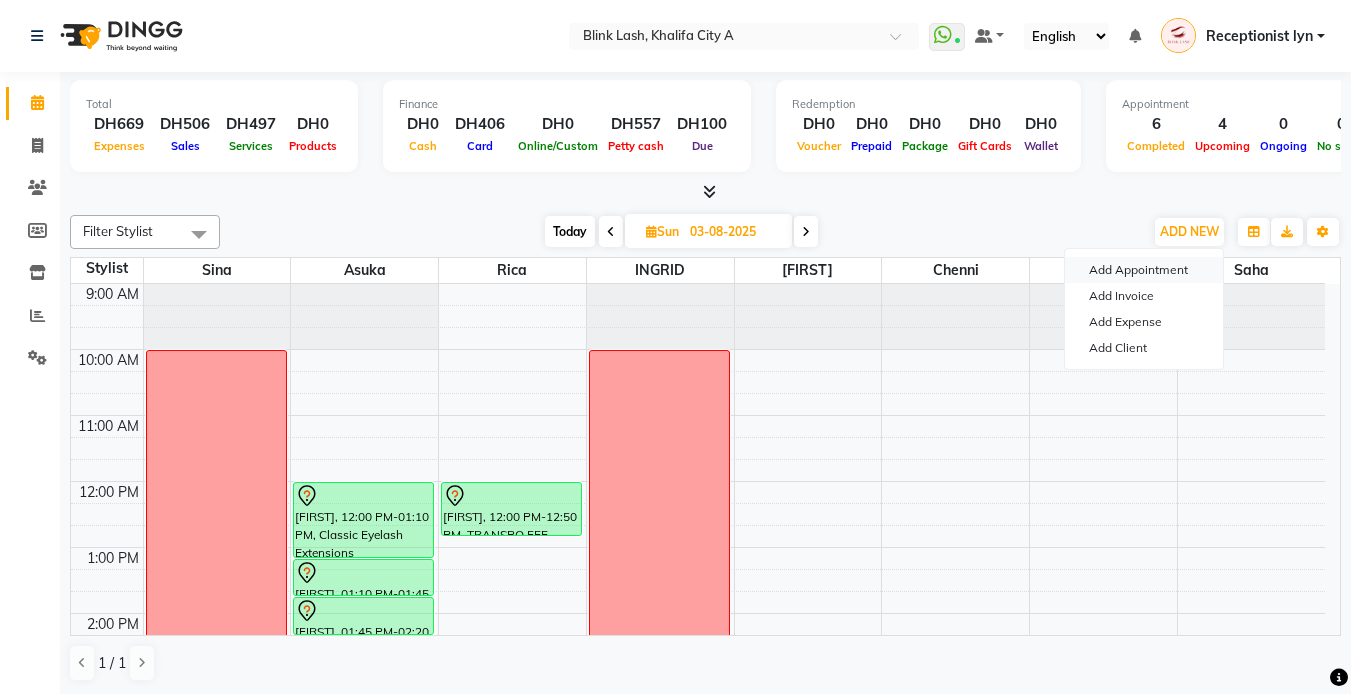 click on "Add Appointment" at bounding box center (1144, 270) 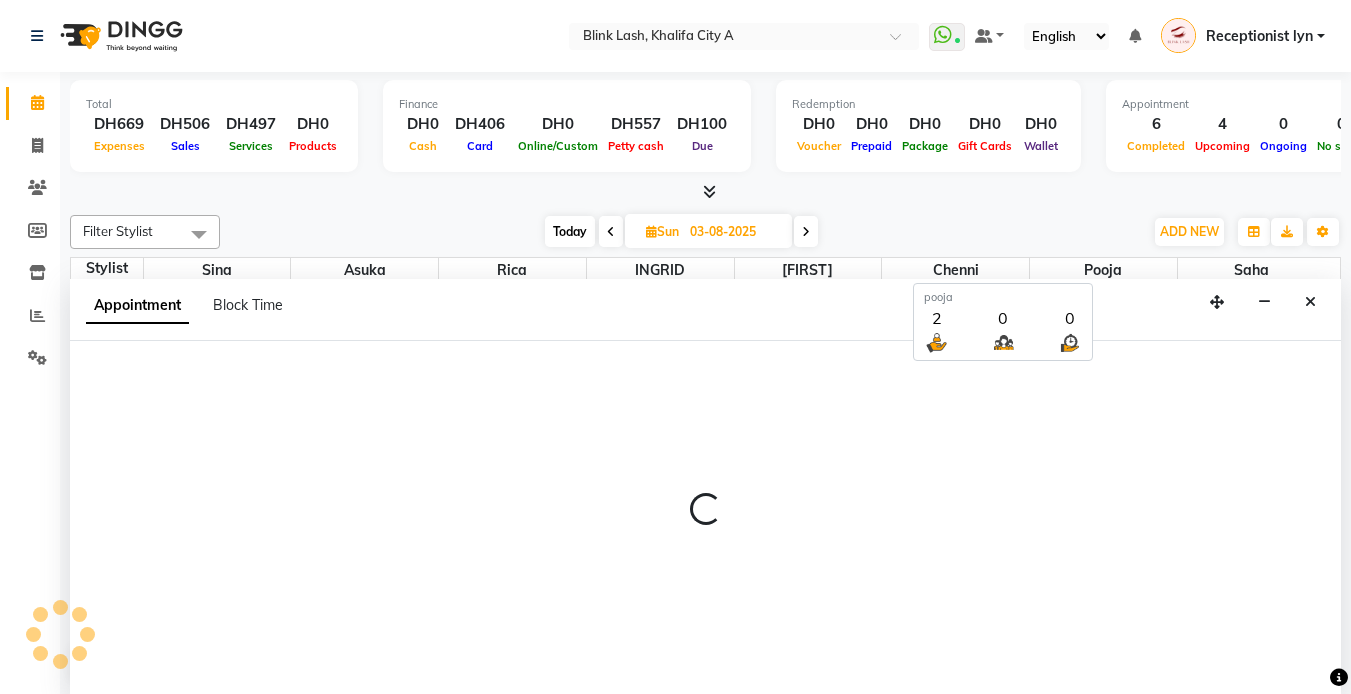 scroll, scrollTop: 1, scrollLeft: 0, axis: vertical 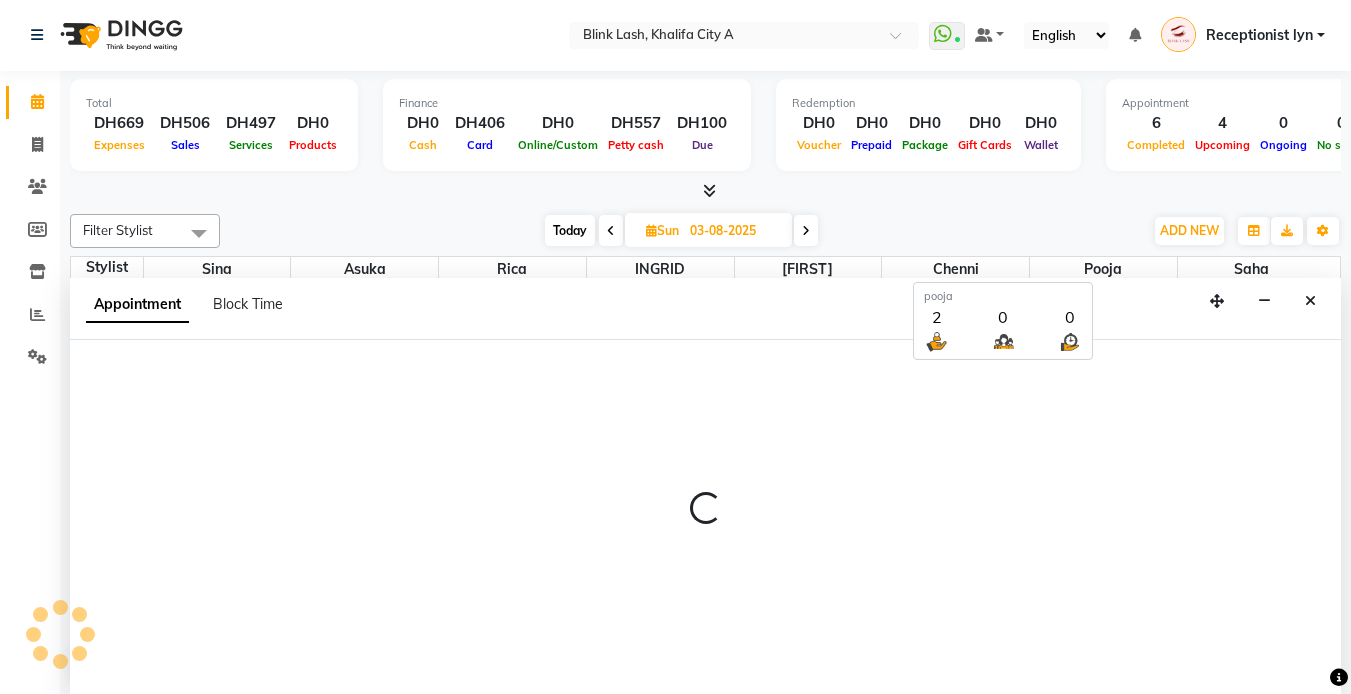 select on "tentative" 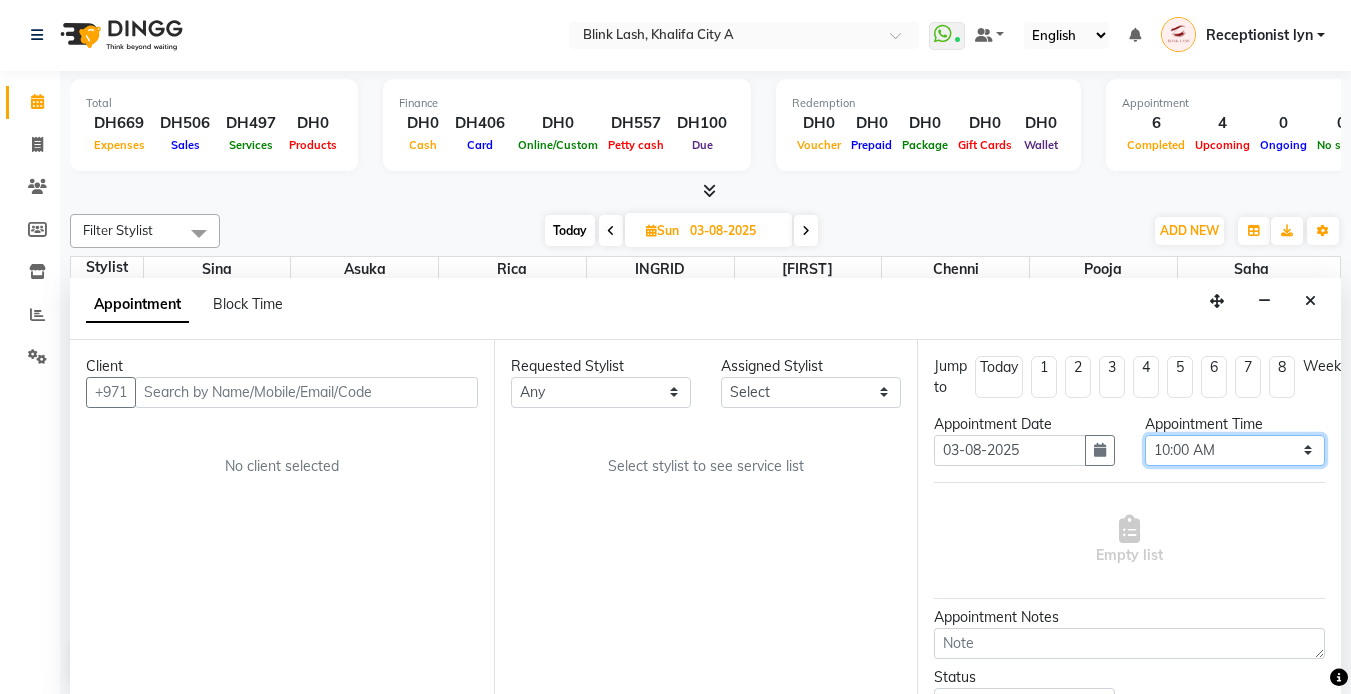 click on "Select 10:00 AM 10:05 AM 10:10 AM 10:15 AM 10:20 AM 10:25 AM 10:30 AM 10:35 AM 10:40 AM 10:45 AM 10:50 AM 10:55 AM 11:00 AM 11:05 AM 11:10 AM 11:15 AM 11:20 AM 11:25 AM 11:30 AM 11:35 AM 11:40 AM 11:45 AM 11:50 AM 11:55 AM 12:00 PM 12:05 PM 12:10 PM 12:15 PM 12:20 PM 12:25 PM 12:30 PM 12:35 PM 12:40 PM 12:45 PM 12:50 PM 12:55 PM 01:00 PM 01:05 PM 01:10 PM 01:15 PM 01:20 PM 01:25 PM 01:30 PM 01:35 PM 01:40 PM 01:45 PM 01:50 PM 01:55 PM 02:00 PM 02:05 PM 02:10 PM 02:15 PM 02:20 PM 02:25 PM 02:30 PM 02:35 PM 02:40 PM 02:45 PM 02:50 PM 02:55 PM 03:00 PM 03:05 PM 03:10 PM 03:15 PM 03:20 PM 03:25 PM 03:30 PM 03:35 PM 03:40 PM 03:45 PM 03:50 PM 03:55 PM 04:00 PM 04:05 PM 04:10 PM 04:15 PM 04:20 PM 04:25 PM 04:30 PM 04:35 PM 04:40 PM 04:45 PM 04:50 PM 04:55 PM 05:00 PM 05:05 PM 05:10 PM 05:15 PM 05:20 PM 05:25 PM 05:30 PM 05:35 PM 05:40 PM 05:45 PM 05:50 PM 05:55 PM 06:00 PM 06:05 PM 06:10 PM 06:15 PM 06:20 PM 06:25 PM 06:30 PM 06:35 PM 06:40 PM 06:45 PM 06:50 PM 06:55 PM 07:00 PM 07:05 PM 07:10 PM 07:15 PM 07:20 PM" at bounding box center (1235, 450) 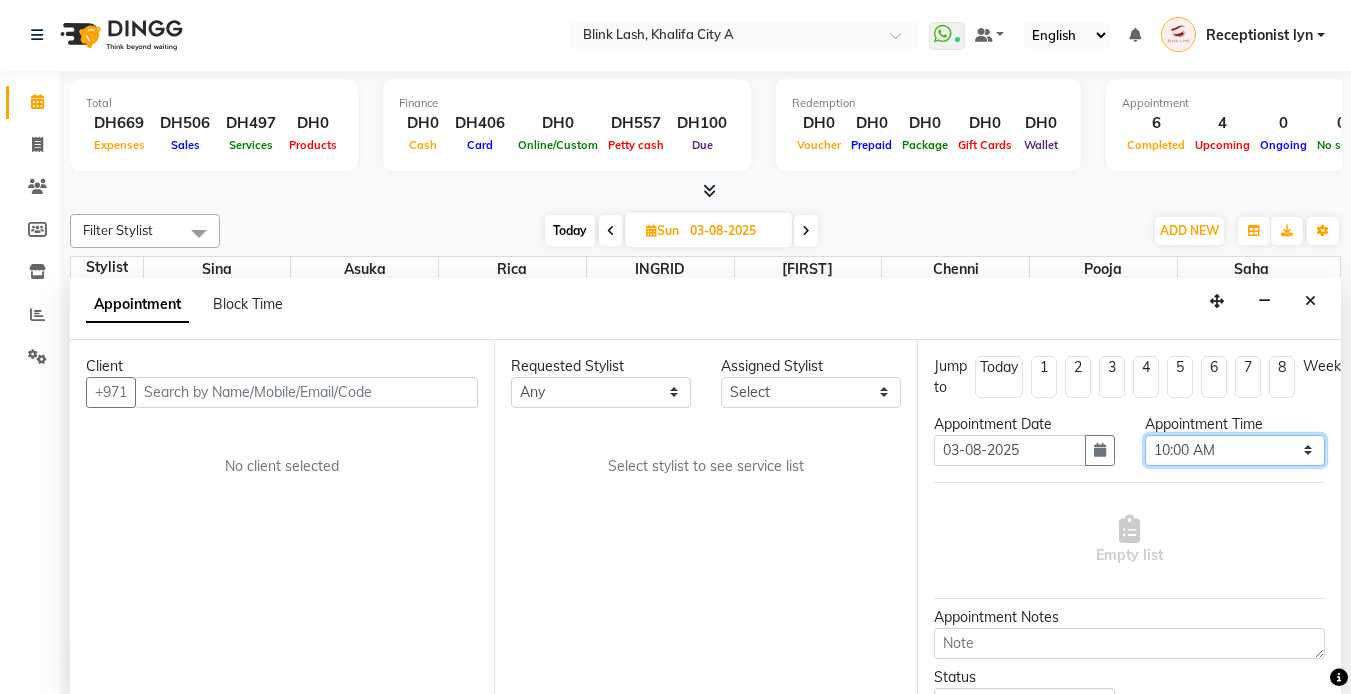 select on "660" 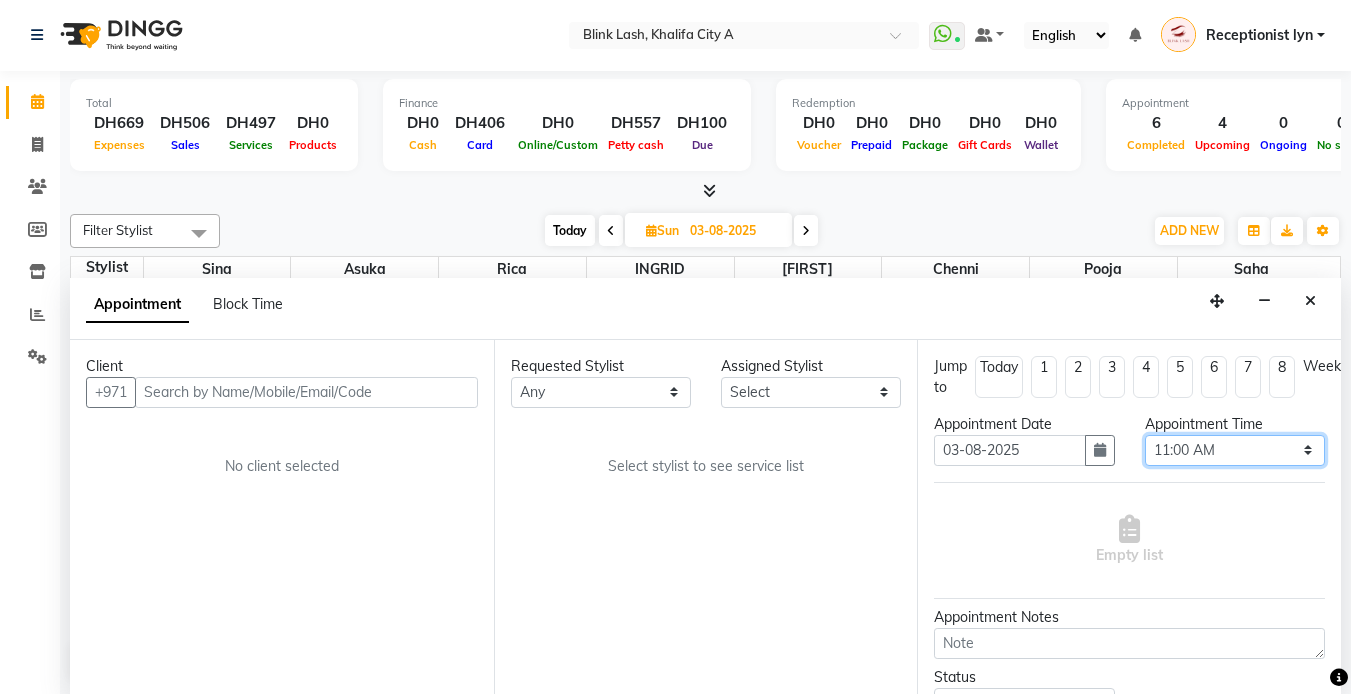 click on "Select 10:00 AM 10:05 AM 10:10 AM 10:15 AM 10:20 AM 10:25 AM 10:30 AM 10:35 AM 10:40 AM 10:45 AM 10:50 AM 10:55 AM 11:00 AM 11:05 AM 11:10 AM 11:15 AM 11:20 AM 11:25 AM 11:30 AM 11:35 AM 11:40 AM 11:45 AM 11:50 AM 11:55 AM 12:00 PM 12:05 PM 12:10 PM 12:15 PM 12:20 PM 12:25 PM 12:30 PM 12:35 PM 12:40 PM 12:45 PM 12:50 PM 12:55 PM 01:00 PM 01:05 PM 01:10 PM 01:15 PM 01:20 PM 01:25 PM 01:30 PM 01:35 PM 01:40 PM 01:45 PM 01:50 PM 01:55 PM 02:00 PM 02:05 PM 02:10 PM 02:15 PM 02:20 PM 02:25 PM 02:30 PM 02:35 PM 02:40 PM 02:45 PM 02:50 PM 02:55 PM 03:00 PM 03:05 PM 03:10 PM 03:15 PM 03:20 PM 03:25 PM 03:30 PM 03:35 PM 03:40 PM 03:45 PM 03:50 PM 03:55 PM 04:00 PM 04:05 PM 04:10 PM 04:15 PM 04:20 PM 04:25 PM 04:30 PM 04:35 PM 04:40 PM 04:45 PM 04:50 PM 04:55 PM 05:00 PM 05:05 PM 05:10 PM 05:15 PM 05:20 PM 05:25 PM 05:30 PM 05:35 PM 05:40 PM 05:45 PM 05:50 PM 05:55 PM 06:00 PM 06:05 PM 06:10 PM 06:15 PM 06:20 PM 06:25 PM 06:30 PM 06:35 PM 06:40 PM 06:45 PM 06:50 PM 06:55 PM 07:00 PM 07:05 PM 07:10 PM 07:15 PM 07:20 PM" at bounding box center (1235, 450) 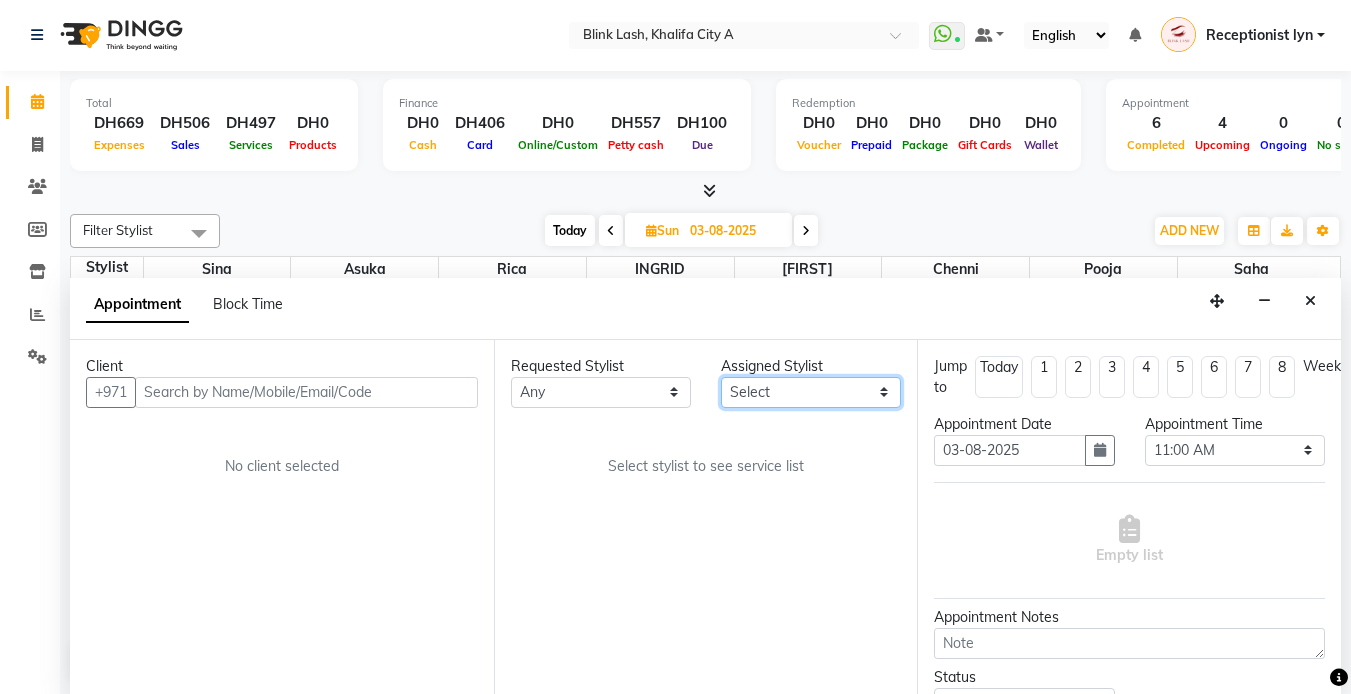 click on "Select Asuka chenni INGRID jumana pooja Rica saha Sina" at bounding box center (811, 392) 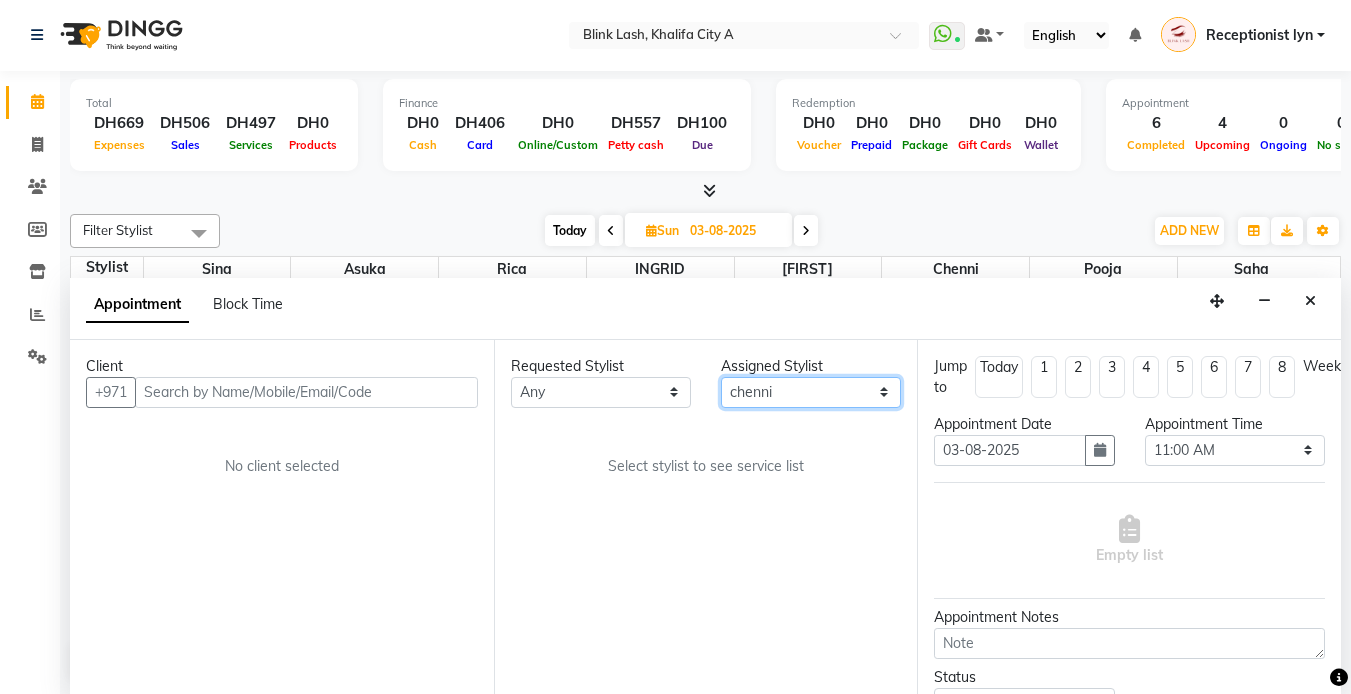 click on "Select Asuka chenni INGRID jumana pooja Rica saha Sina" at bounding box center [811, 392] 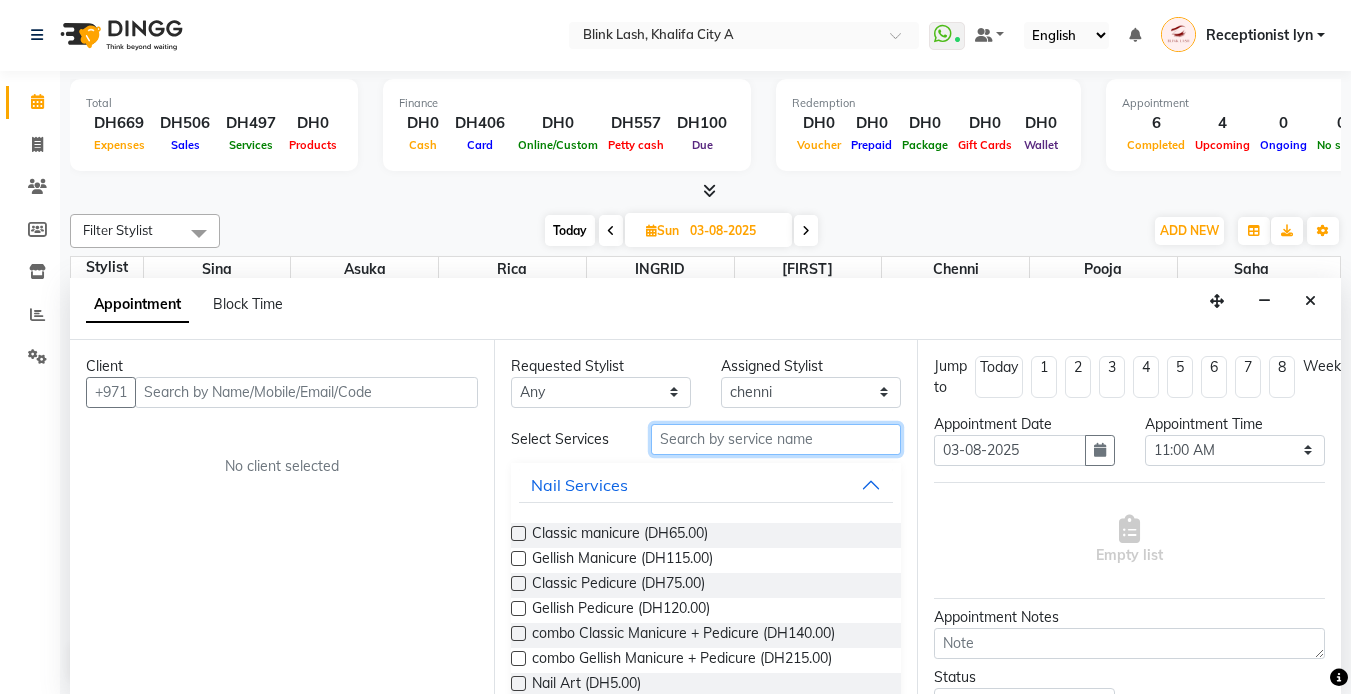 click at bounding box center [776, 439] 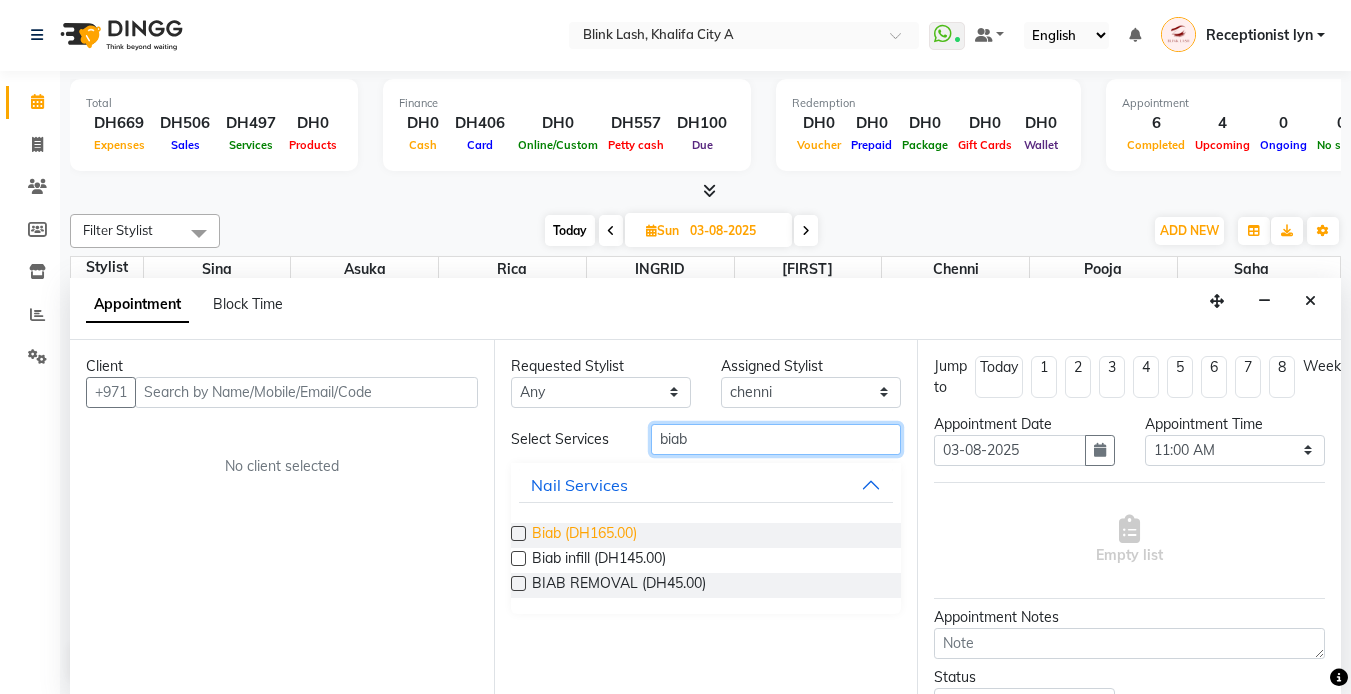 type on "biab" 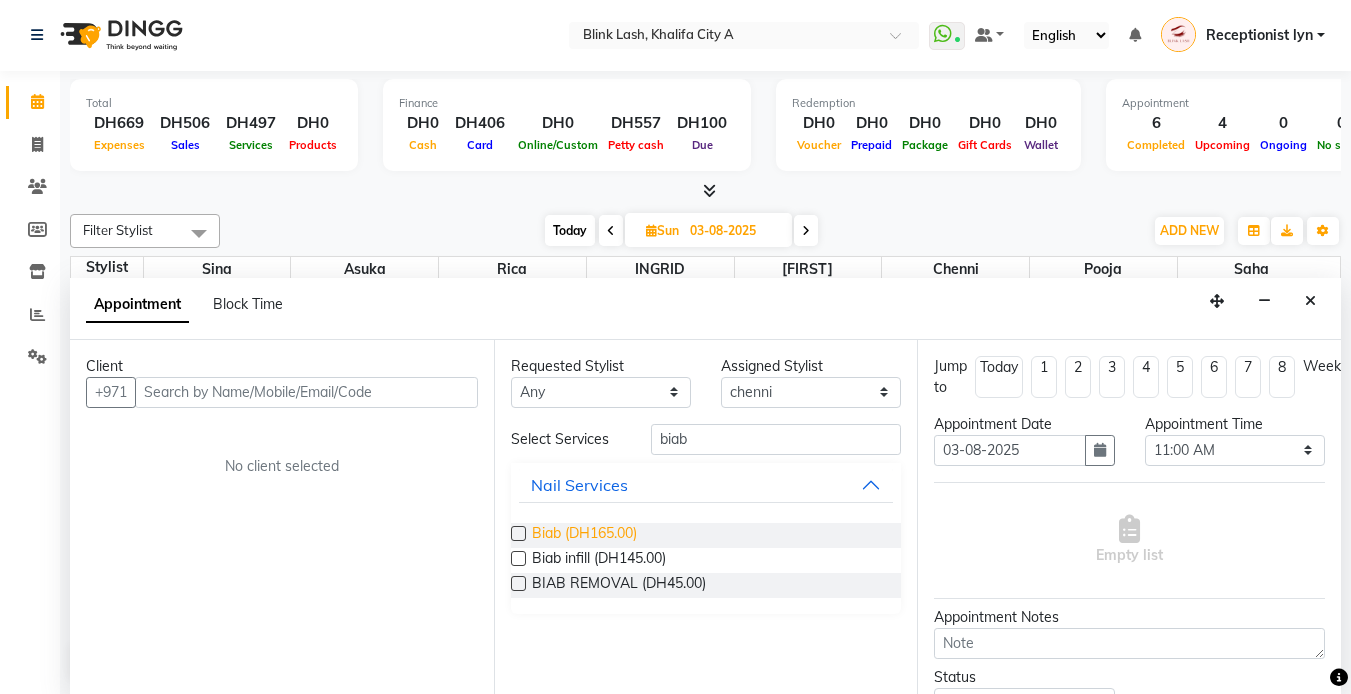 click on "Biab (DH165.00)" at bounding box center [584, 535] 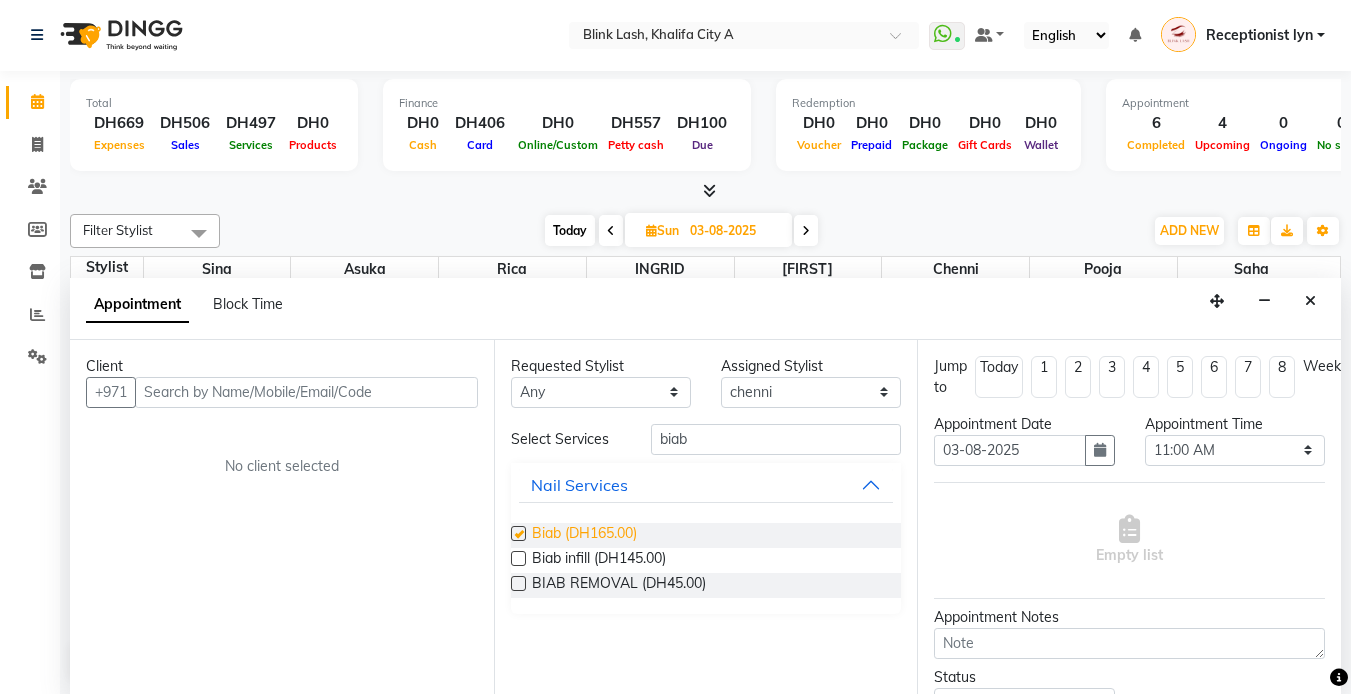 checkbox on "false" 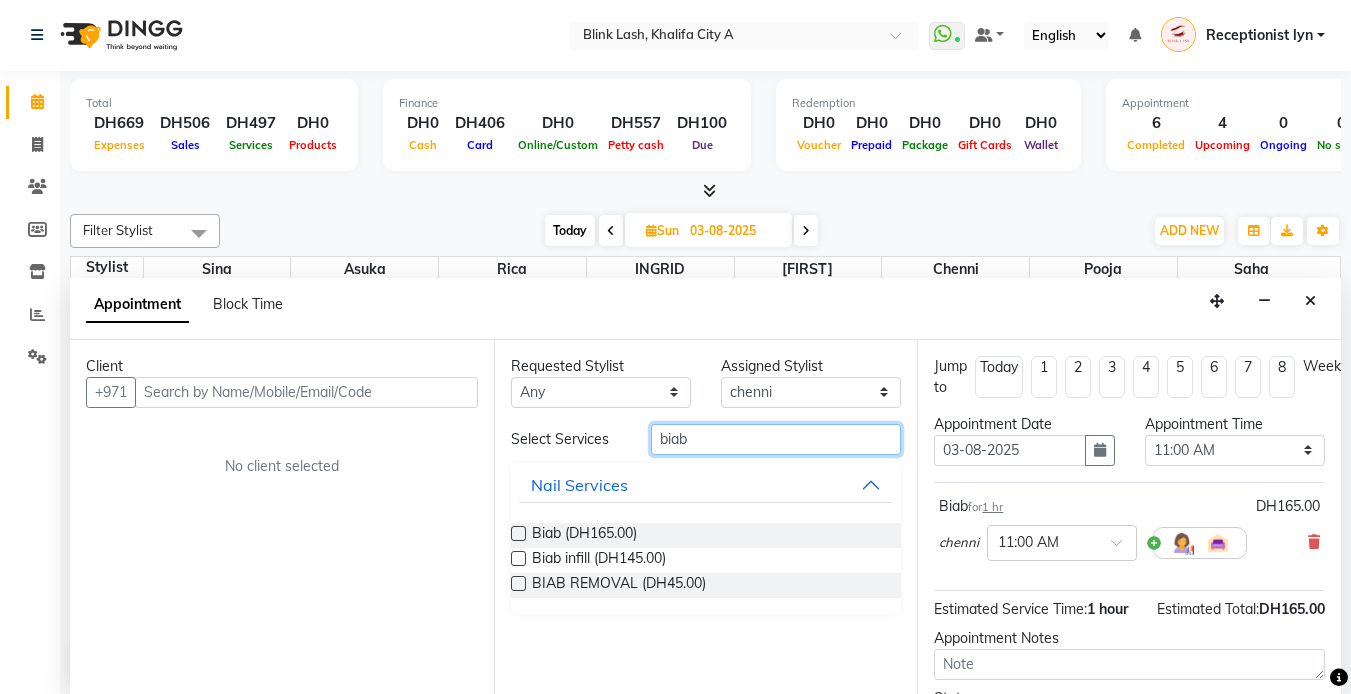 click on "biab" at bounding box center (776, 439) 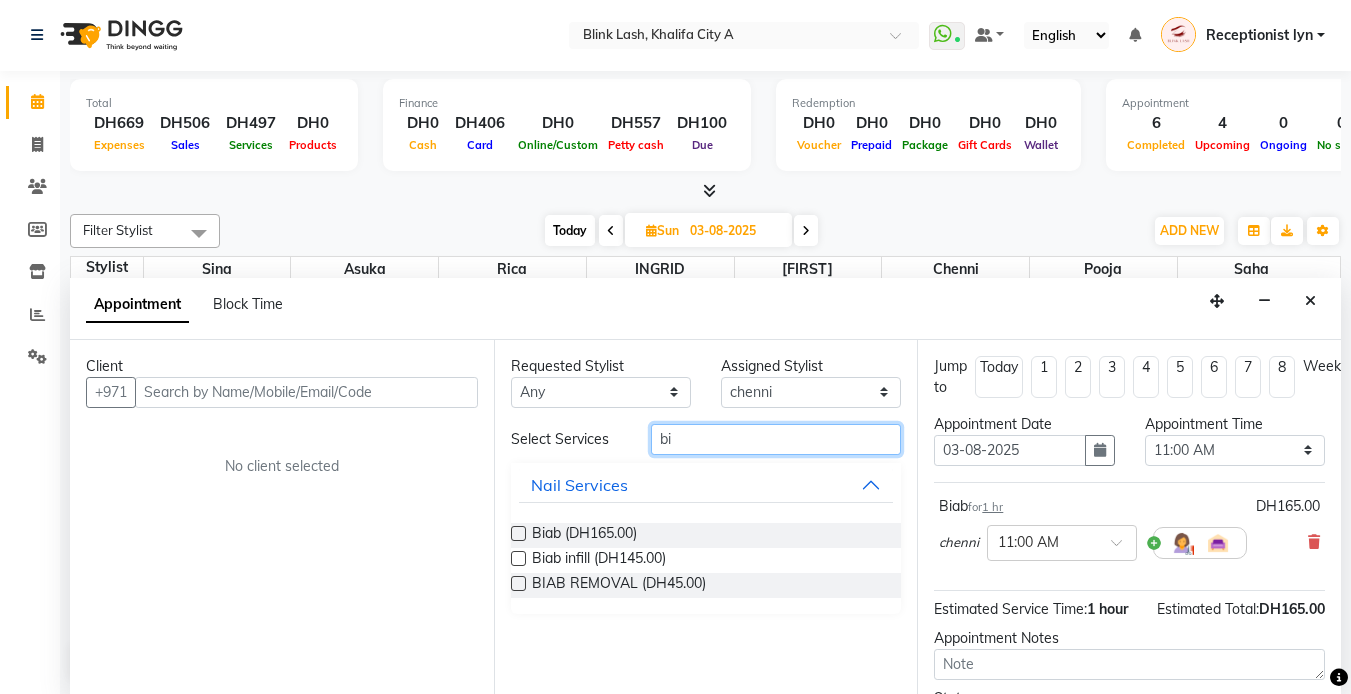 type on "b" 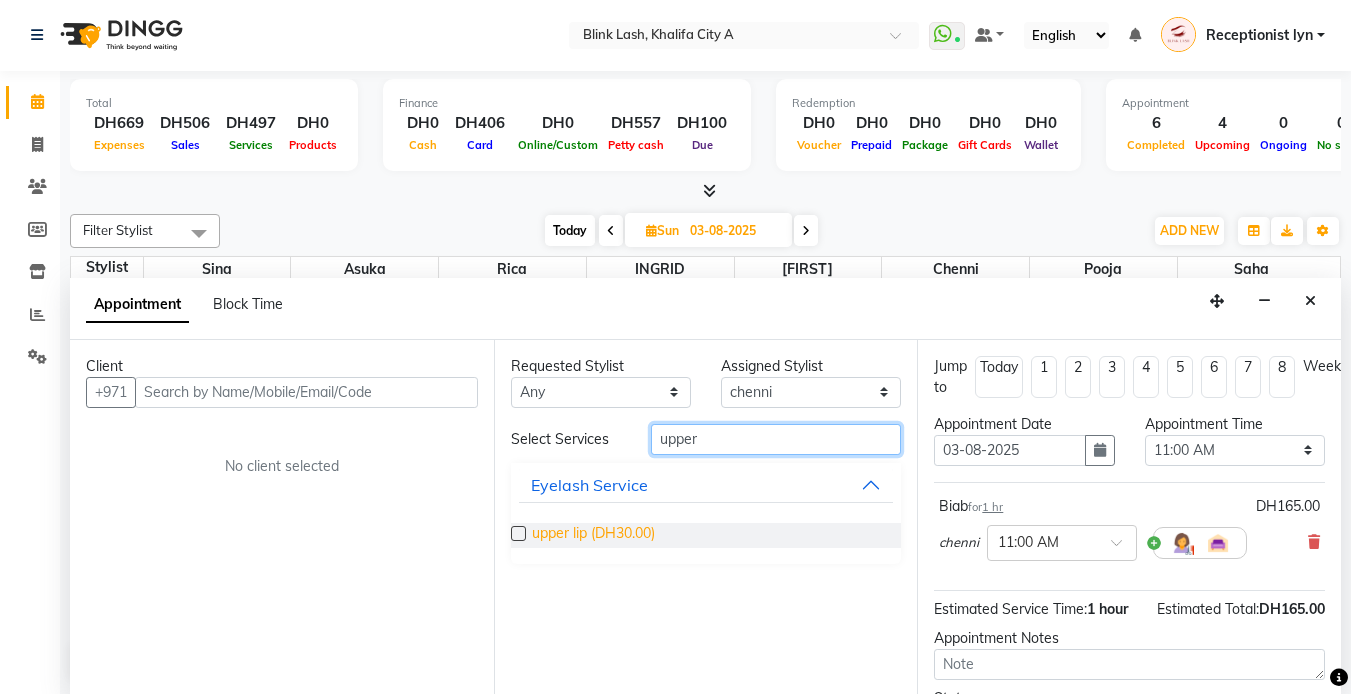type on "upper" 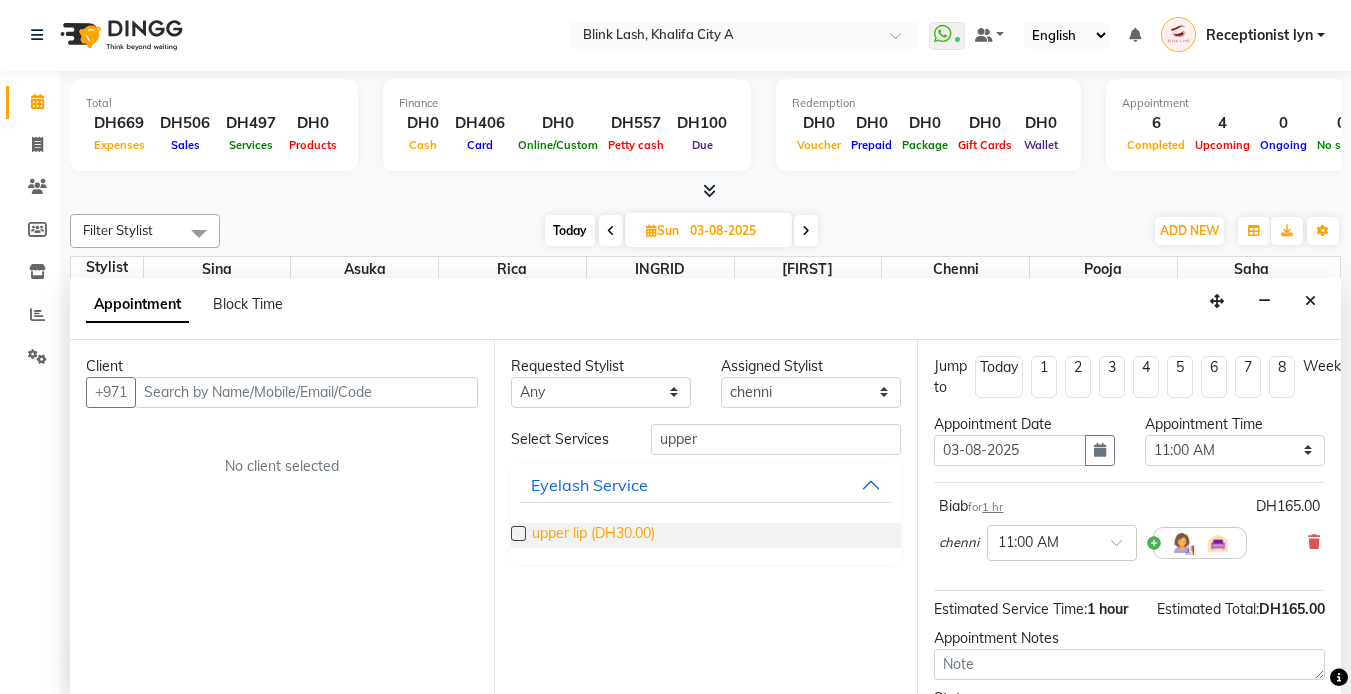 click on "upper lip  (DH30.00)" at bounding box center [593, 535] 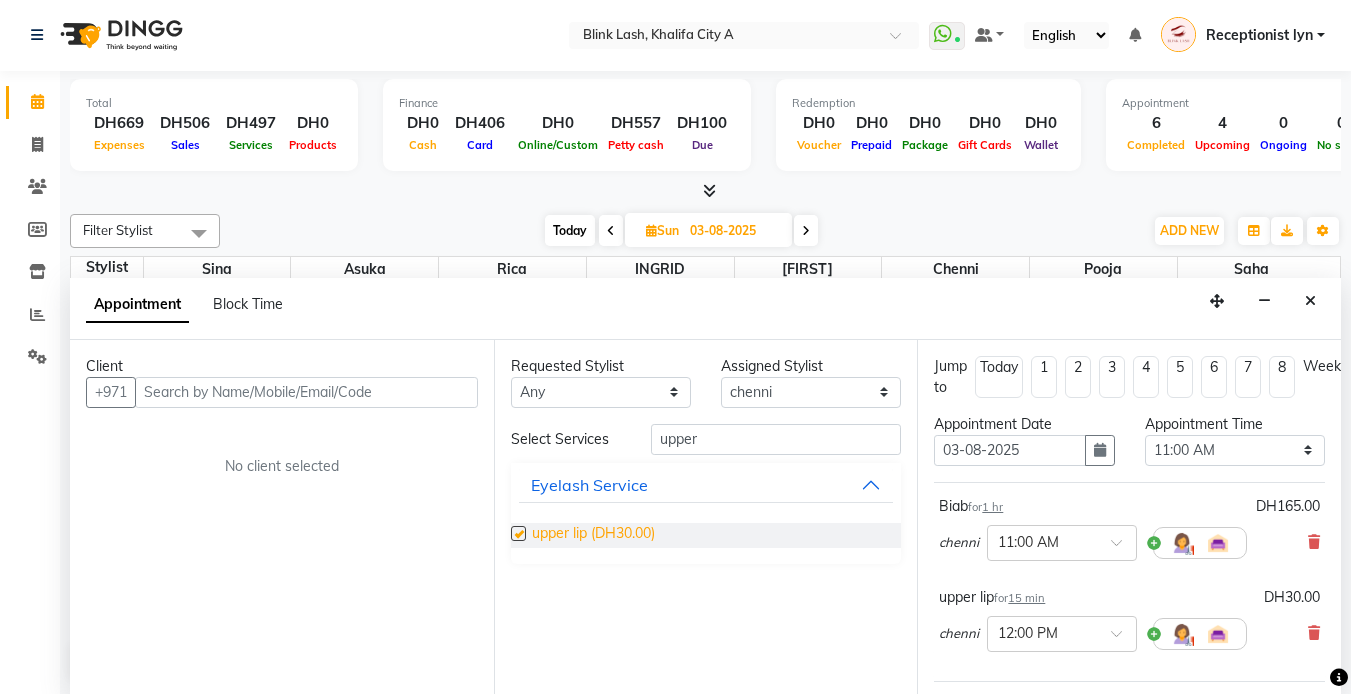checkbox on "false" 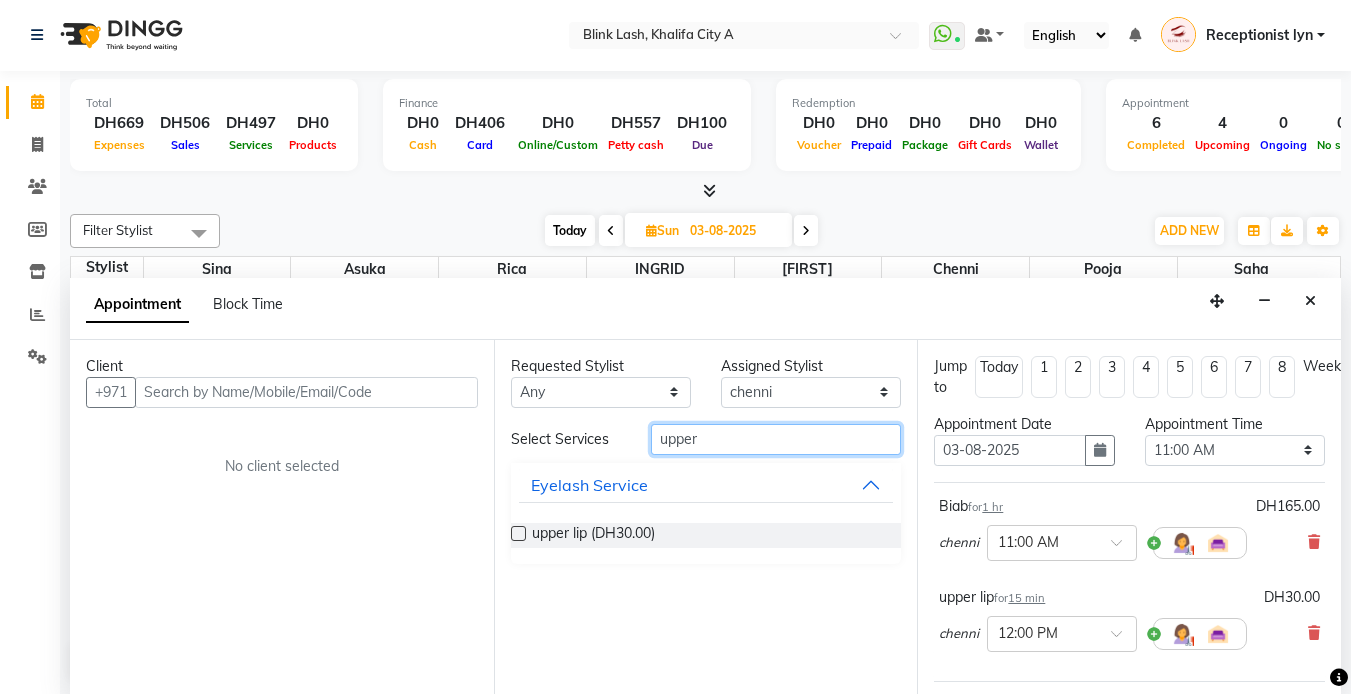 click on "upper" at bounding box center (776, 439) 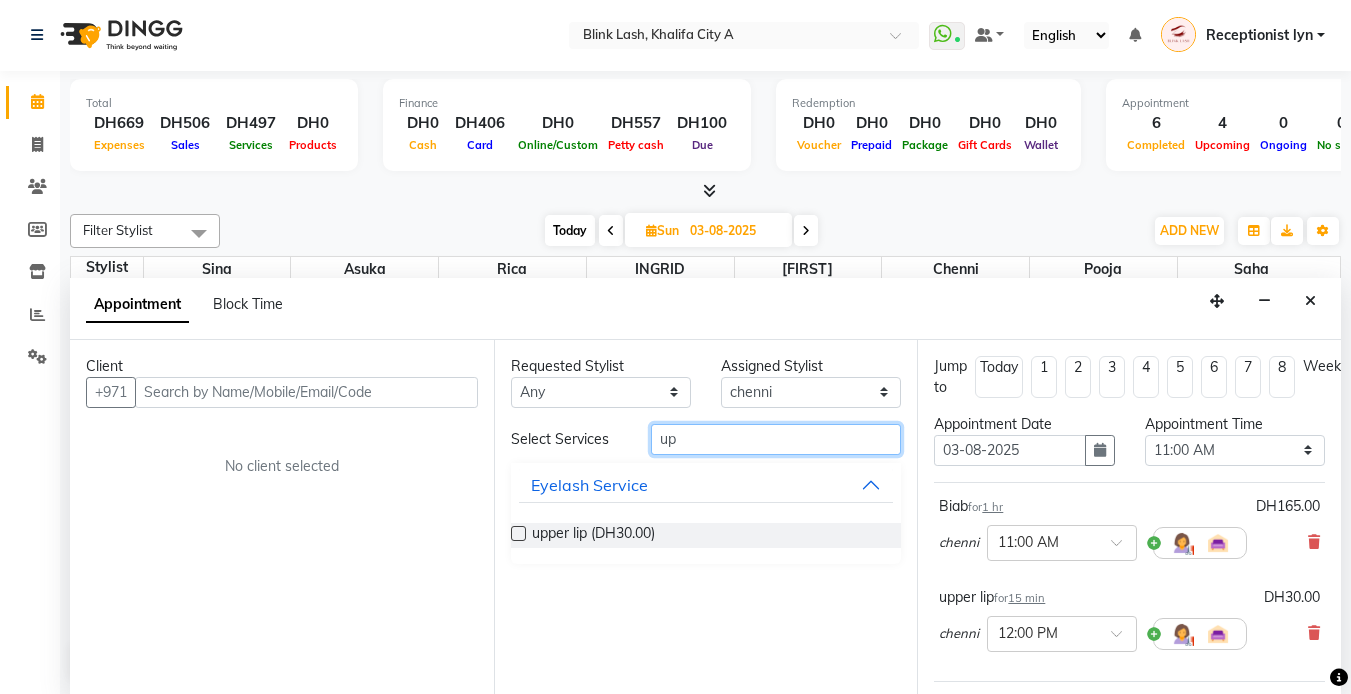 type on "u" 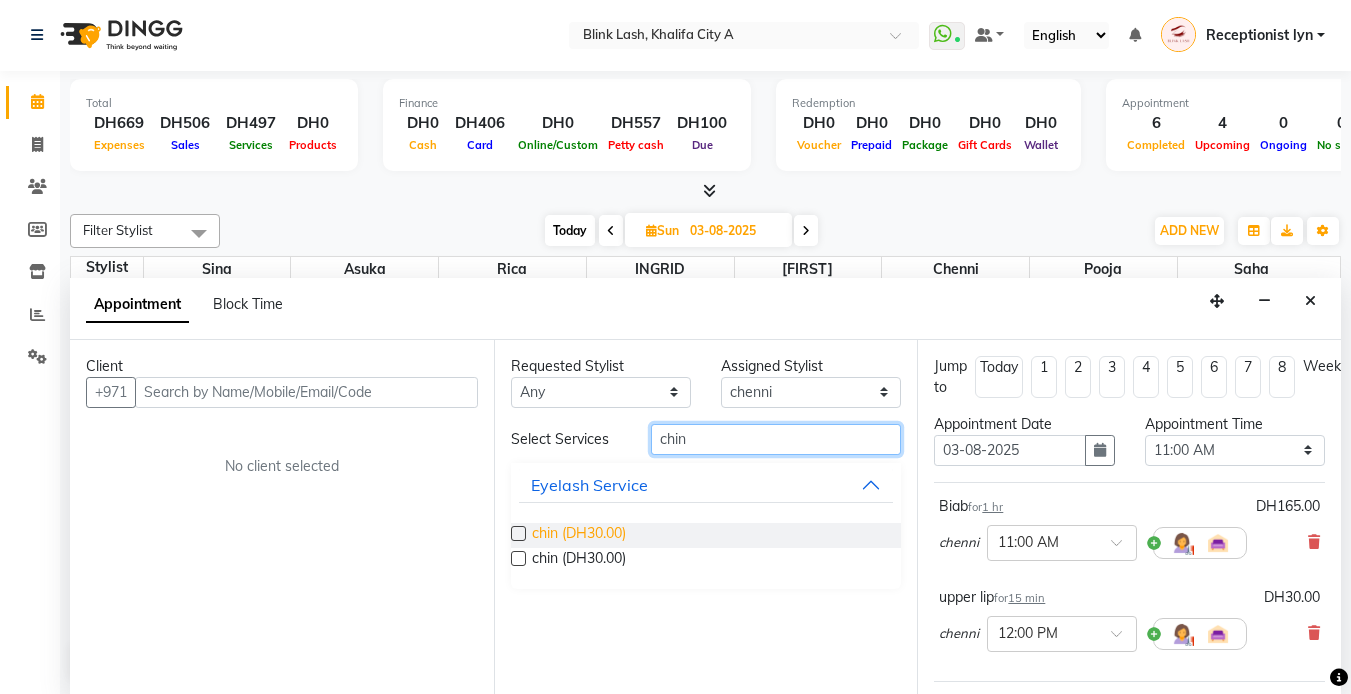 type on "chin" 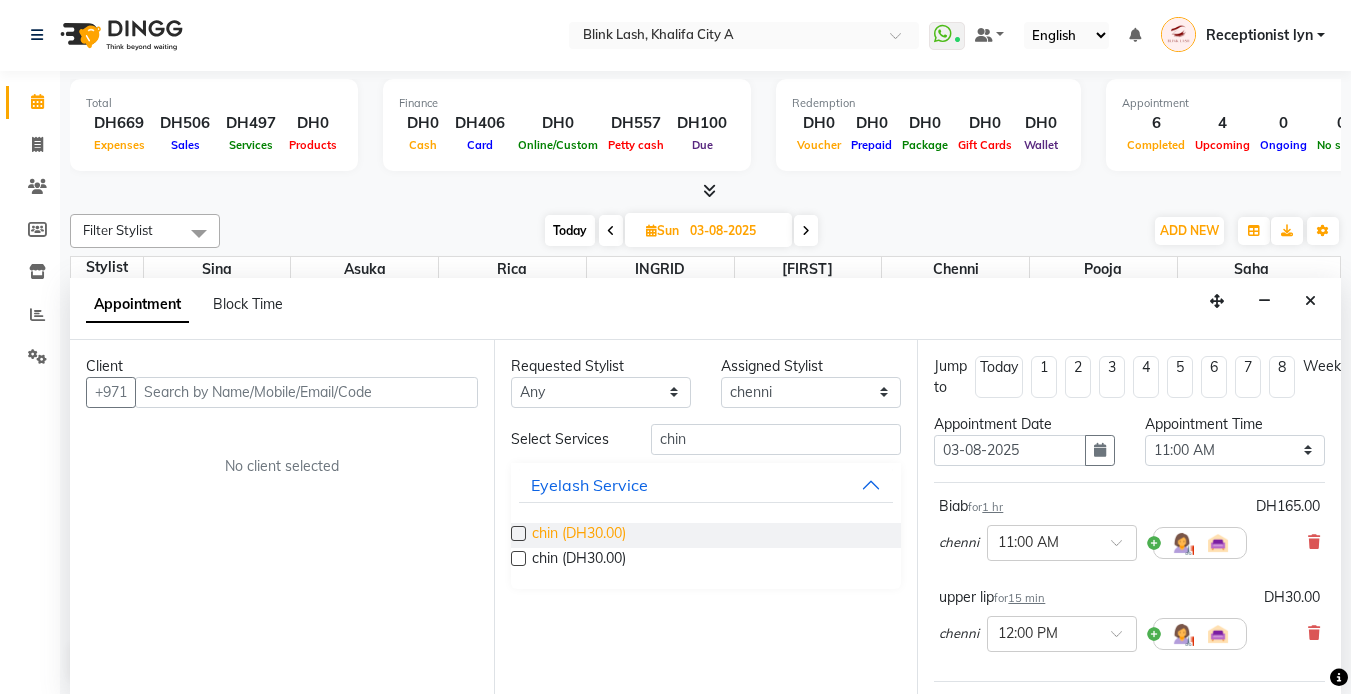 click on "chin  (DH30.00)" at bounding box center [579, 535] 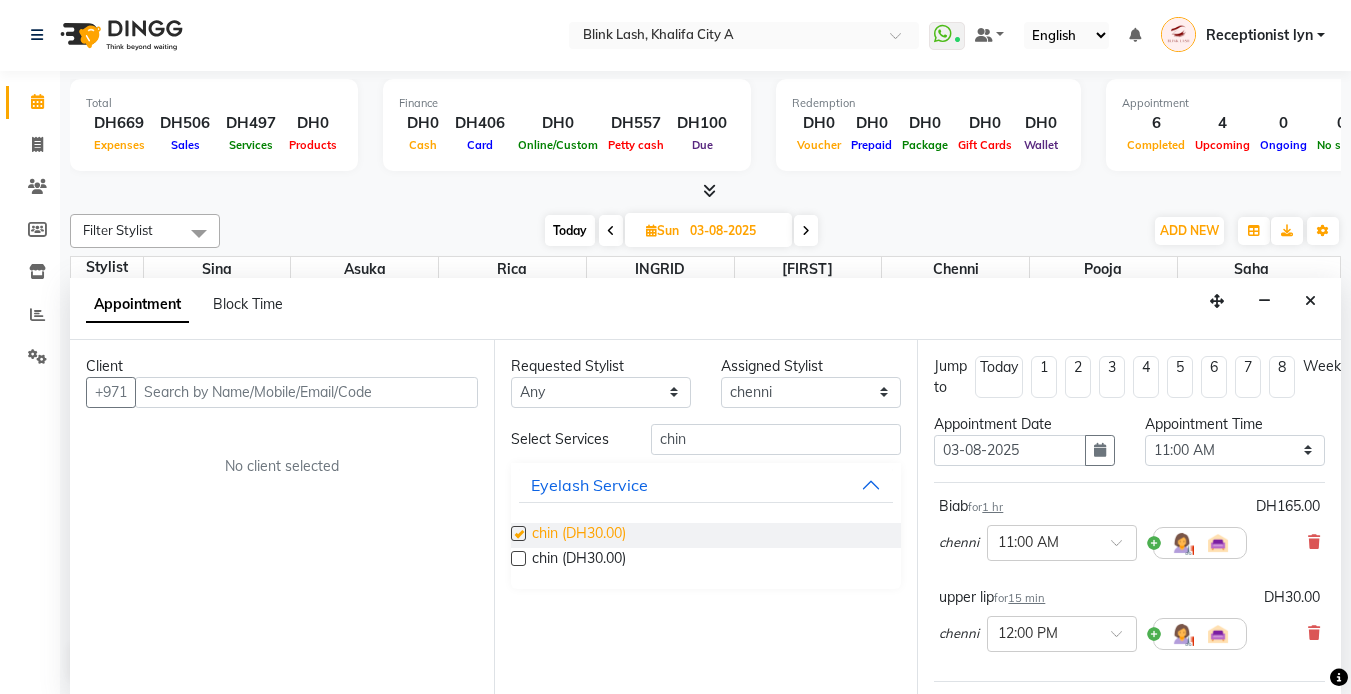 checkbox on "false" 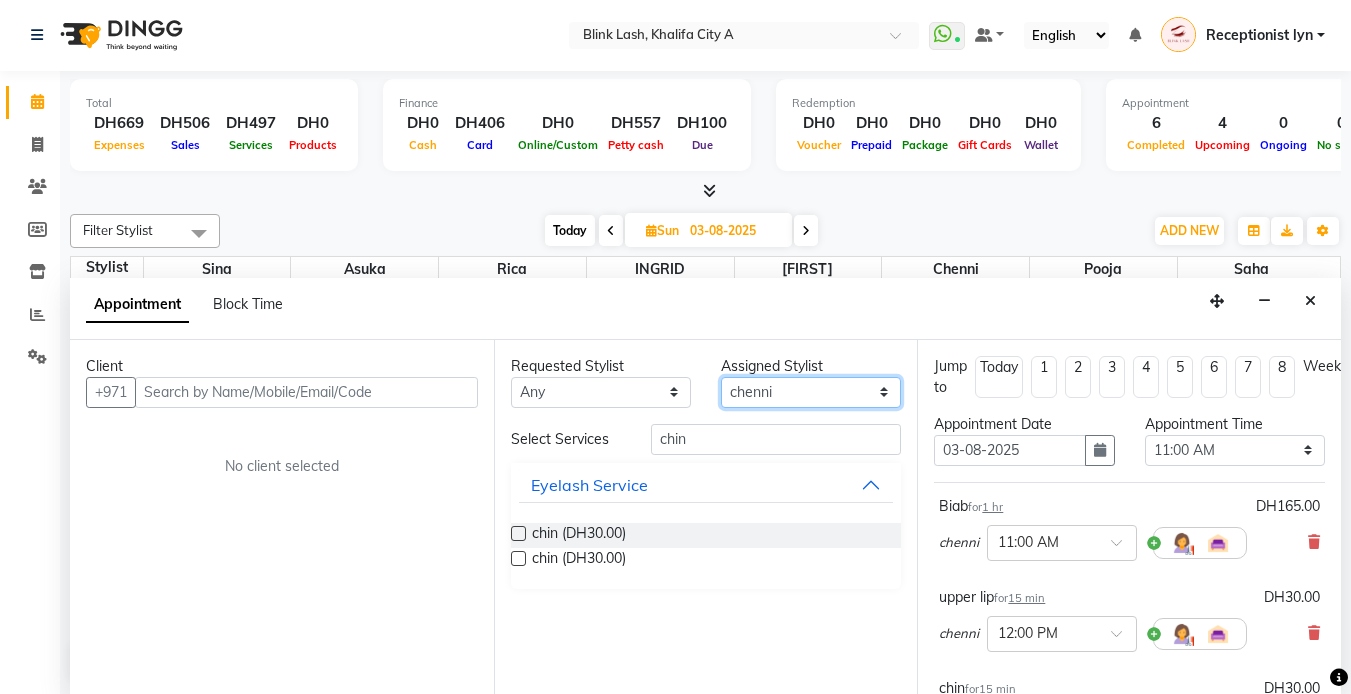 drag, startPoint x: 853, startPoint y: 394, endPoint x: 850, endPoint y: 409, distance: 15.297058 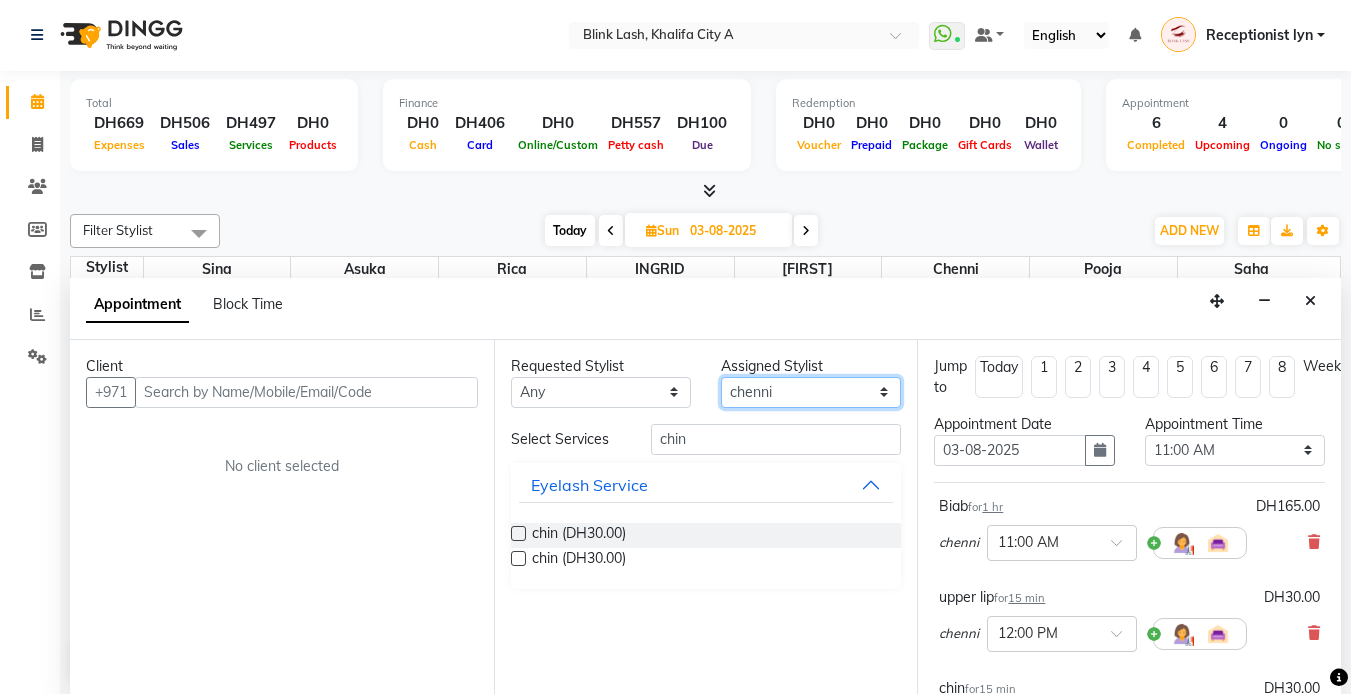 select on "42464" 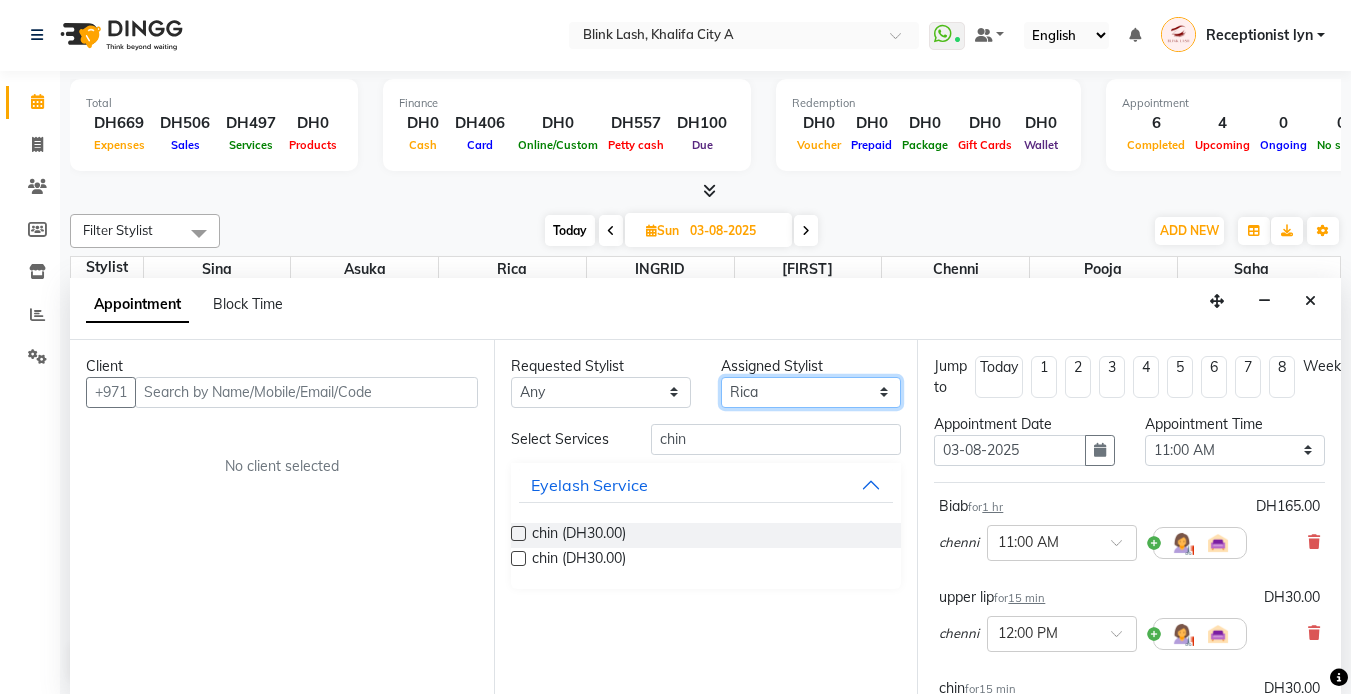 click on "Select Asuka chenni INGRID jumana pooja Rica saha Sina" at bounding box center [811, 392] 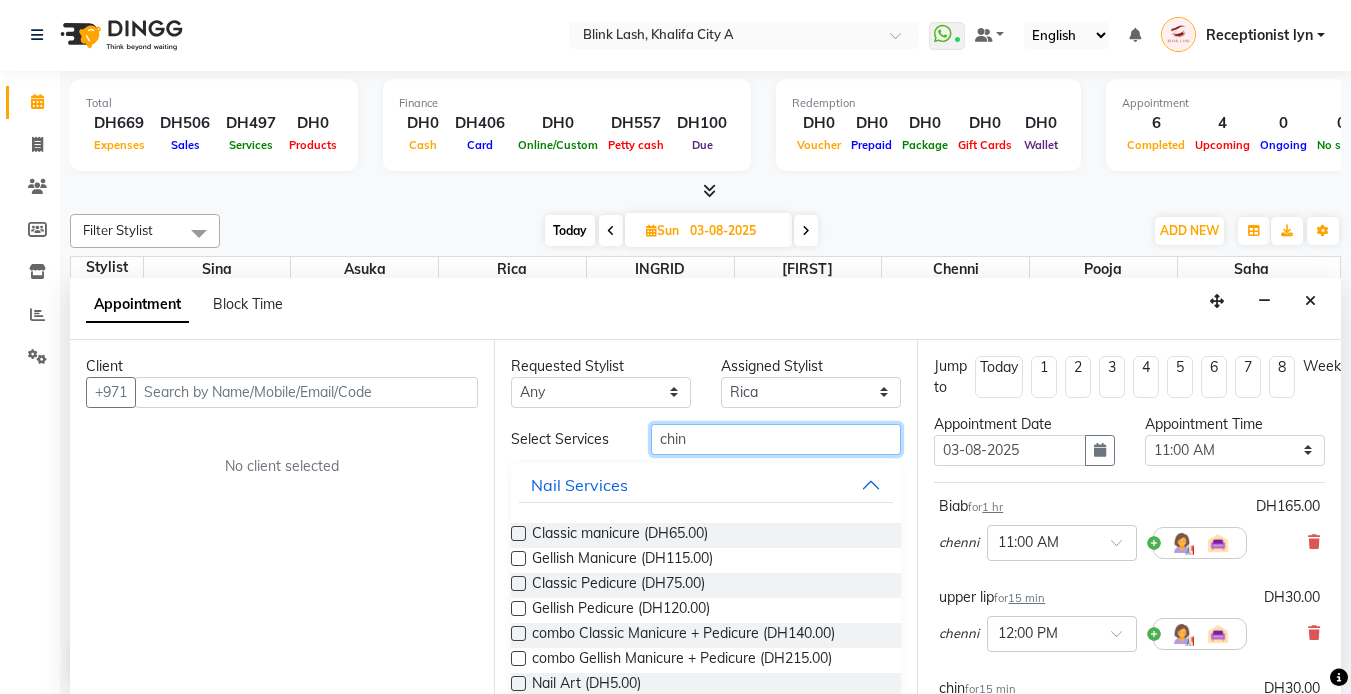 click on "chin" at bounding box center [776, 439] 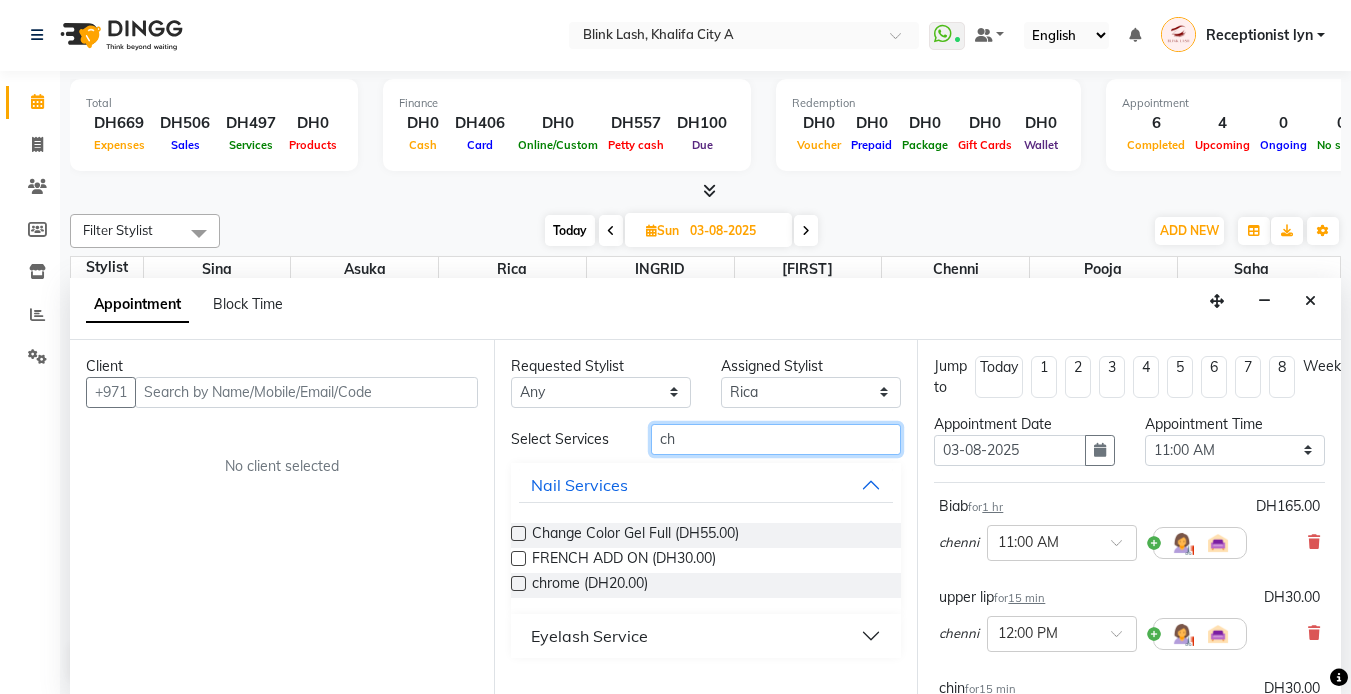 type on "c" 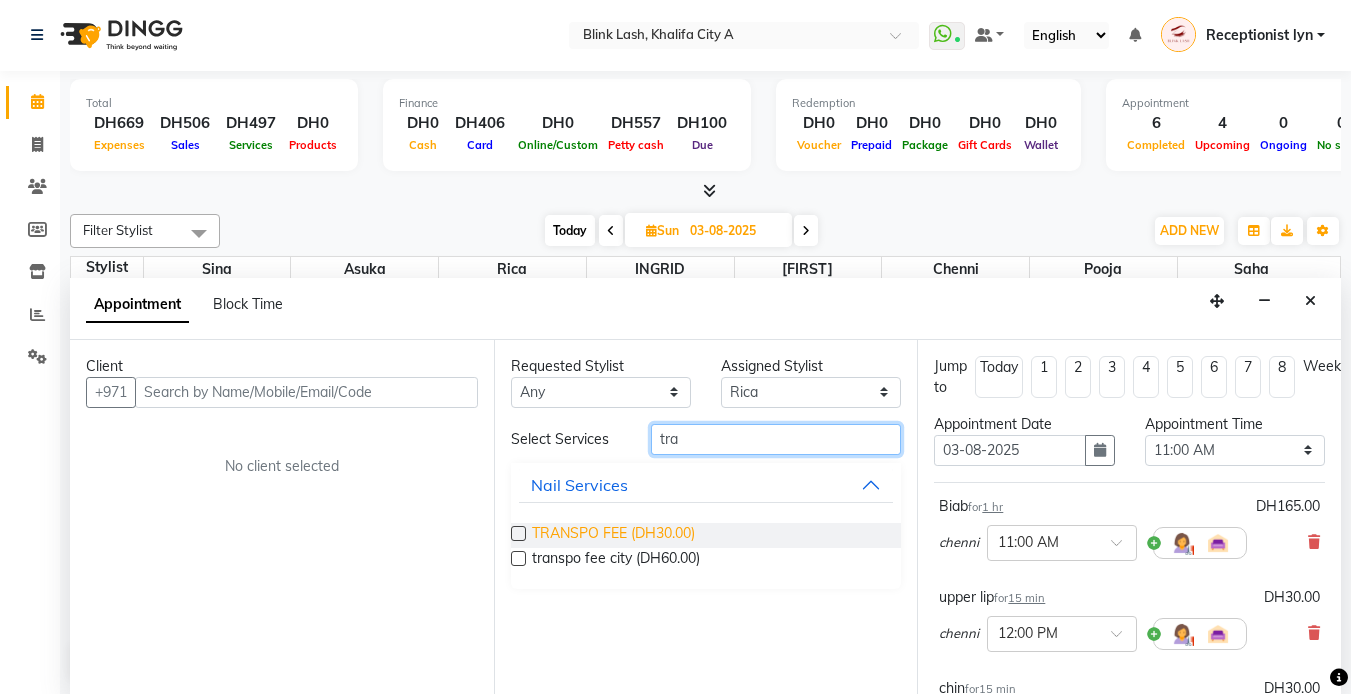 type on "tra" 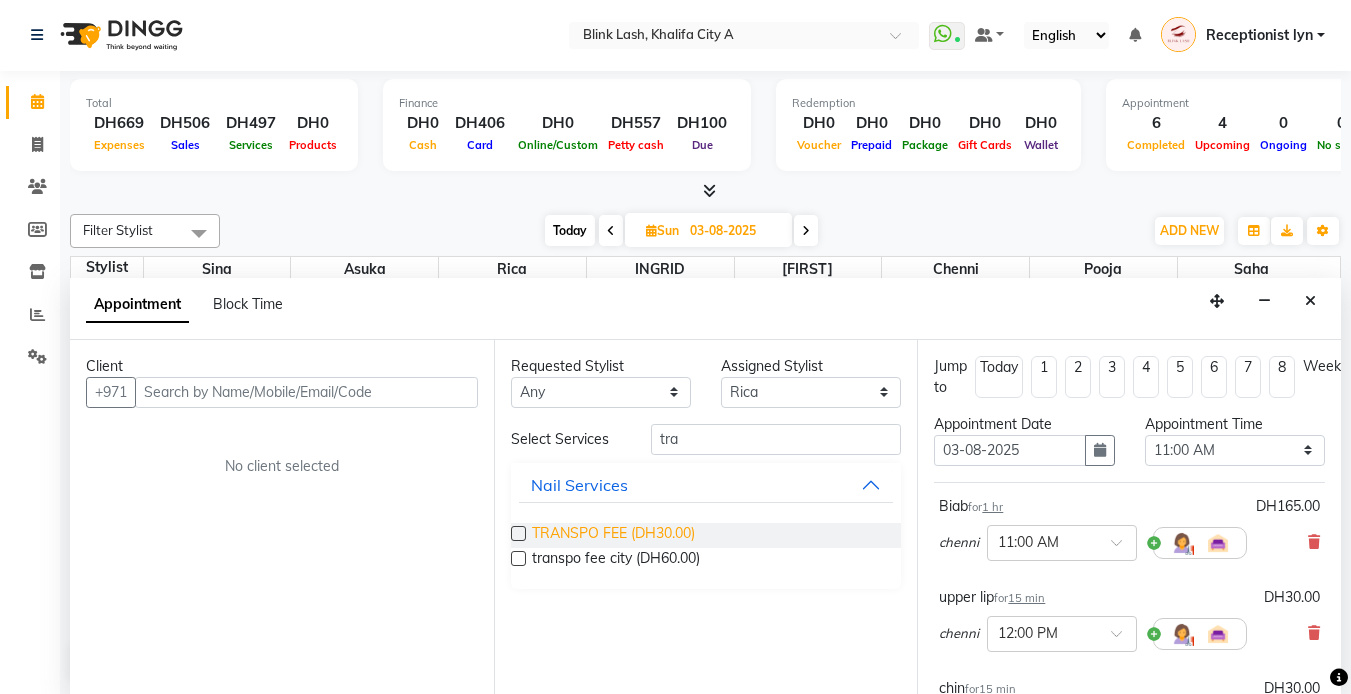 click on "TRANSPO FEE (DH30.00)" at bounding box center (613, 535) 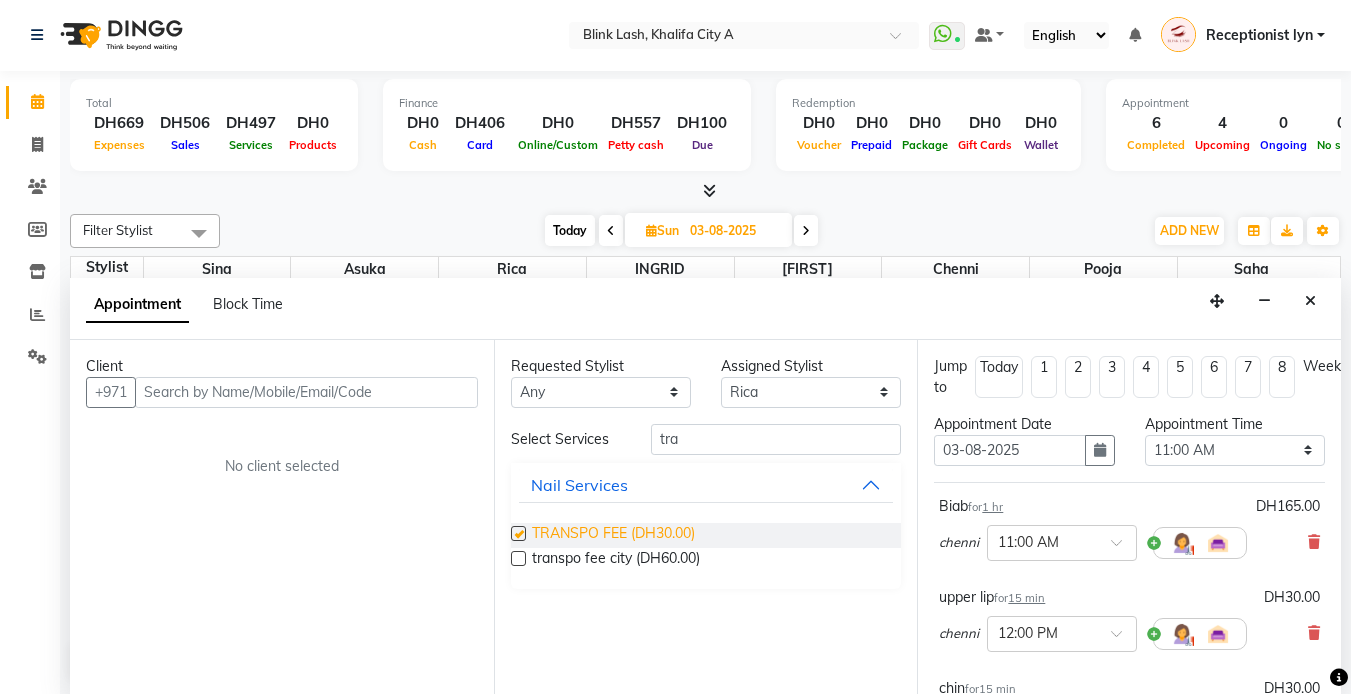 checkbox on "false" 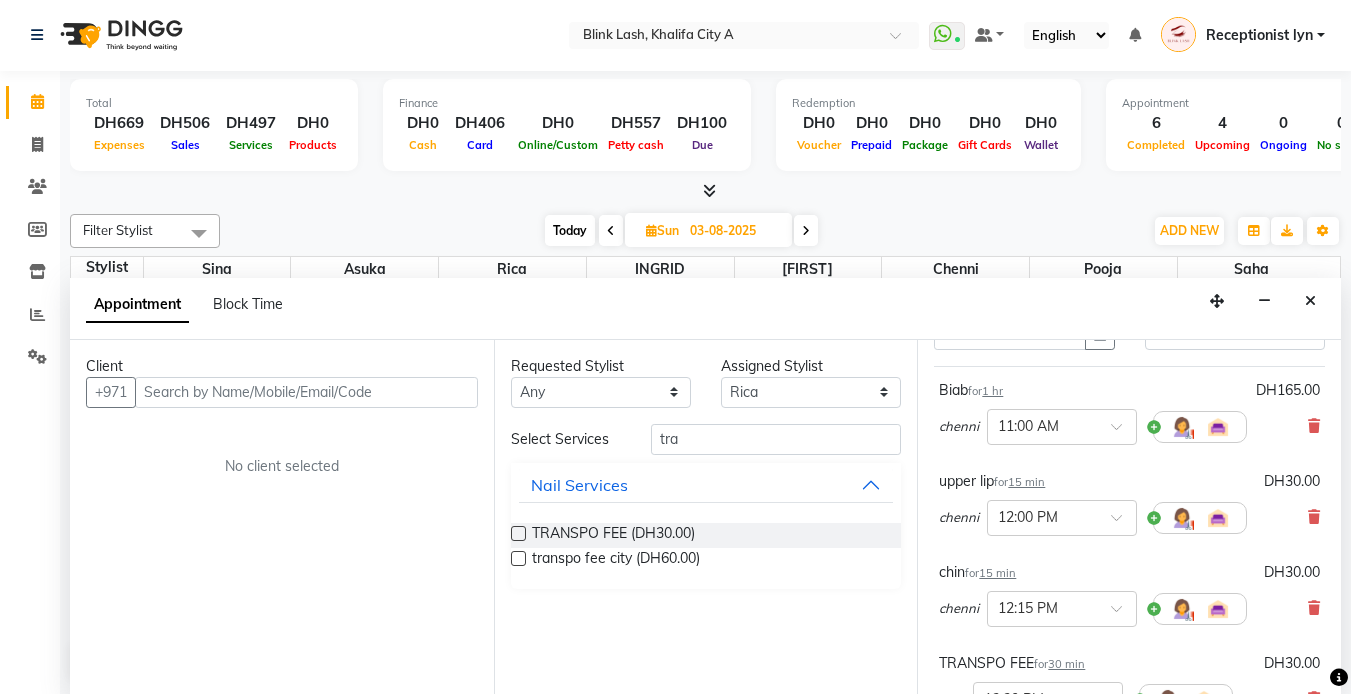 scroll, scrollTop: 300, scrollLeft: 0, axis: vertical 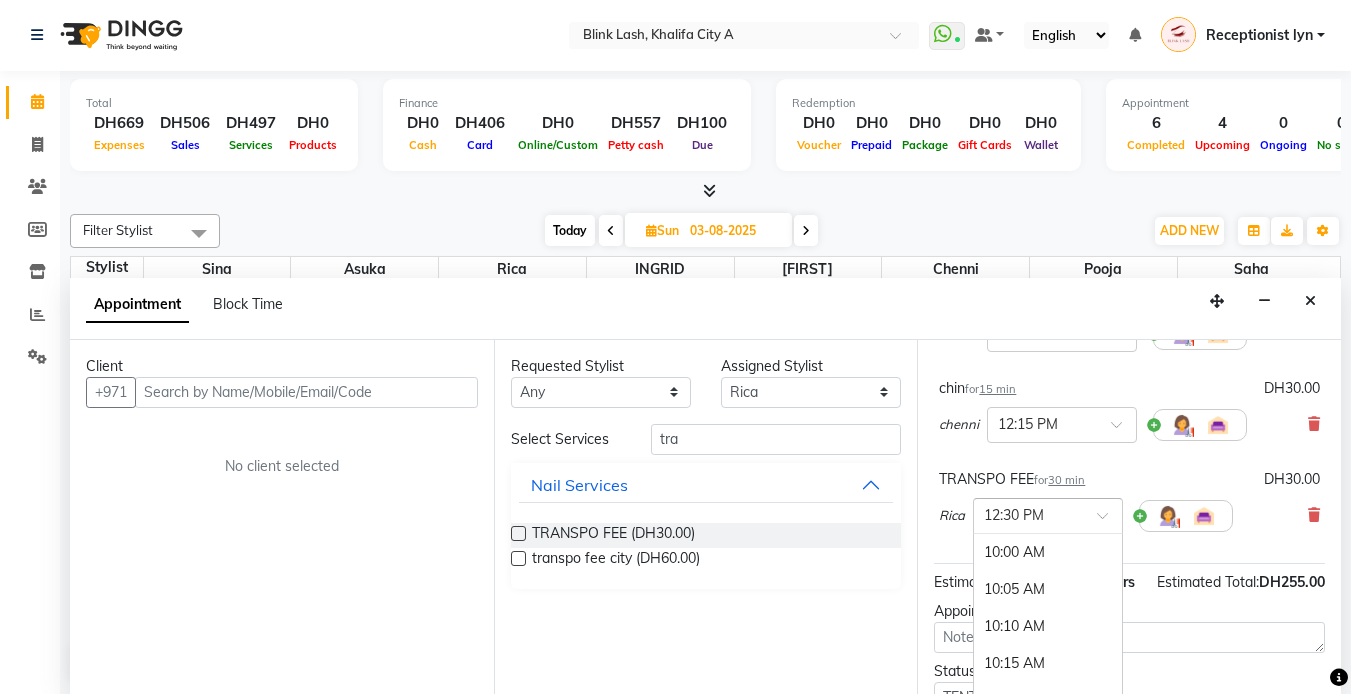 click at bounding box center [1109, 521] 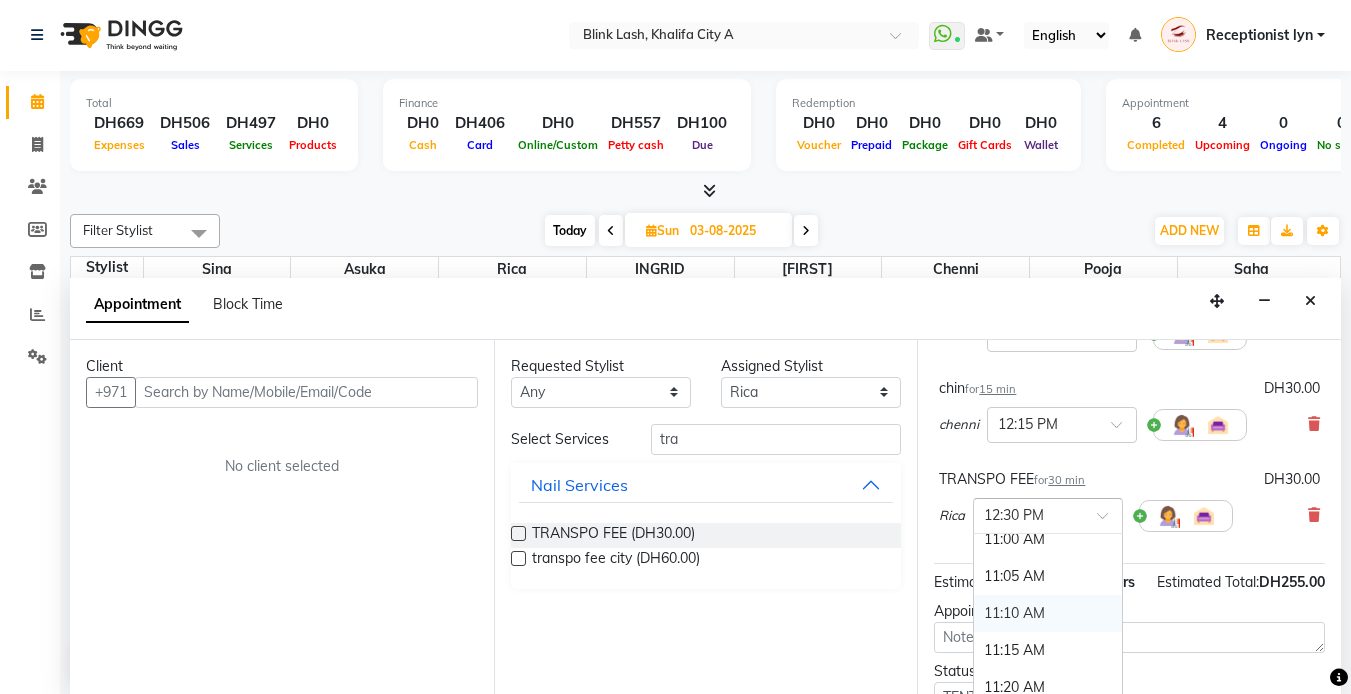 scroll, scrollTop: 422, scrollLeft: 0, axis: vertical 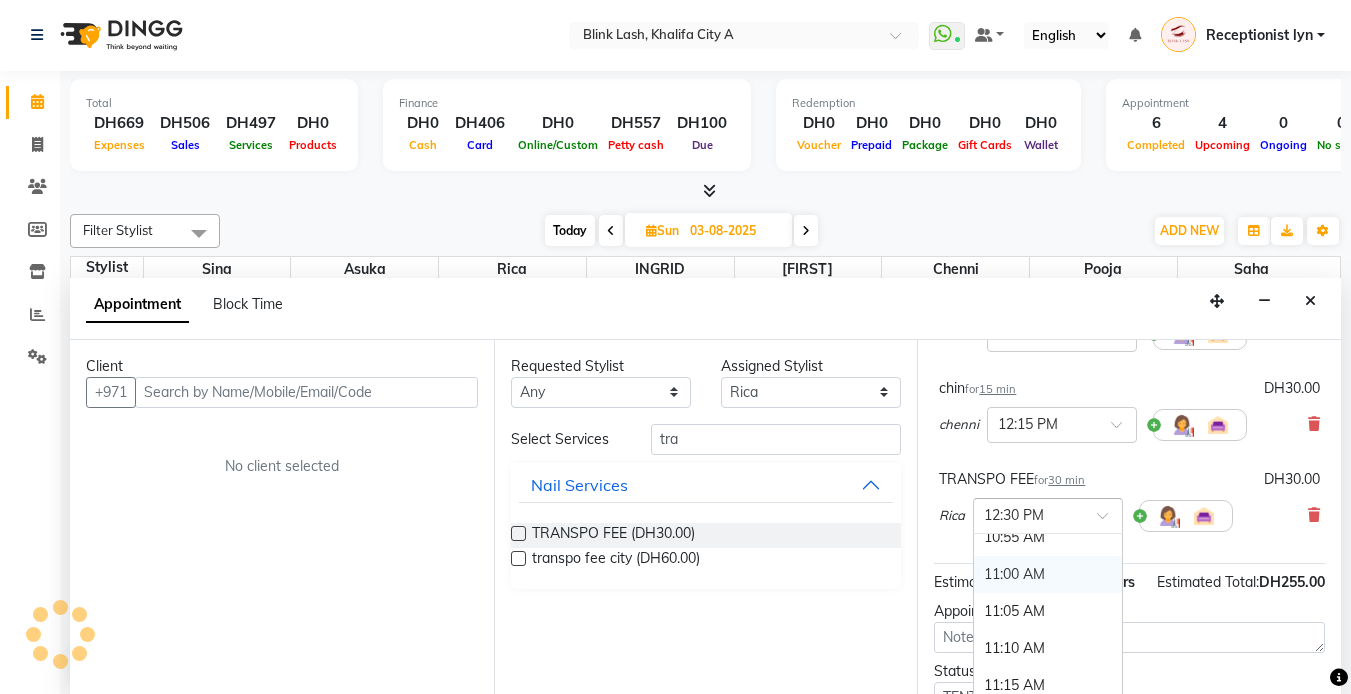 click on "11:00 AM" at bounding box center (1048, 574) 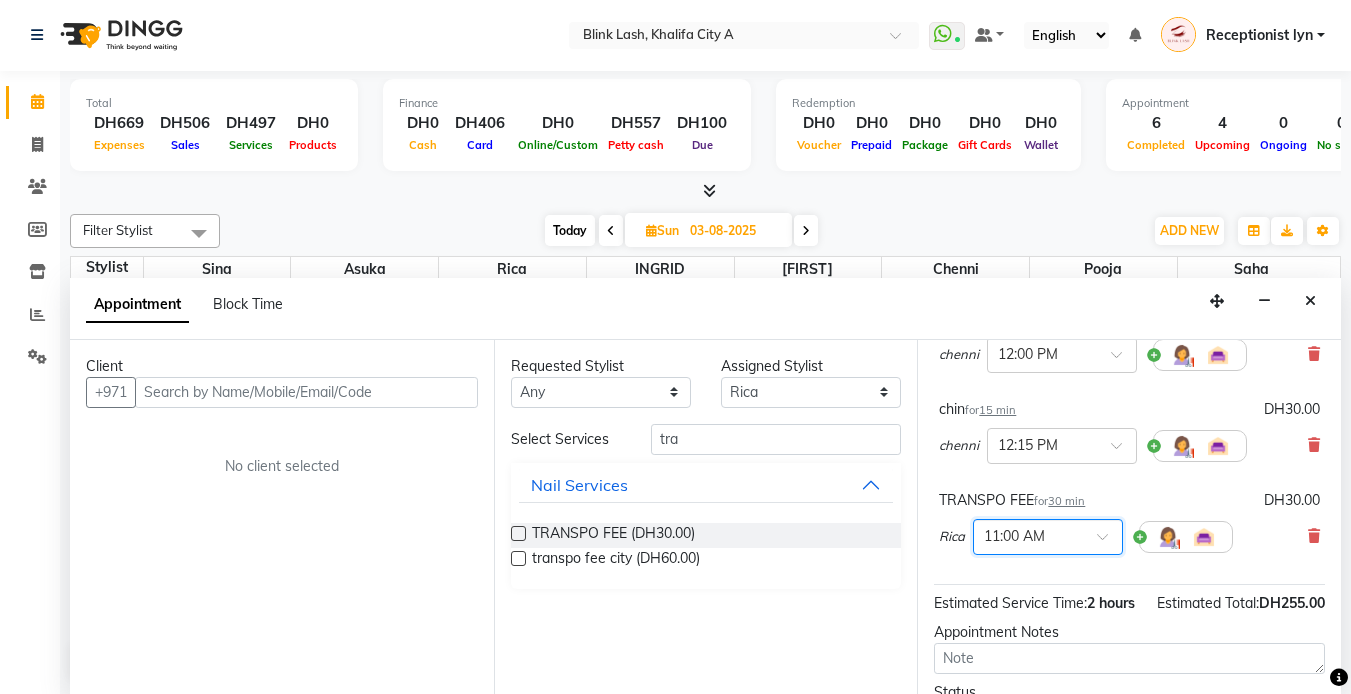 scroll, scrollTop: 321, scrollLeft: 0, axis: vertical 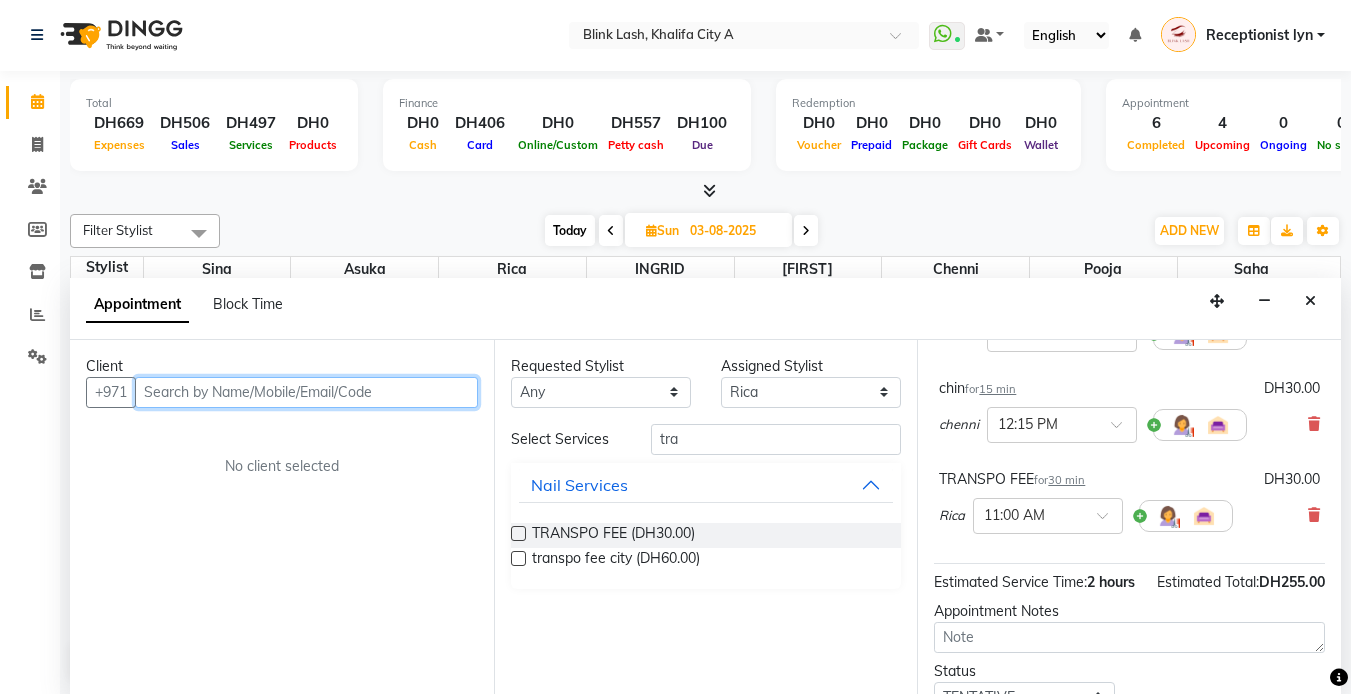 click at bounding box center (306, 392) 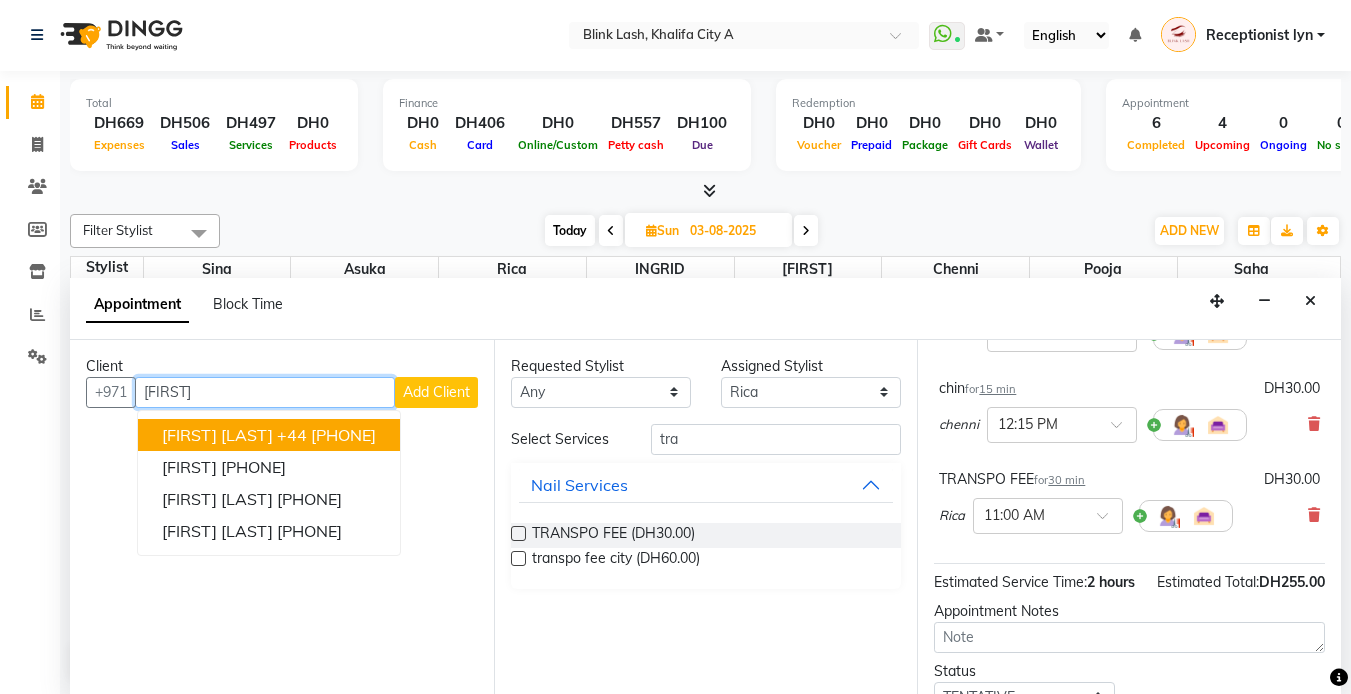 click on "+44 [PHONE]" at bounding box center [326, 435] 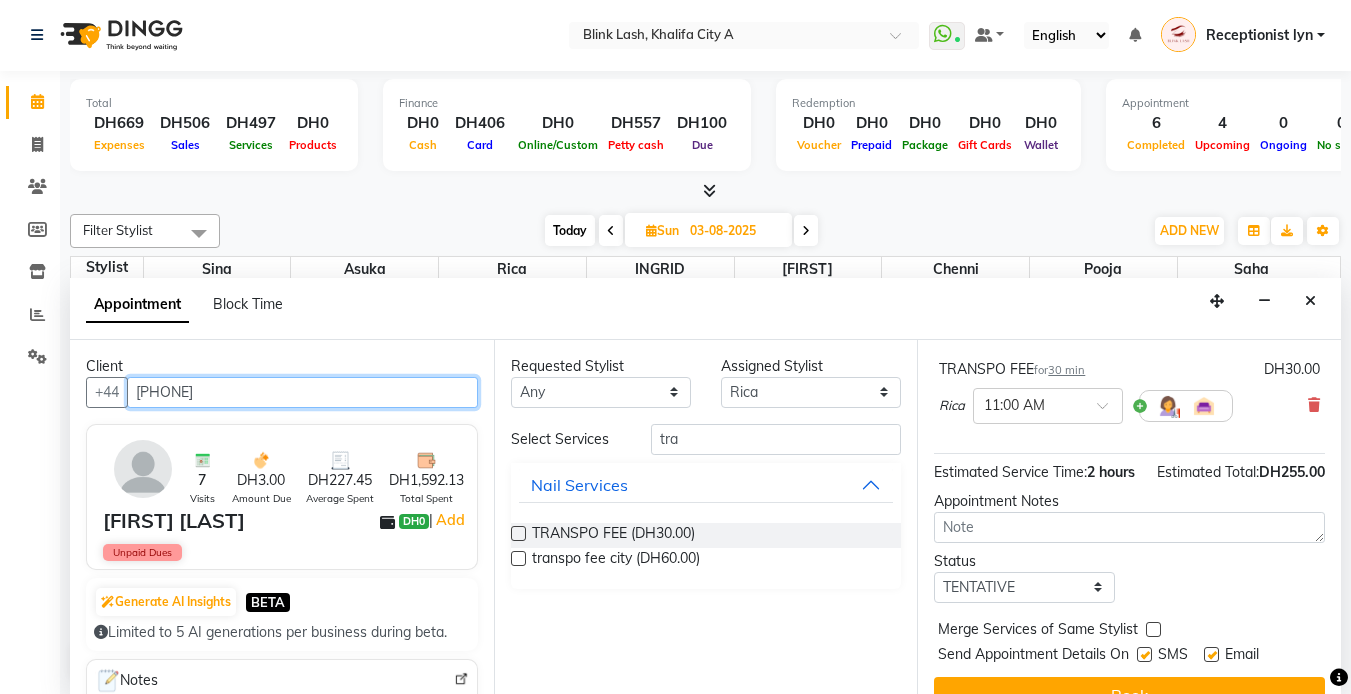 scroll, scrollTop: 502, scrollLeft: 0, axis: vertical 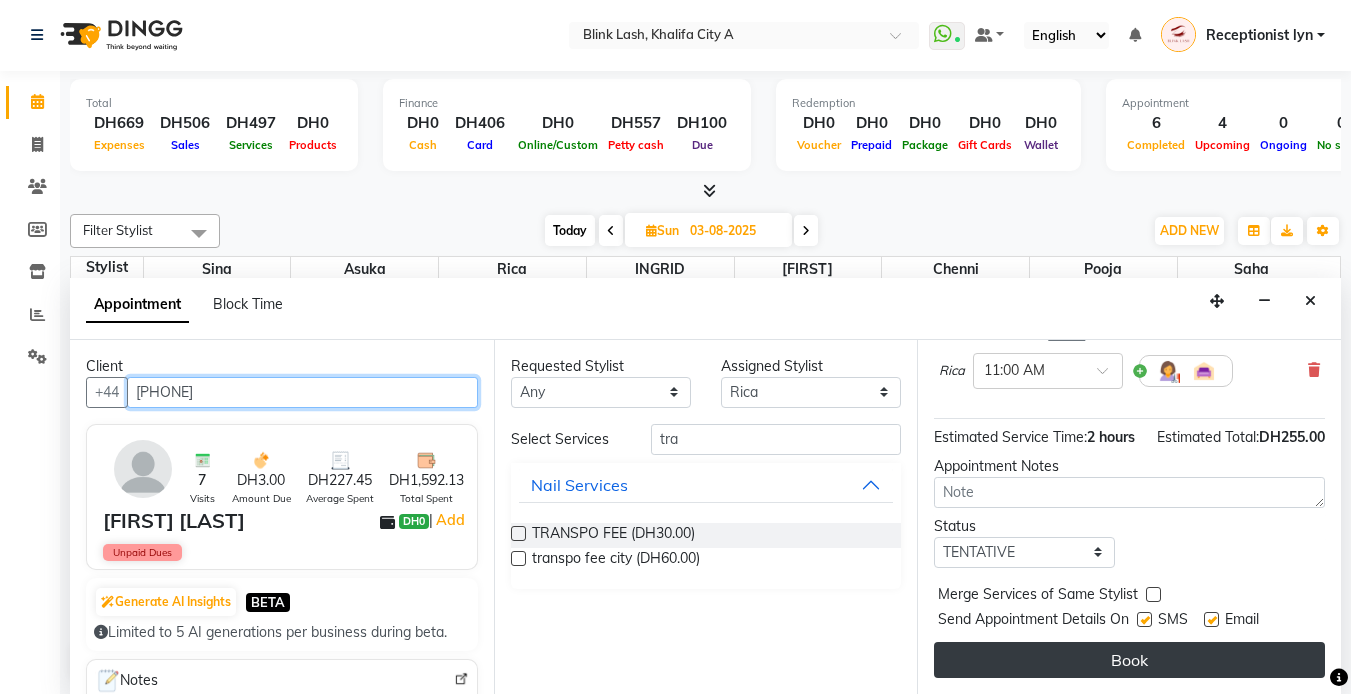 type on "[PHONE]" 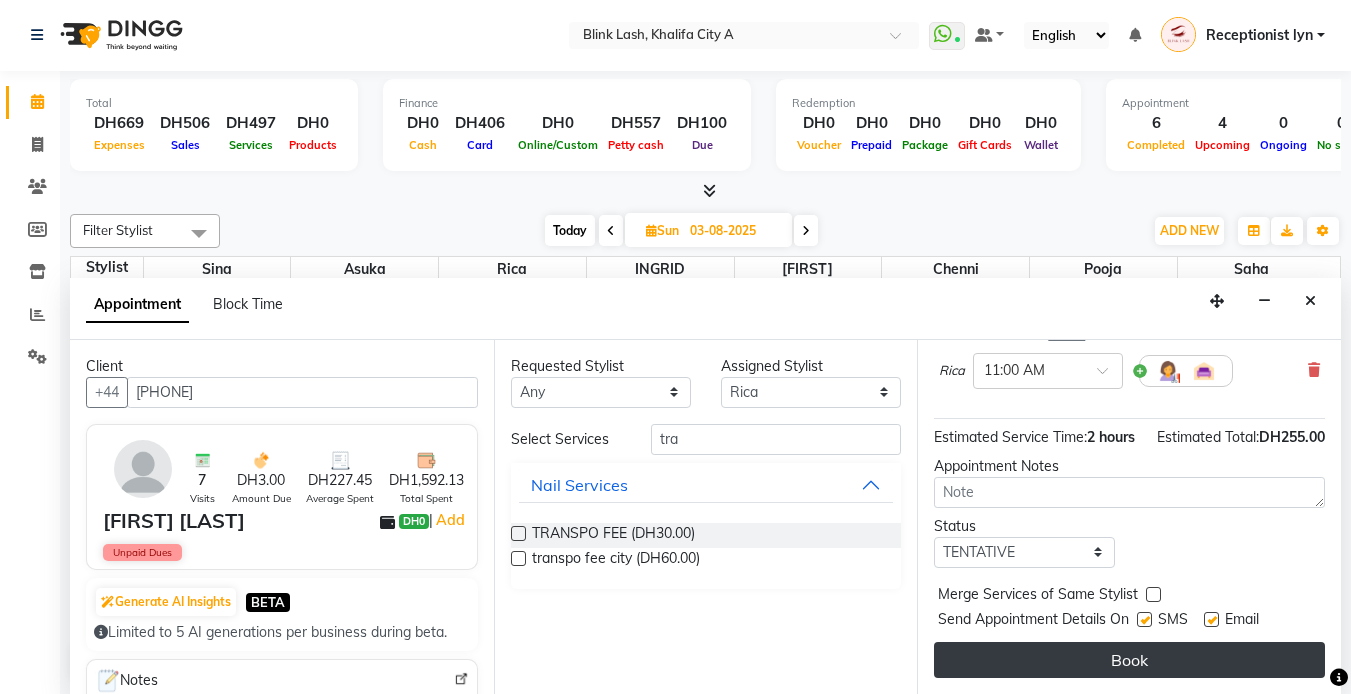 click on "Book" at bounding box center [1129, 660] 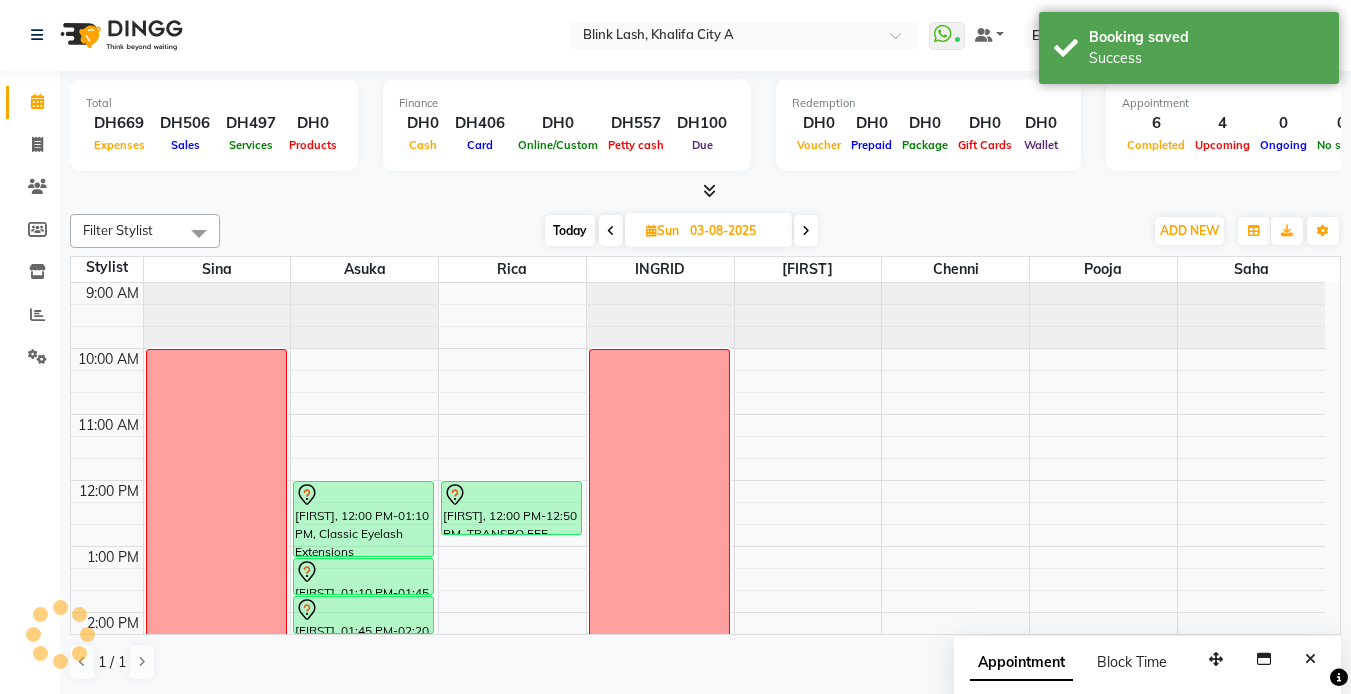 scroll, scrollTop: 0, scrollLeft: 0, axis: both 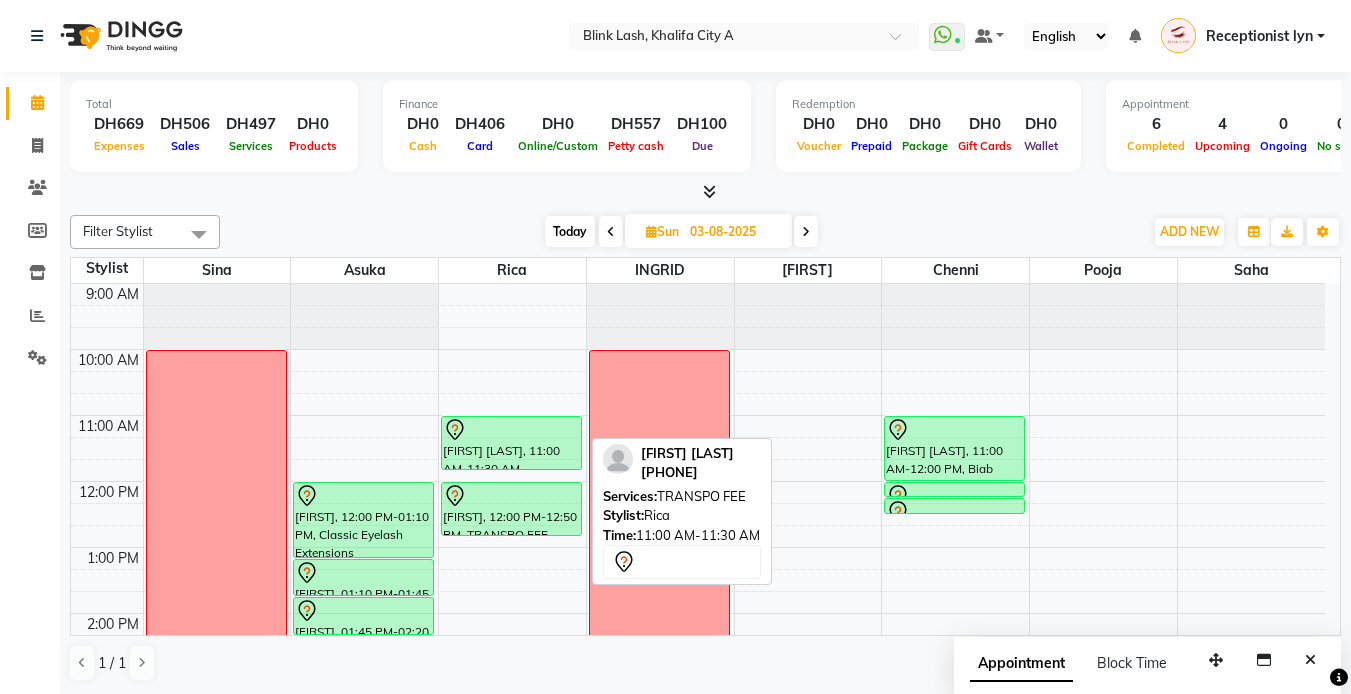drag, startPoint x: 534, startPoint y: 445, endPoint x: 530, endPoint y: 472, distance: 27.294687 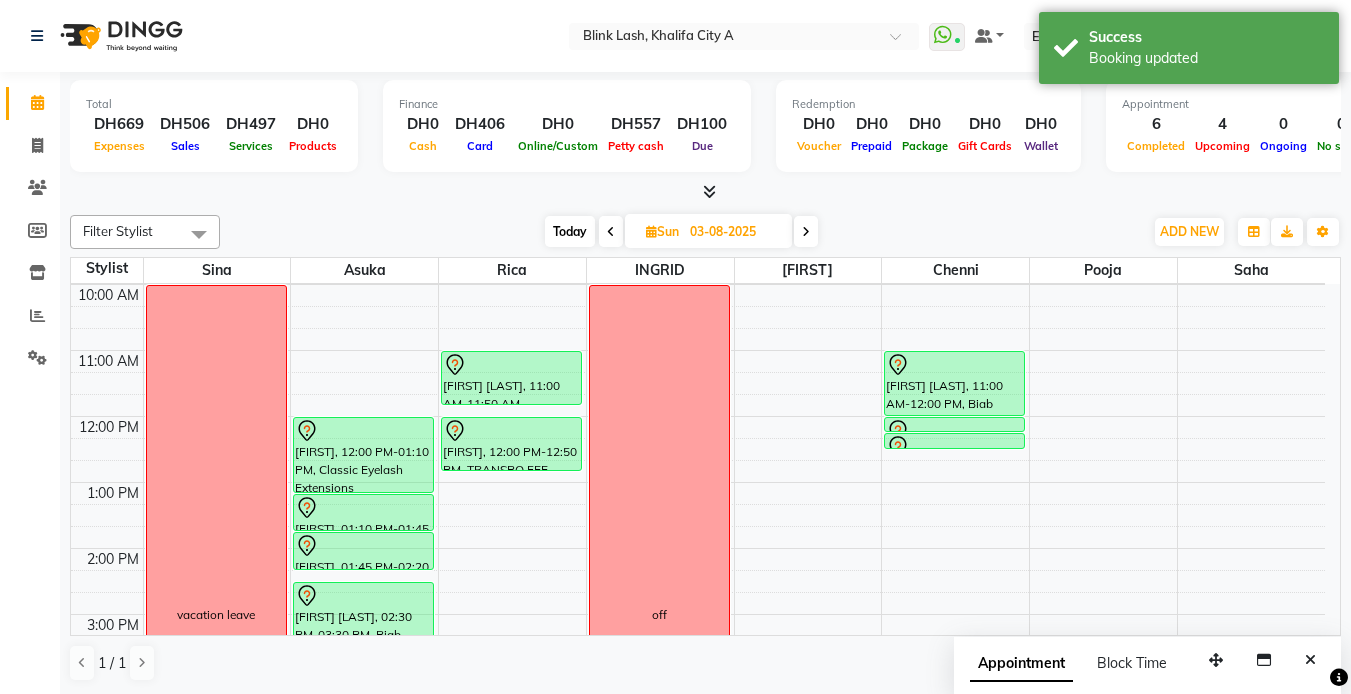 scroll, scrollTop: 100, scrollLeft: 0, axis: vertical 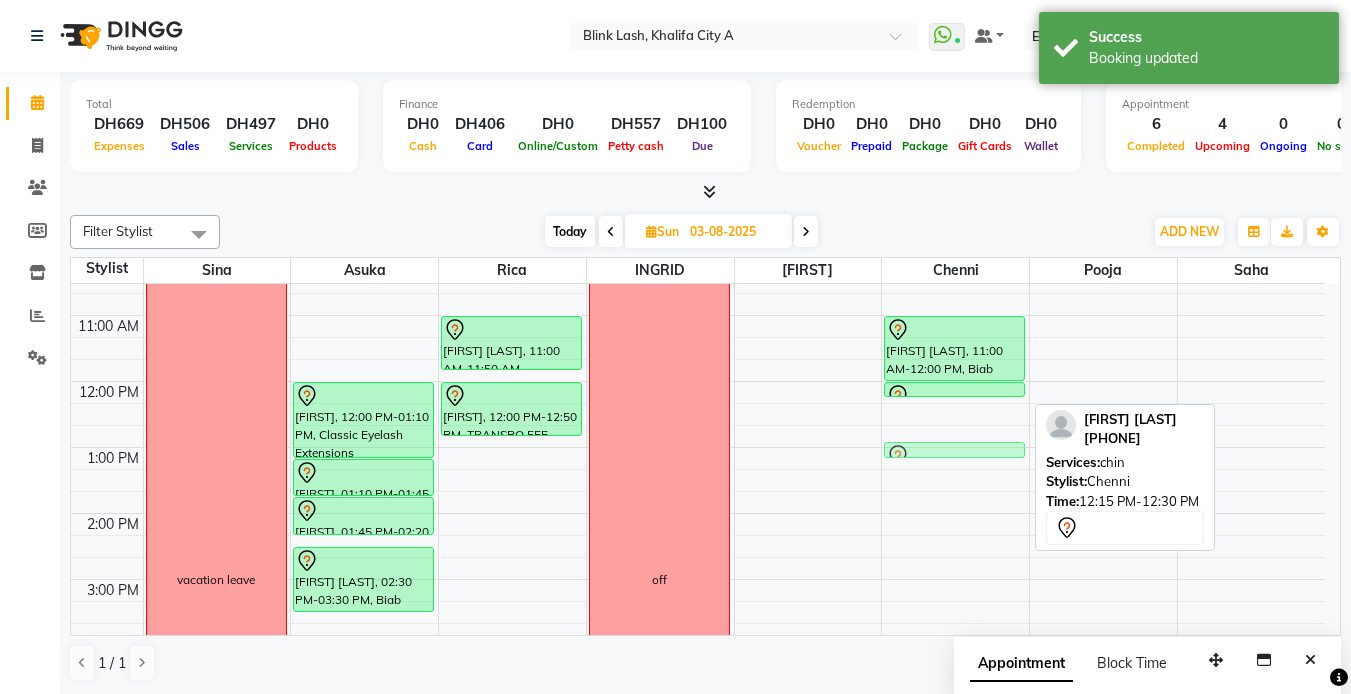 drag, startPoint x: 993, startPoint y: 402, endPoint x: 993, endPoint y: 428, distance: 26 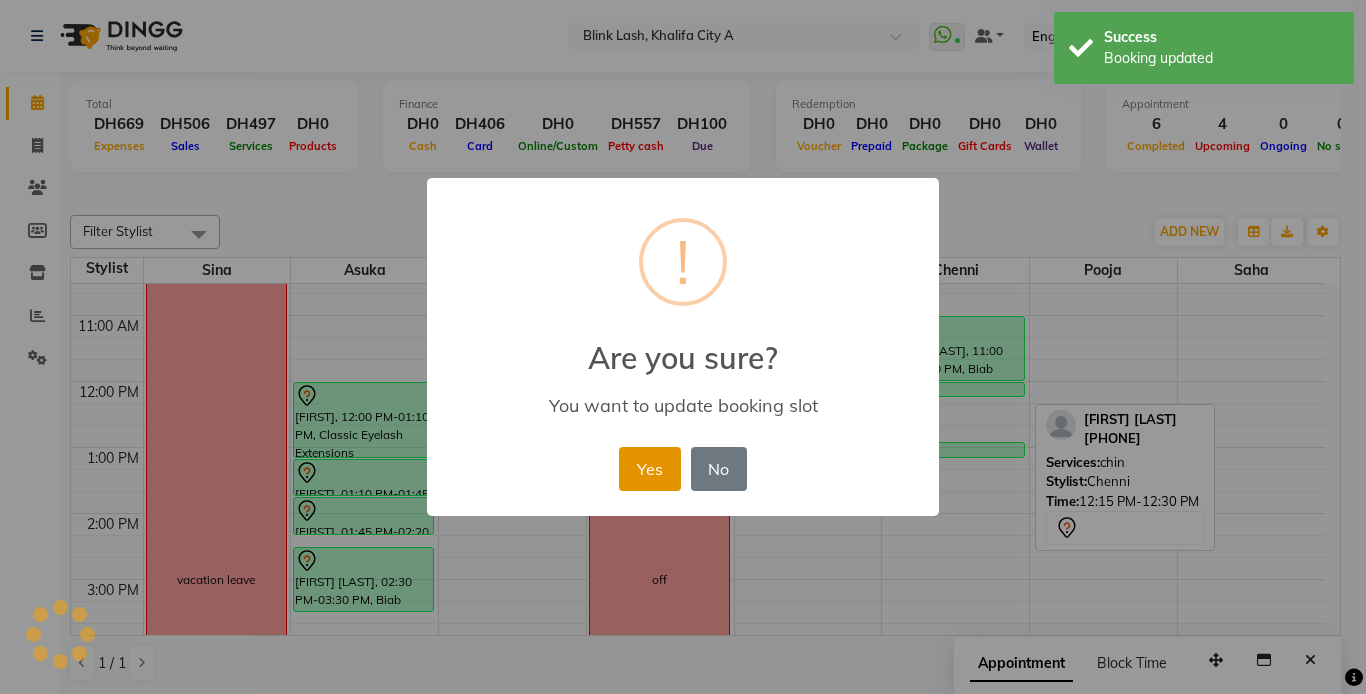 click on "Yes" at bounding box center [649, 469] 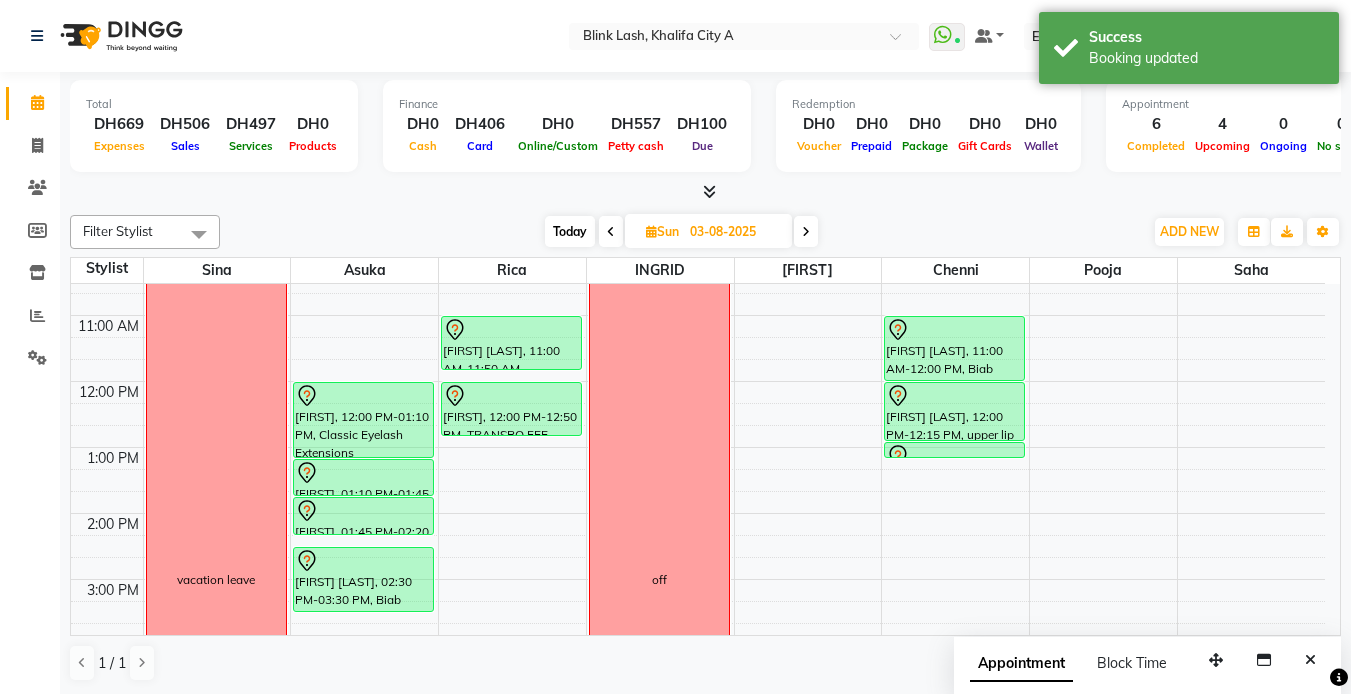 drag, startPoint x: 999, startPoint y: 395, endPoint x: 1001, endPoint y: 433, distance: 38.052597 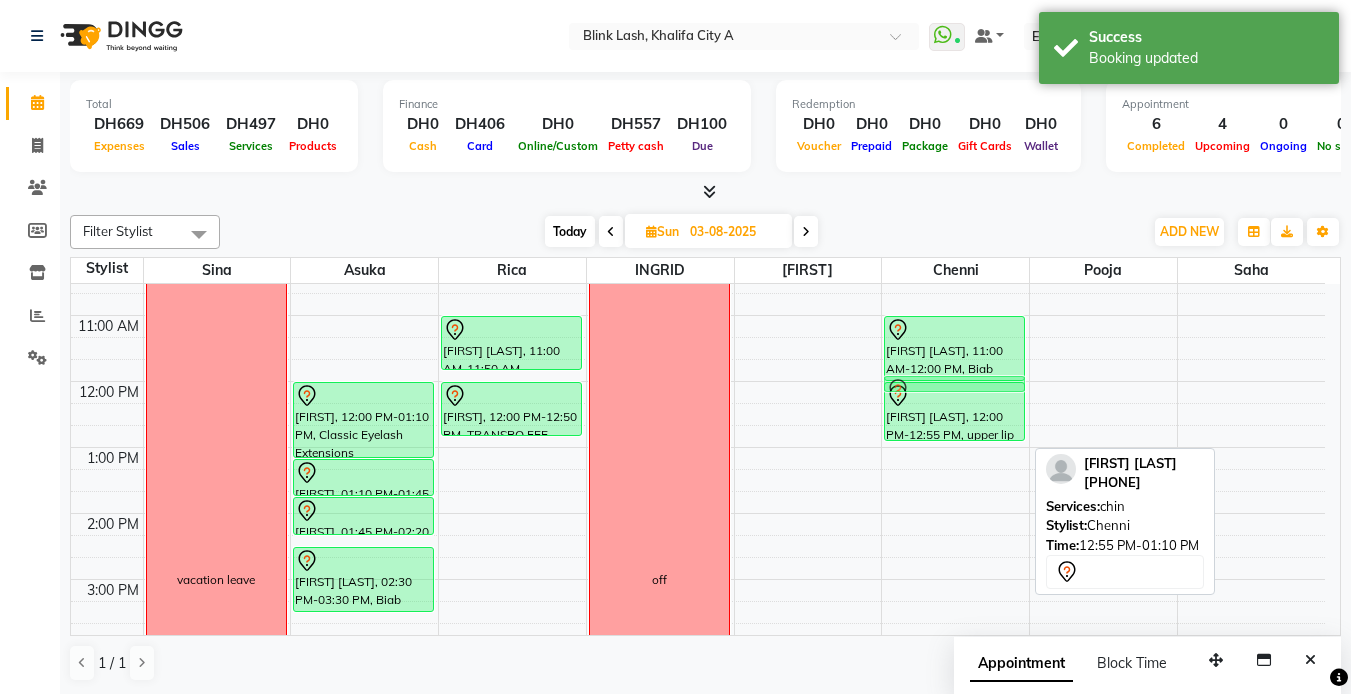drag, startPoint x: 978, startPoint y: 450, endPoint x: 980, endPoint y: 400, distance: 50.039986 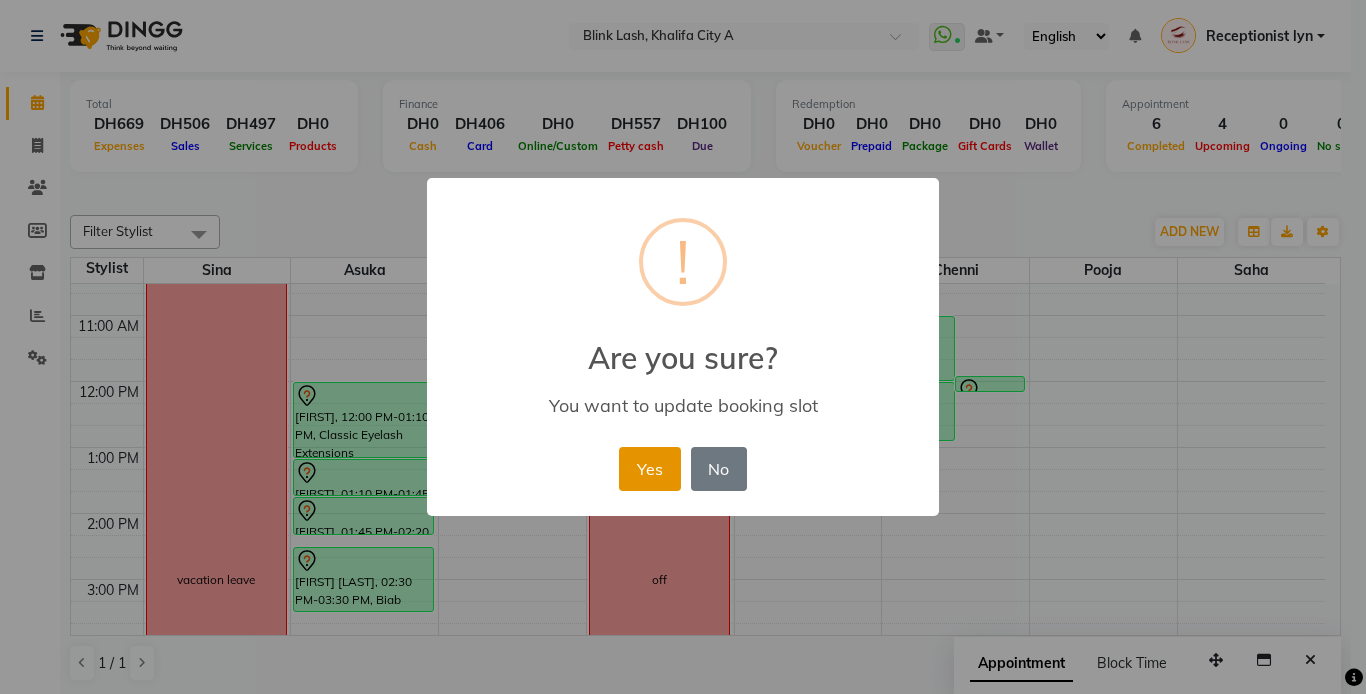 click on "Yes" at bounding box center [649, 469] 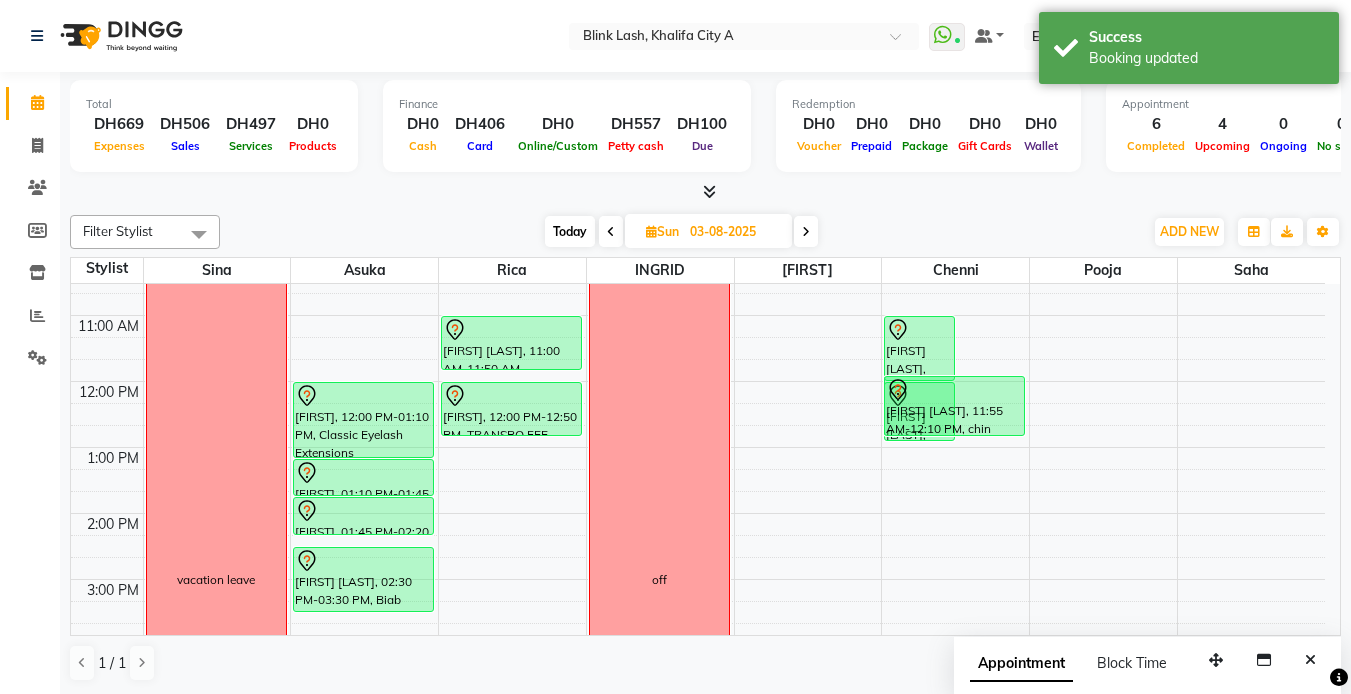 drag, startPoint x: 994, startPoint y: 392, endPoint x: 994, endPoint y: 430, distance: 38 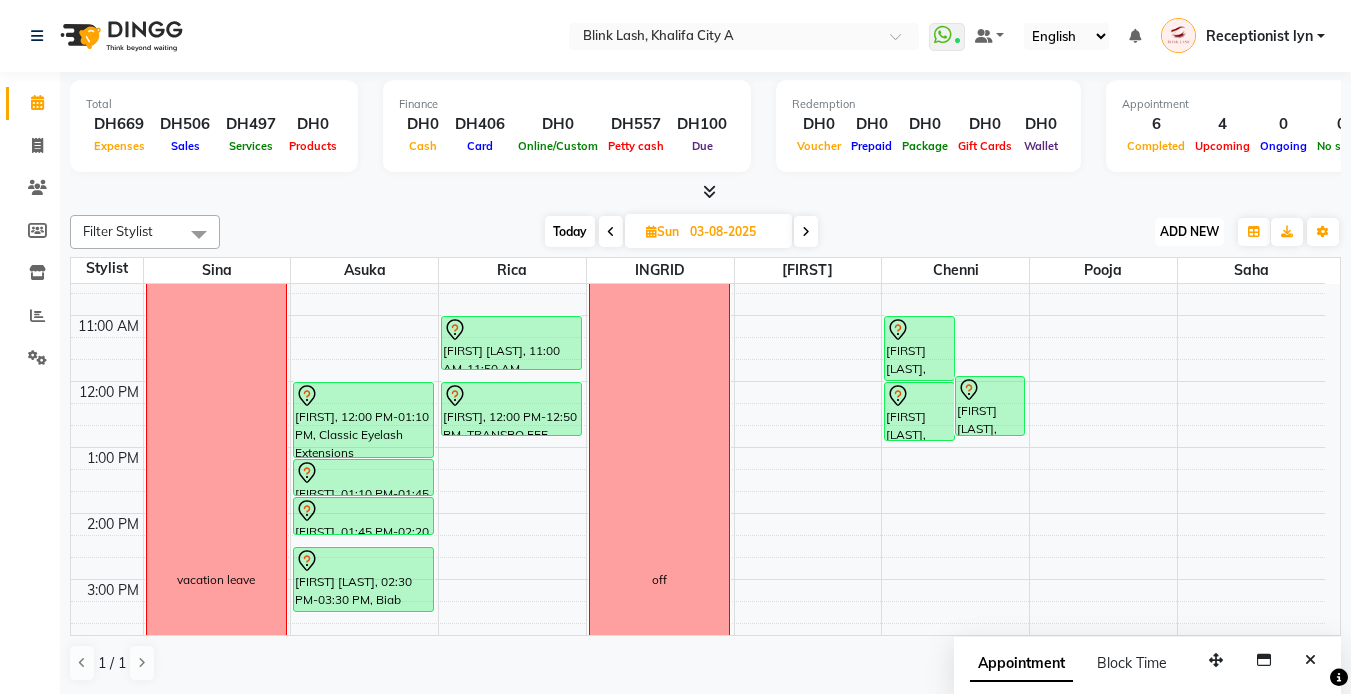 click on "ADD NEW Toggle Dropdown" at bounding box center [1189, 232] 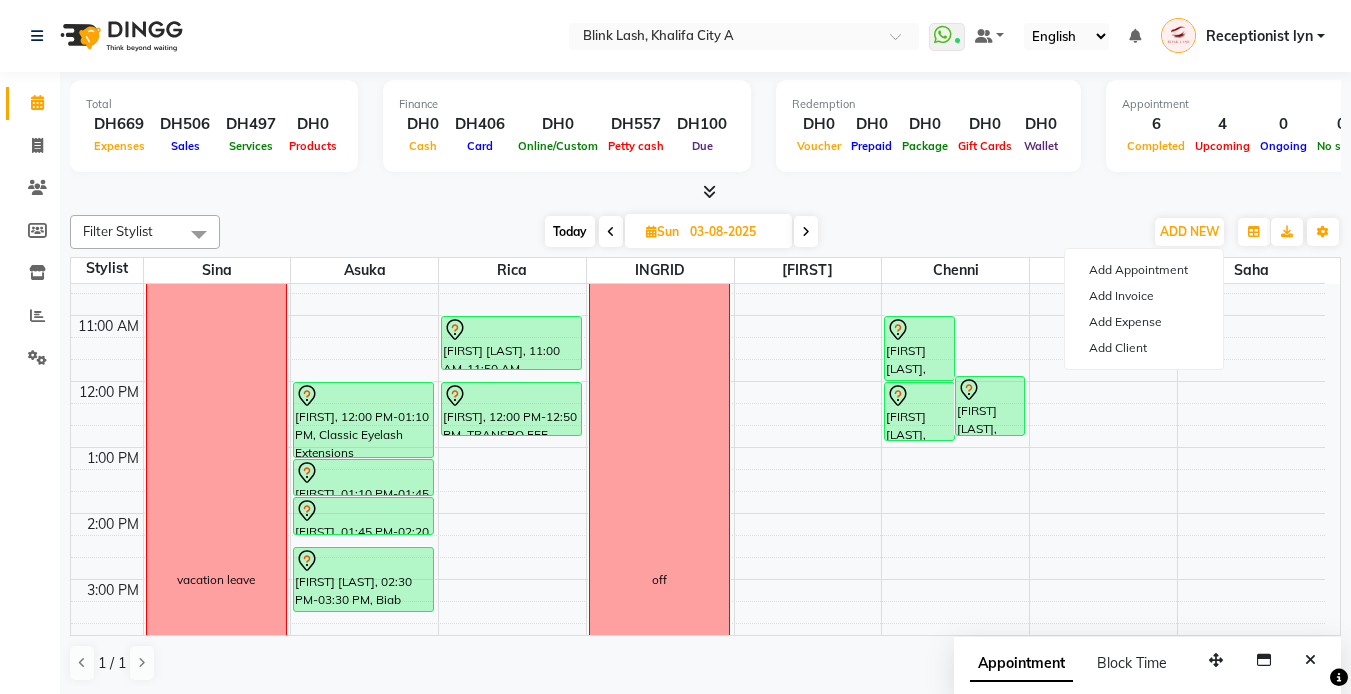 click at bounding box center (705, 192) 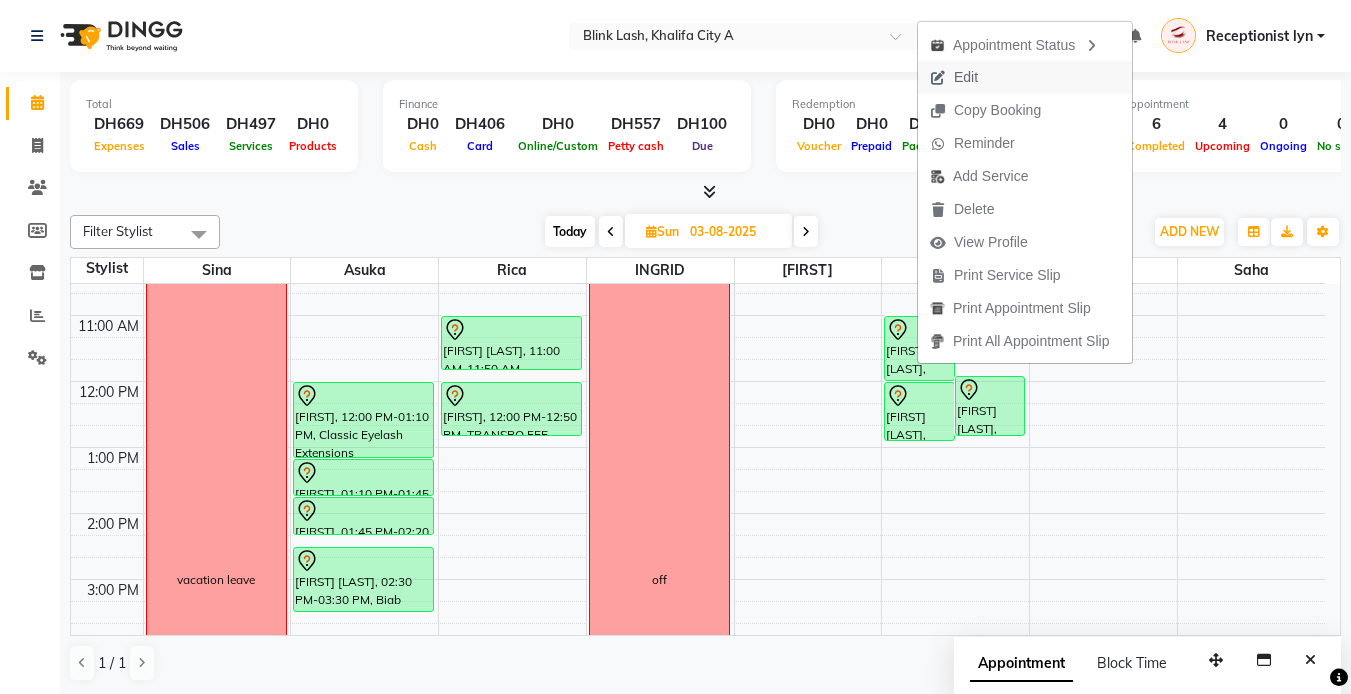 click on "Edit" at bounding box center [954, 77] 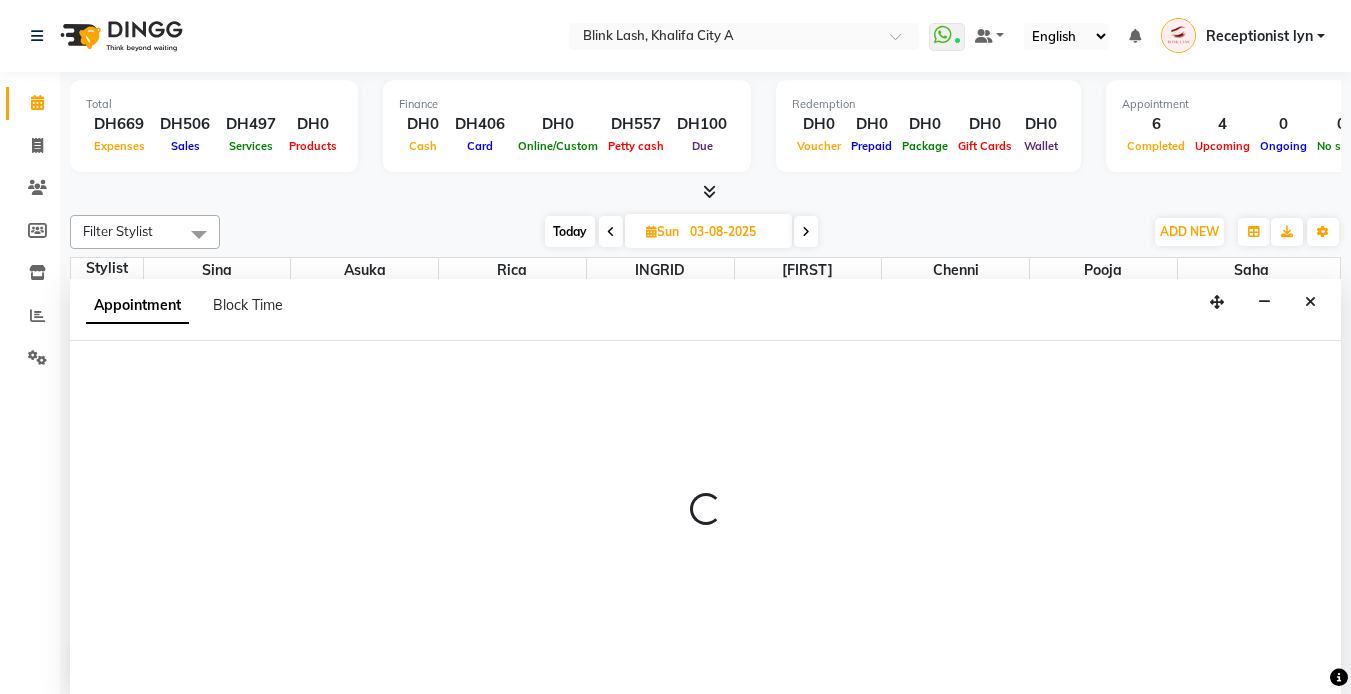 select on "tentative" 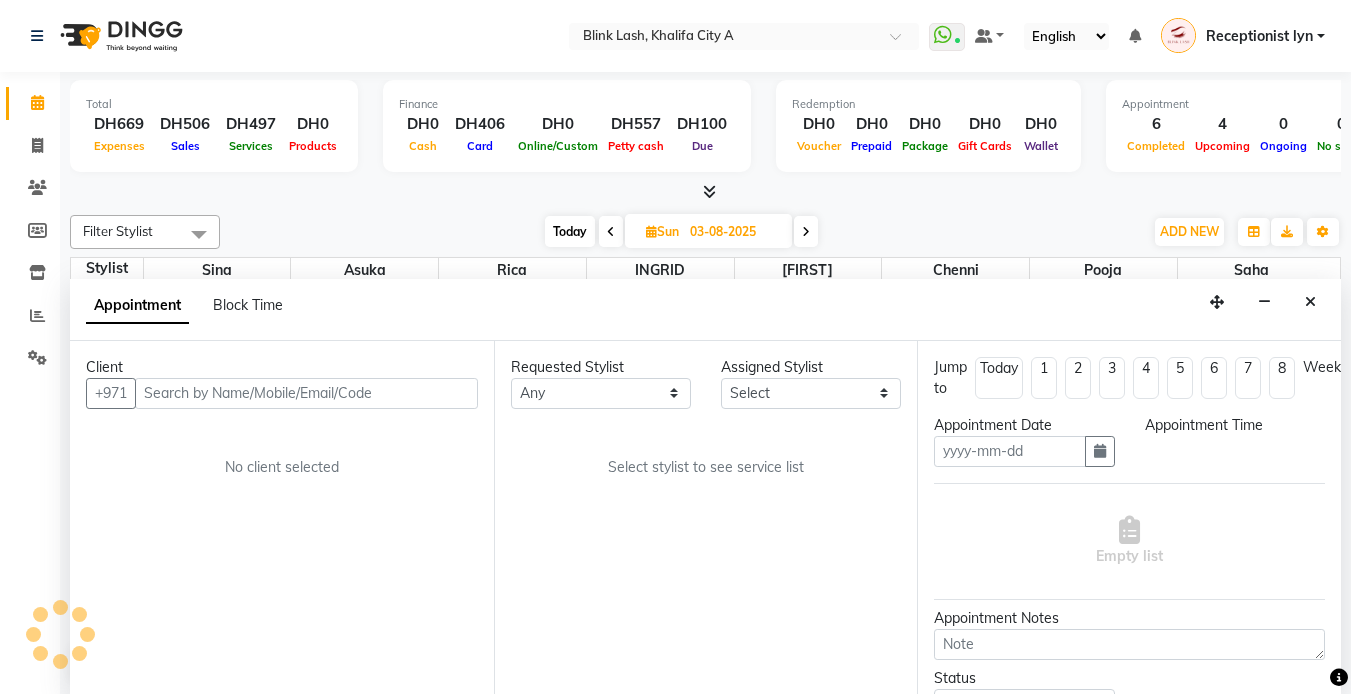 type on "03-08-2025" 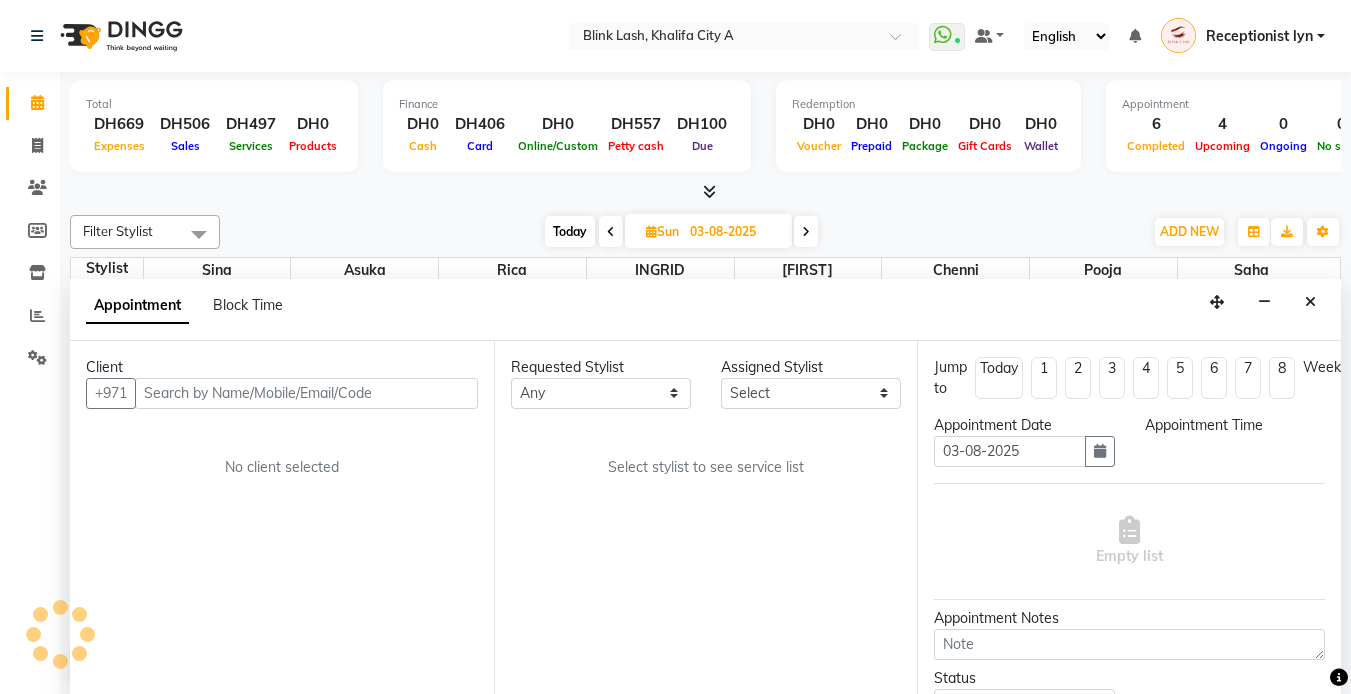 scroll, scrollTop: 1, scrollLeft: 0, axis: vertical 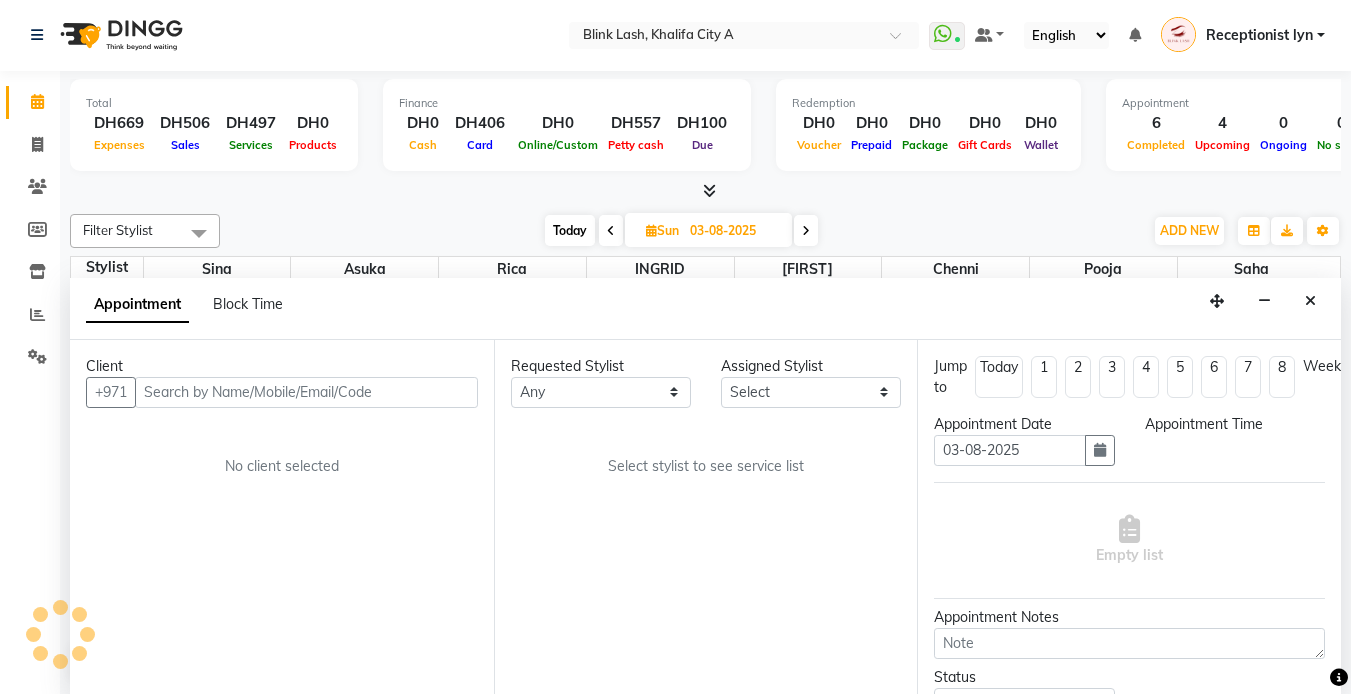 select on "660" 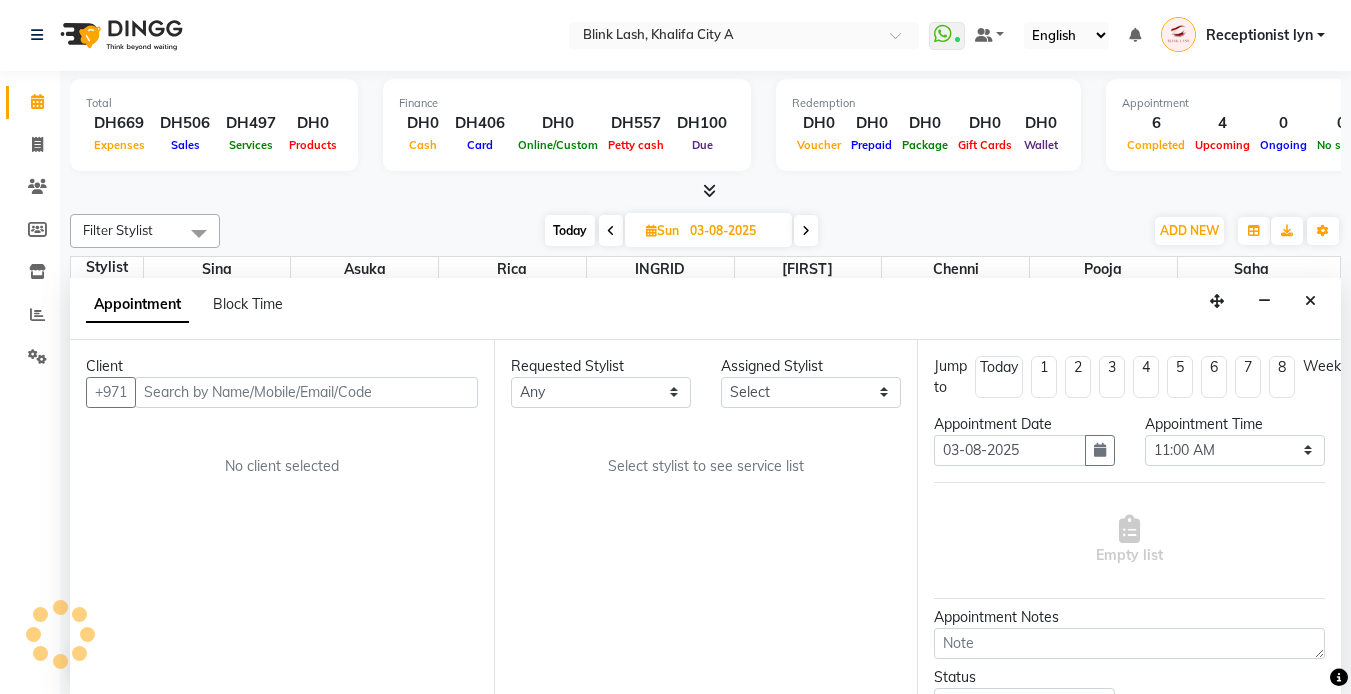 select on "57849" 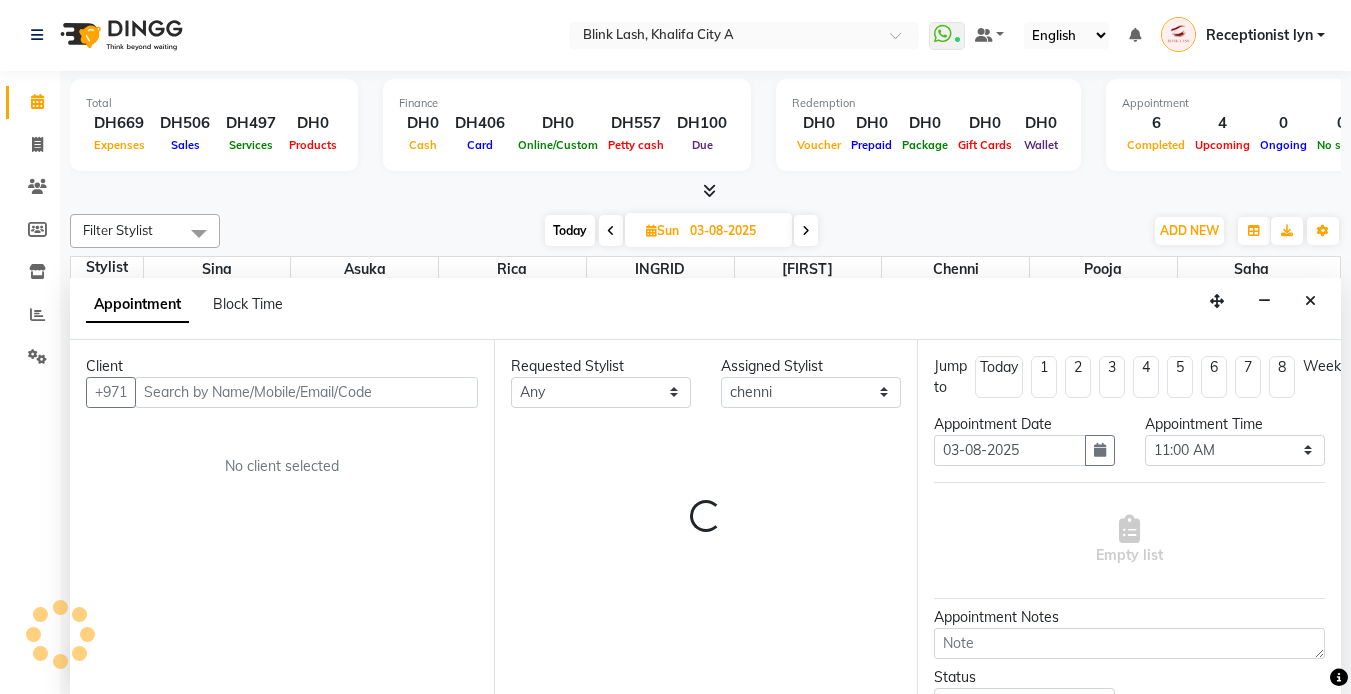 scroll, scrollTop: 397, scrollLeft: 0, axis: vertical 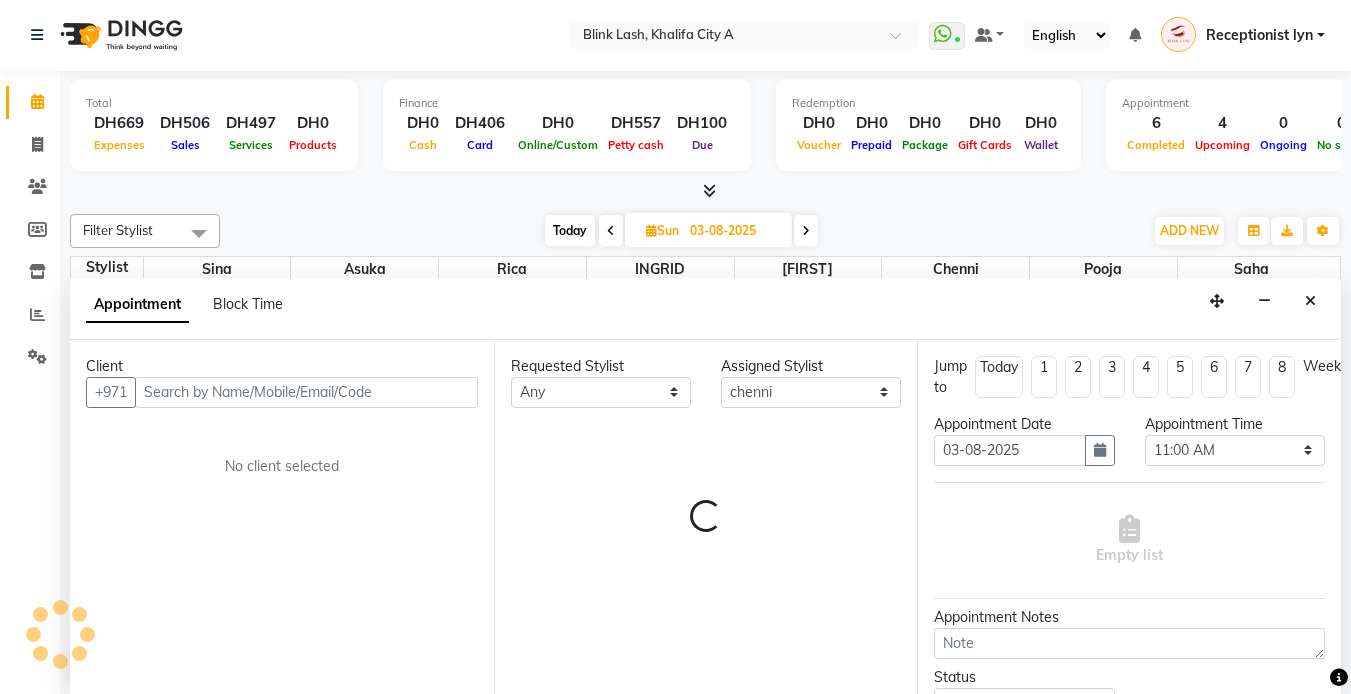select on "2892" 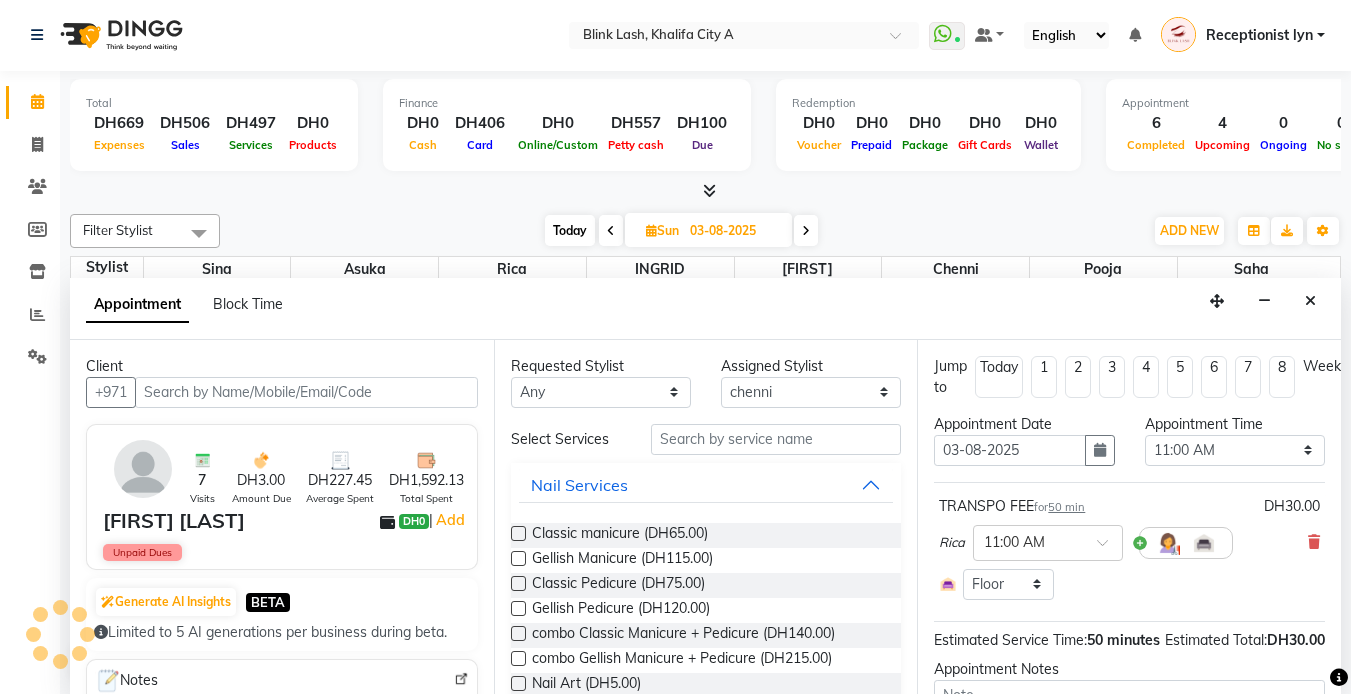 select on "2892" 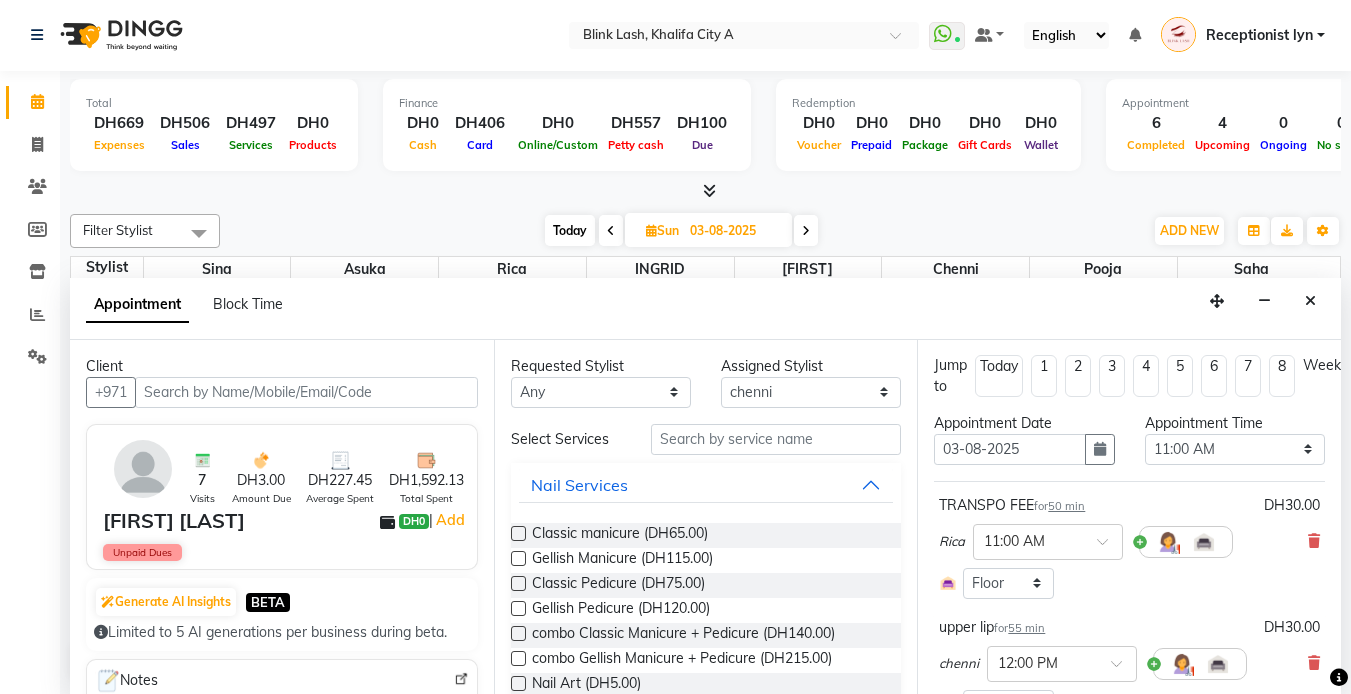 scroll, scrollTop: 0, scrollLeft: 0, axis: both 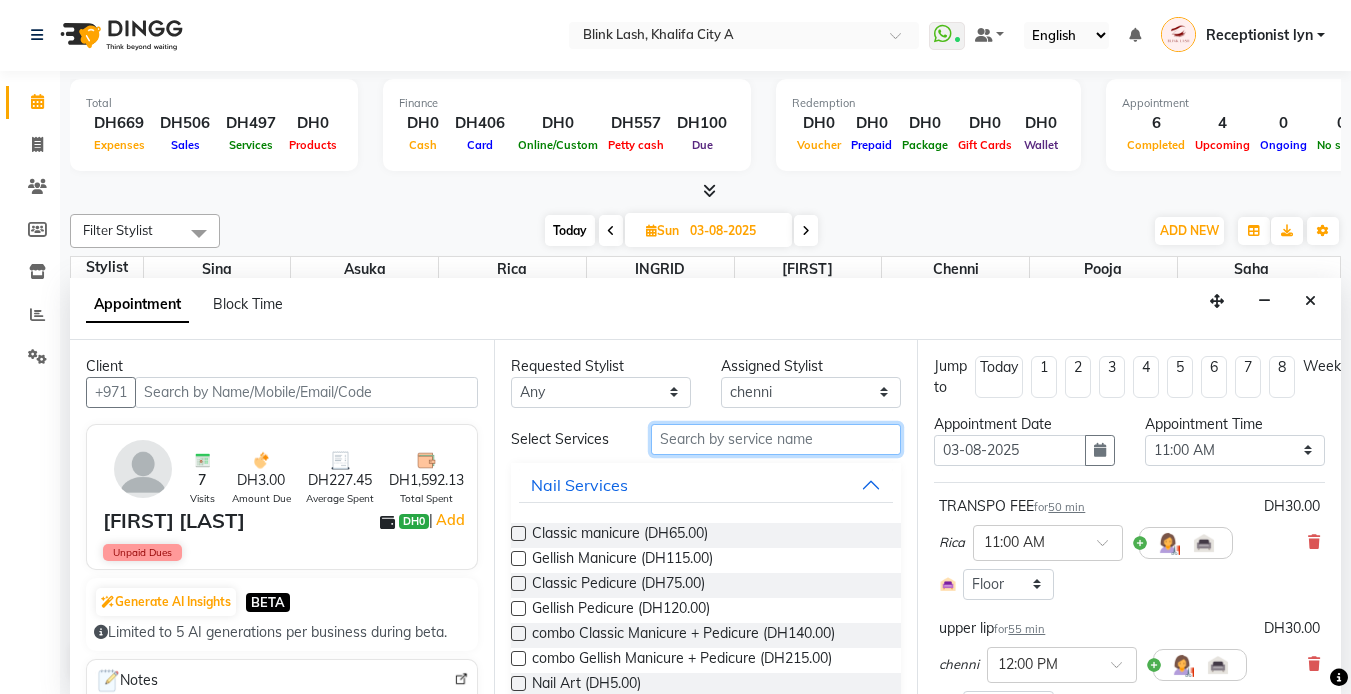 click at bounding box center (776, 439) 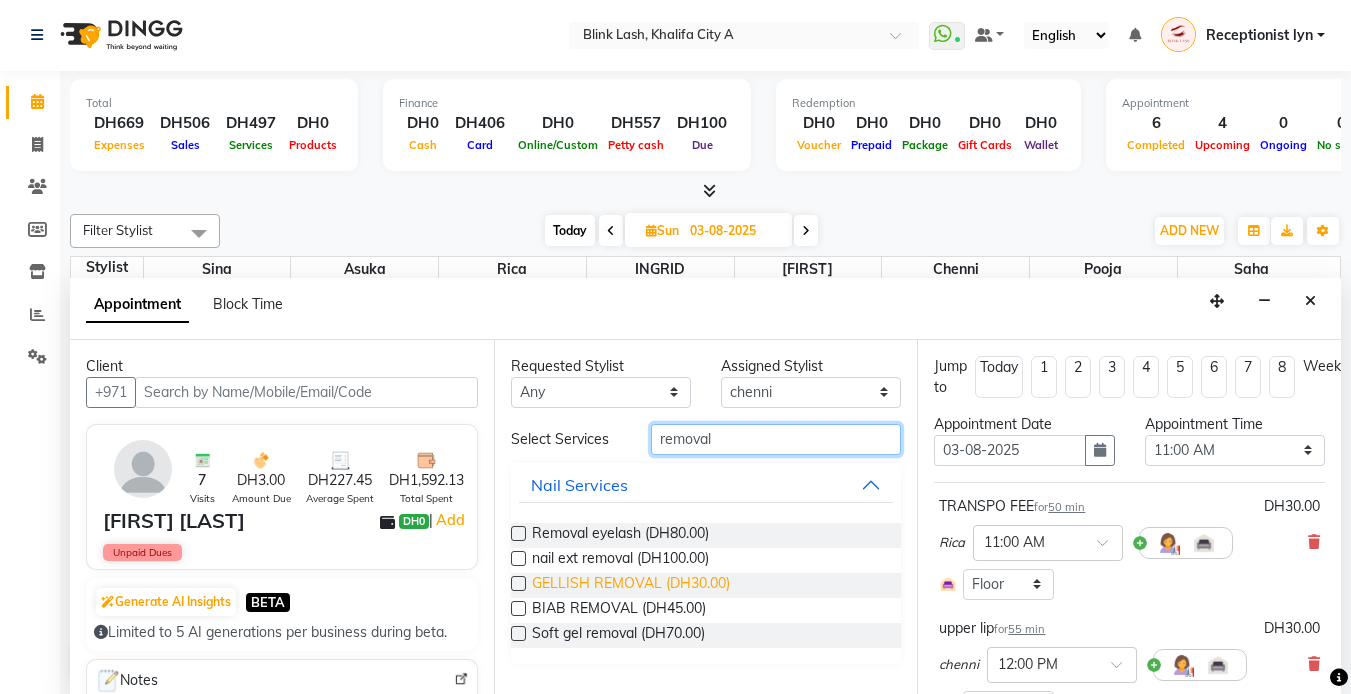 type on "removal" 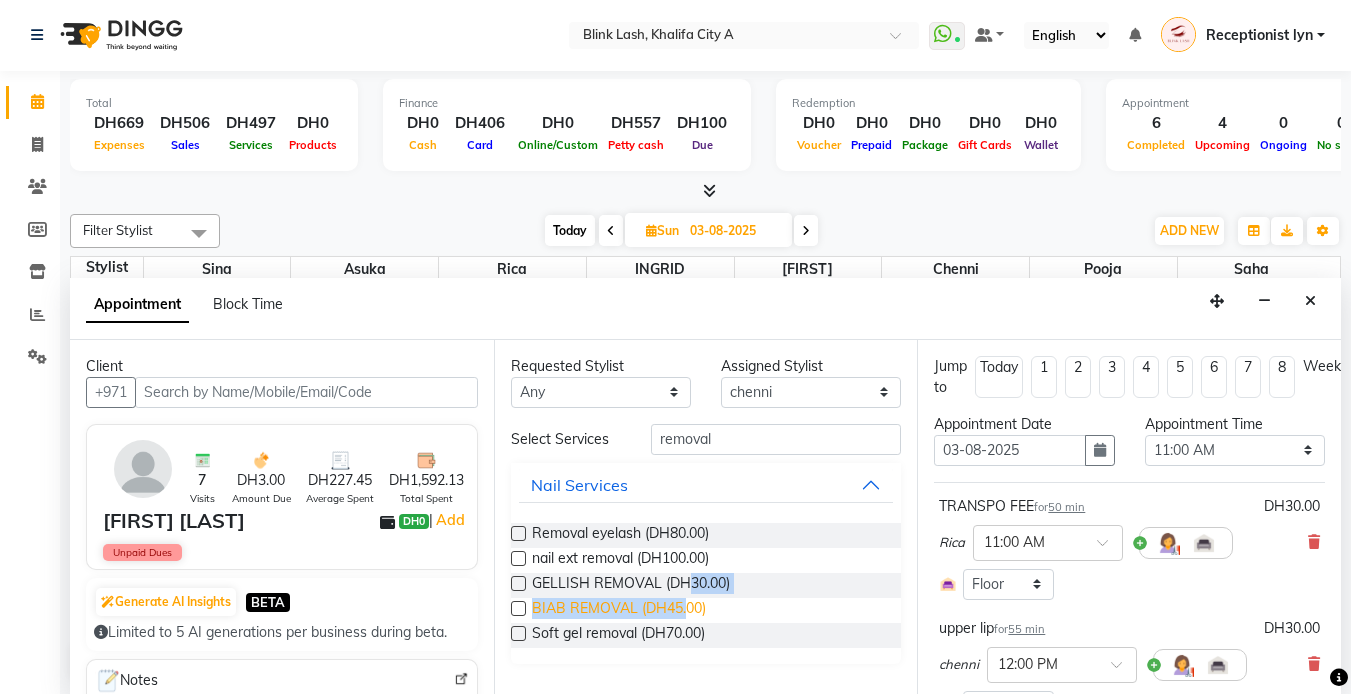 drag, startPoint x: 687, startPoint y: 593, endPoint x: 684, endPoint y: 608, distance: 15.297058 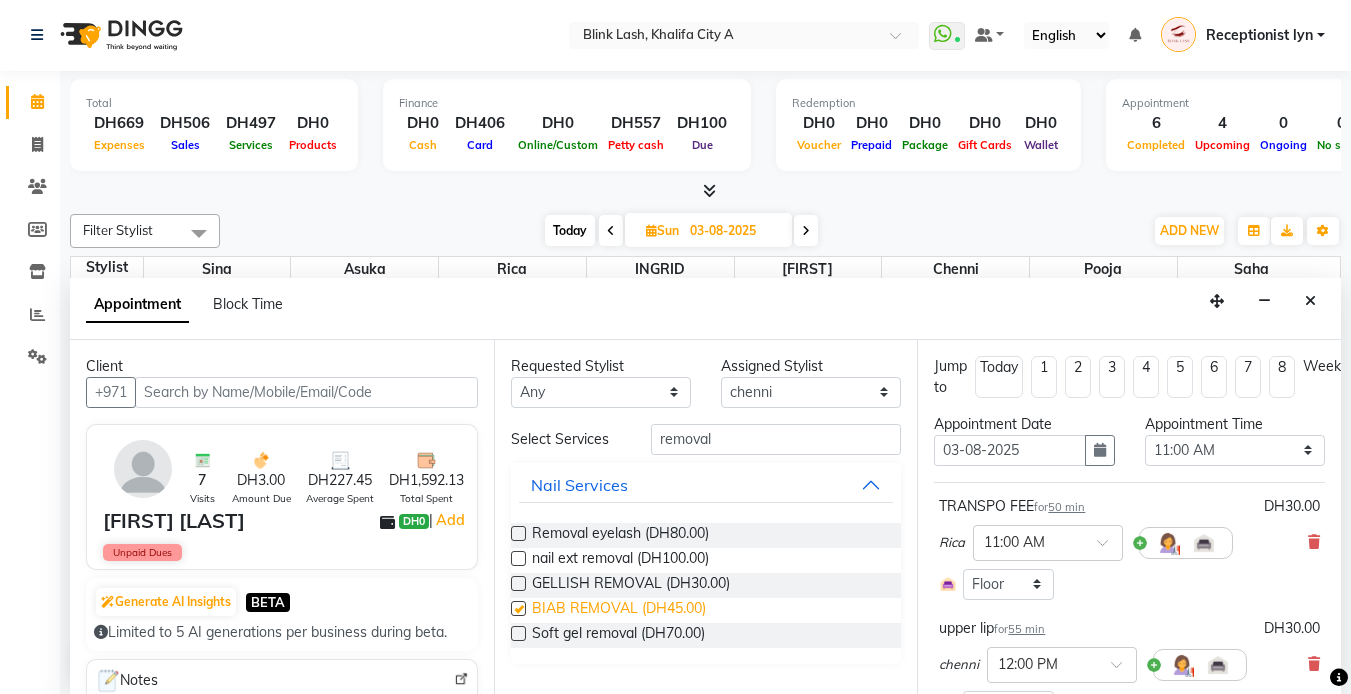 checkbox on "false" 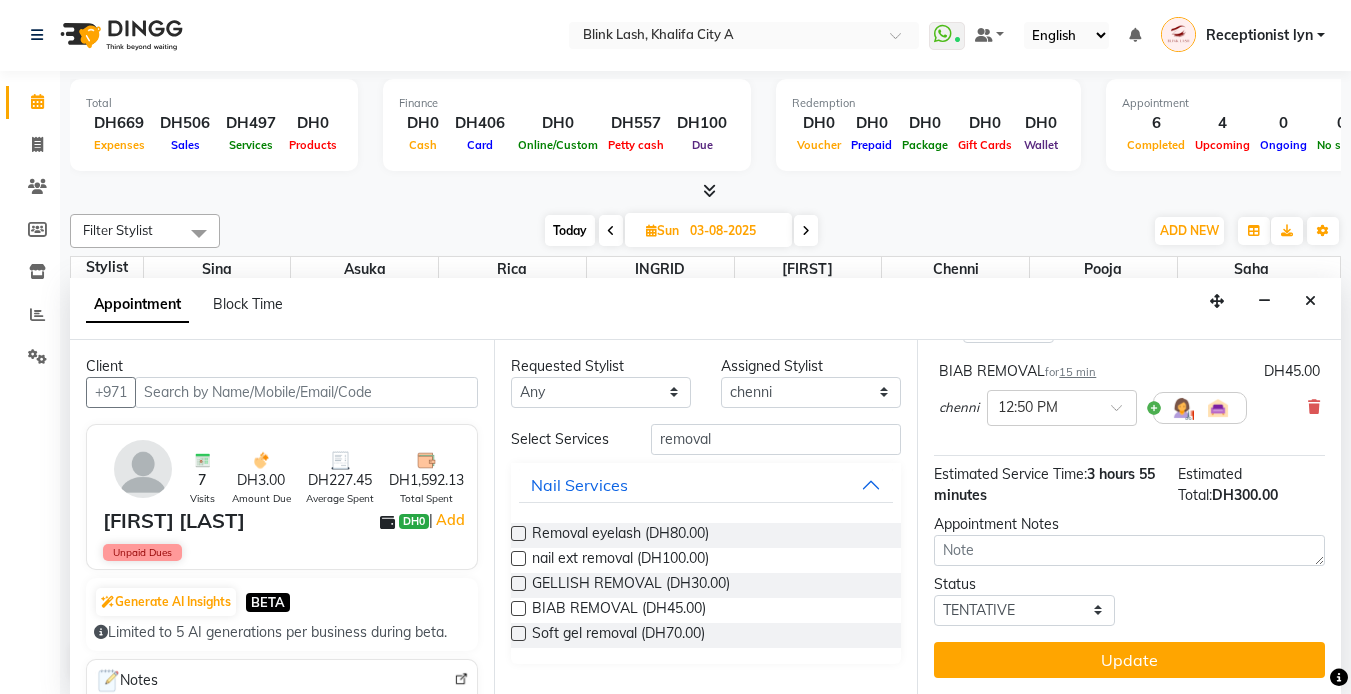 scroll, scrollTop: 638, scrollLeft: 0, axis: vertical 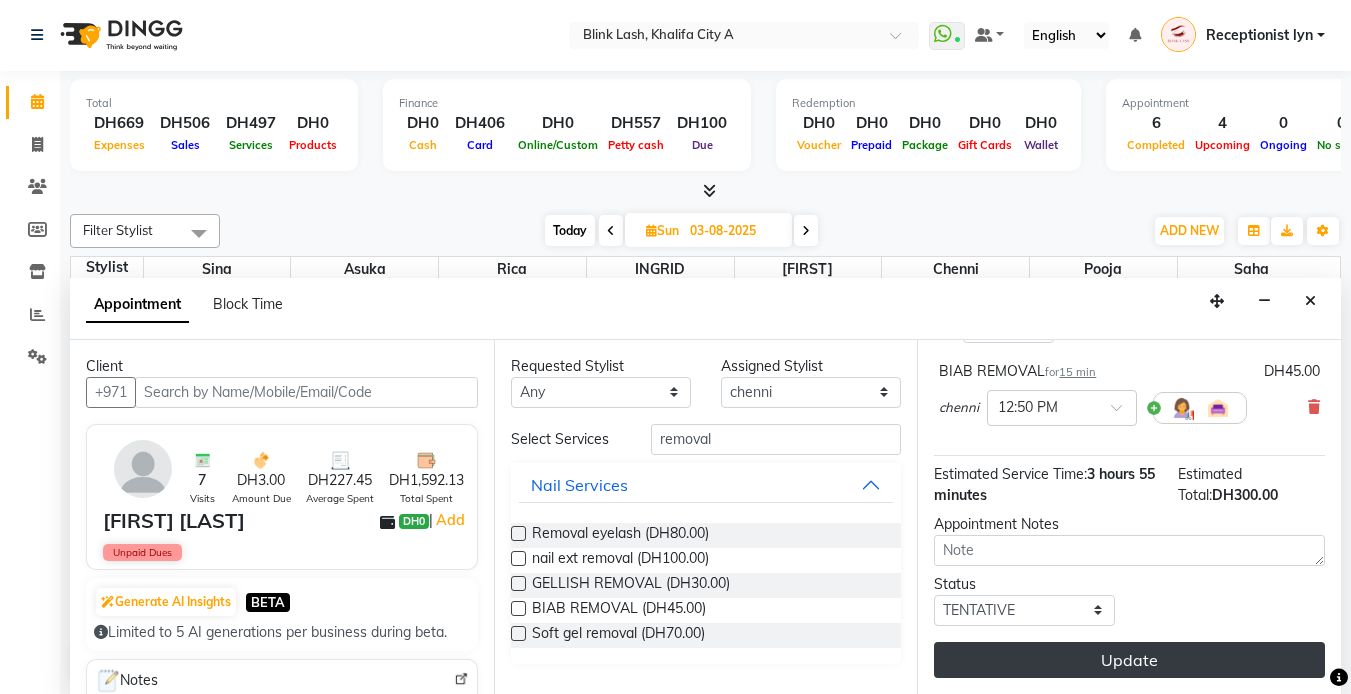 click on "Update" at bounding box center [1129, 660] 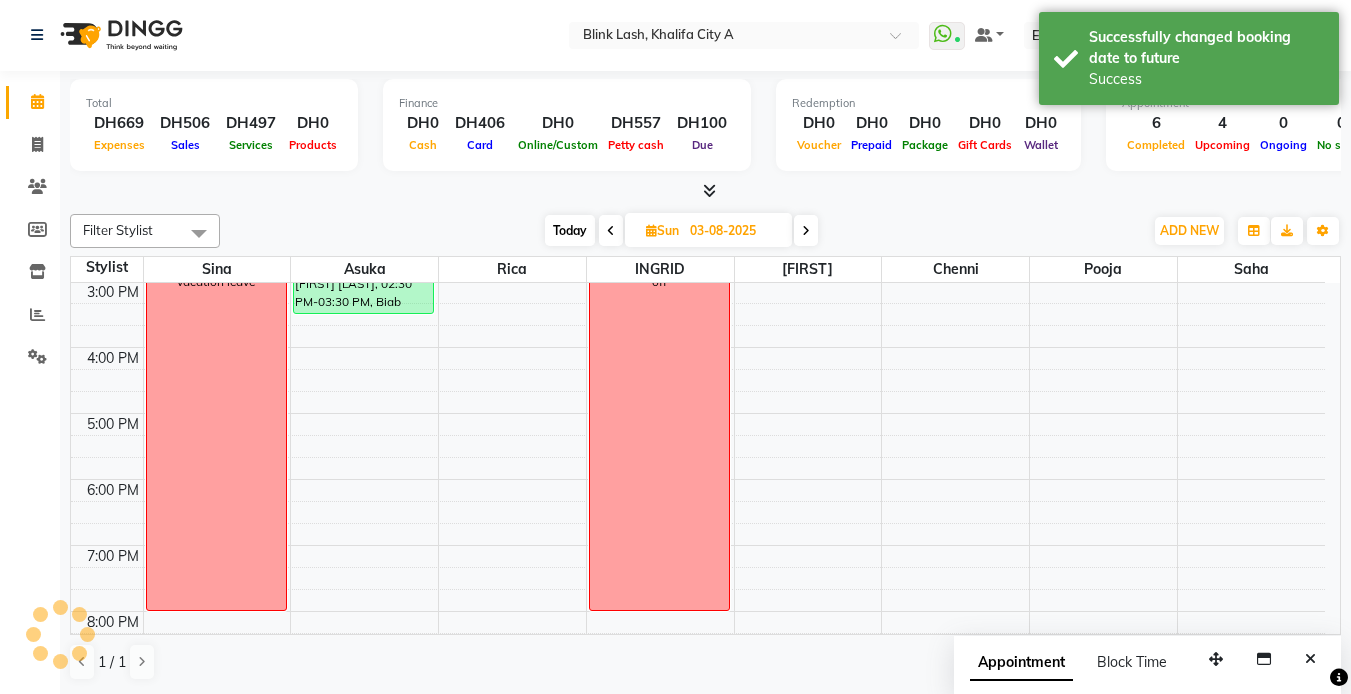 scroll, scrollTop: 0, scrollLeft: 0, axis: both 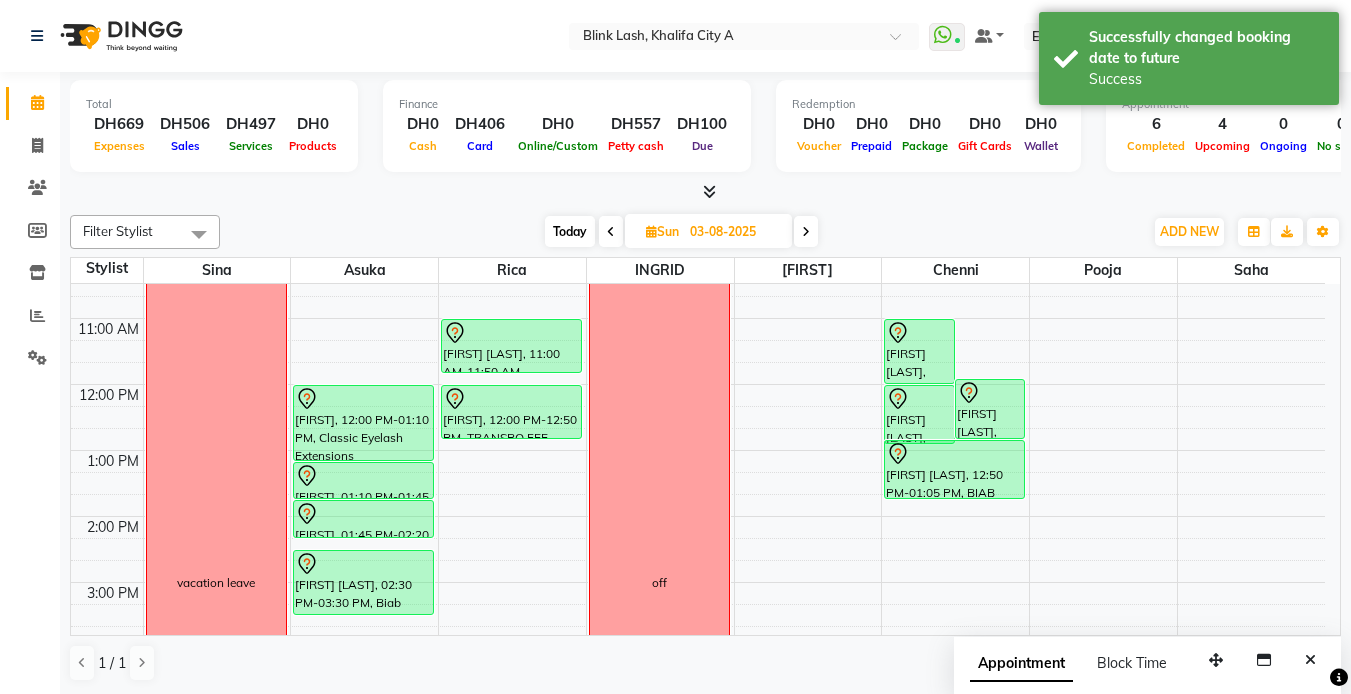 drag, startPoint x: 1000, startPoint y: 451, endPoint x: 998, endPoint y: 499, distance: 48.04165 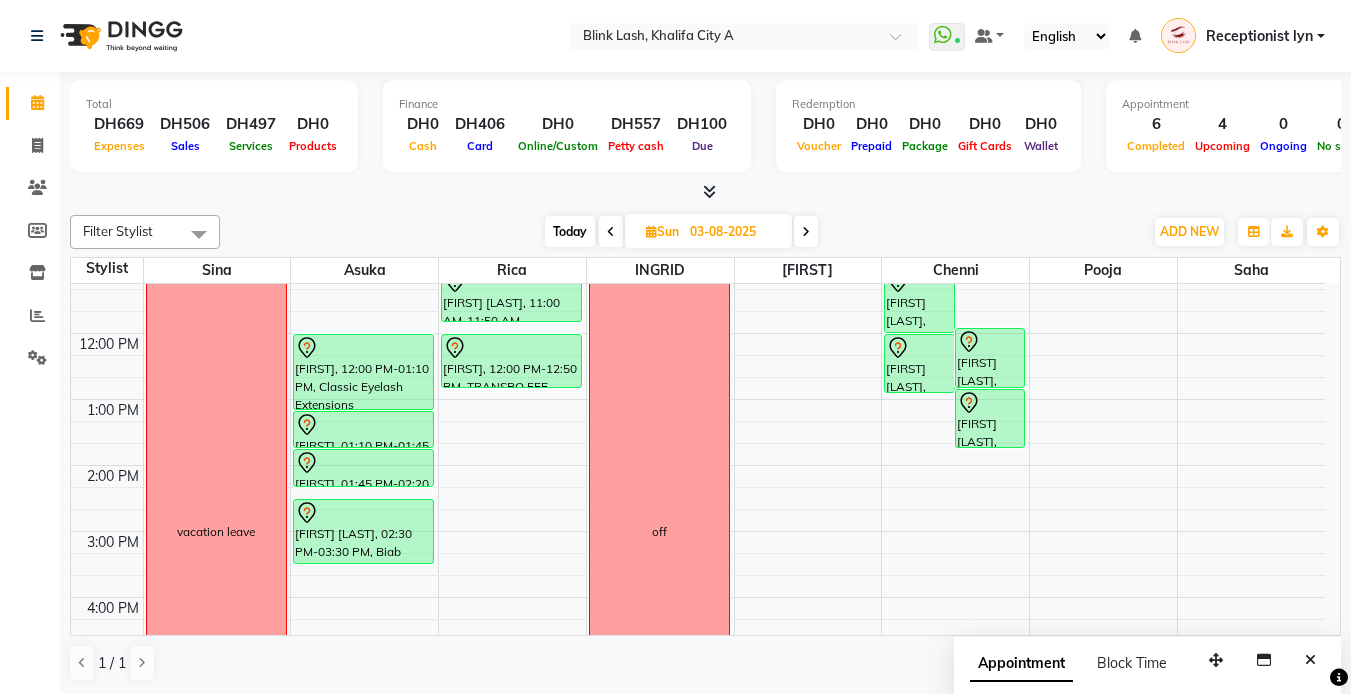 scroll, scrollTop: 97, scrollLeft: 0, axis: vertical 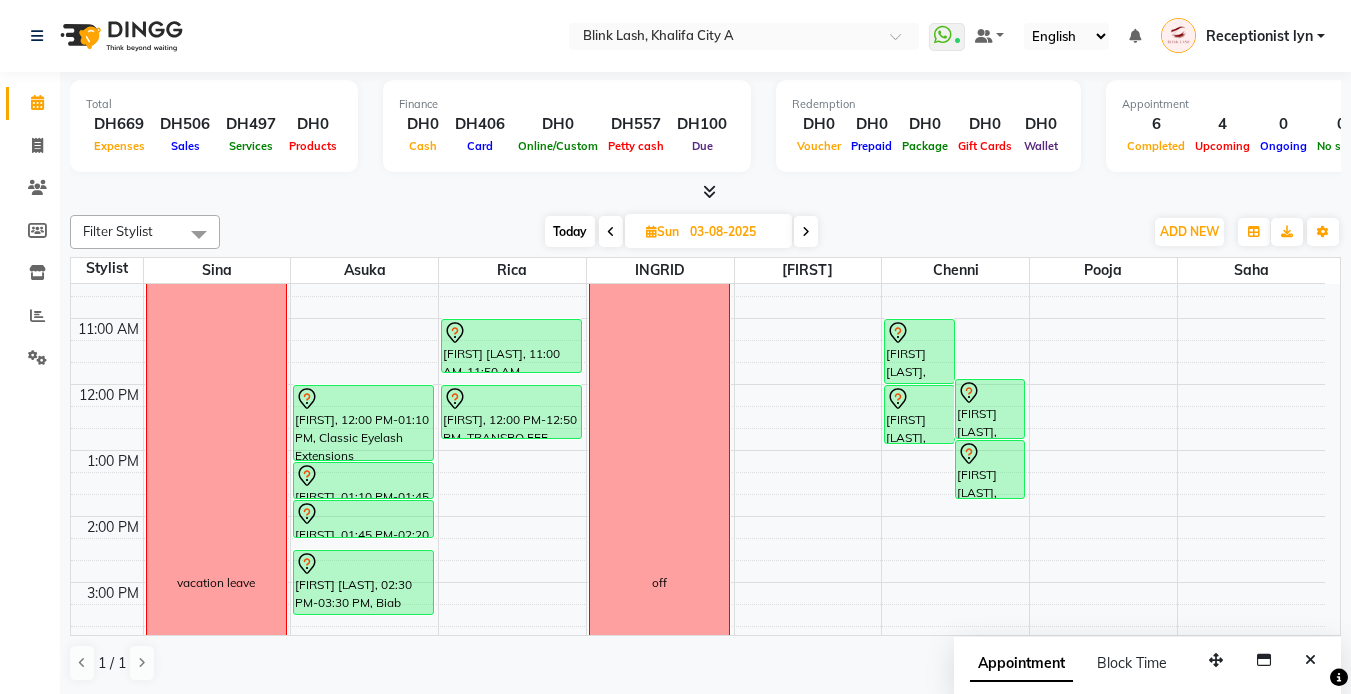 click on "Today" at bounding box center [570, 231] 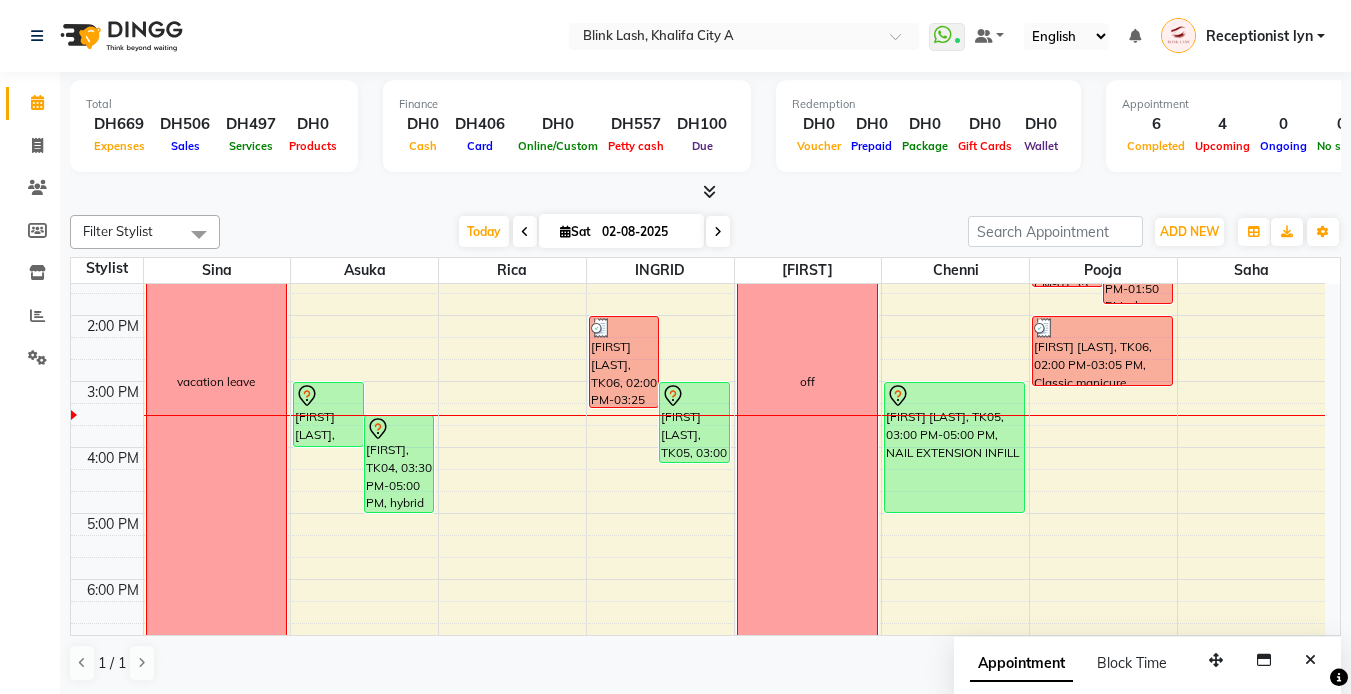 scroll, scrollTop: 300, scrollLeft: 0, axis: vertical 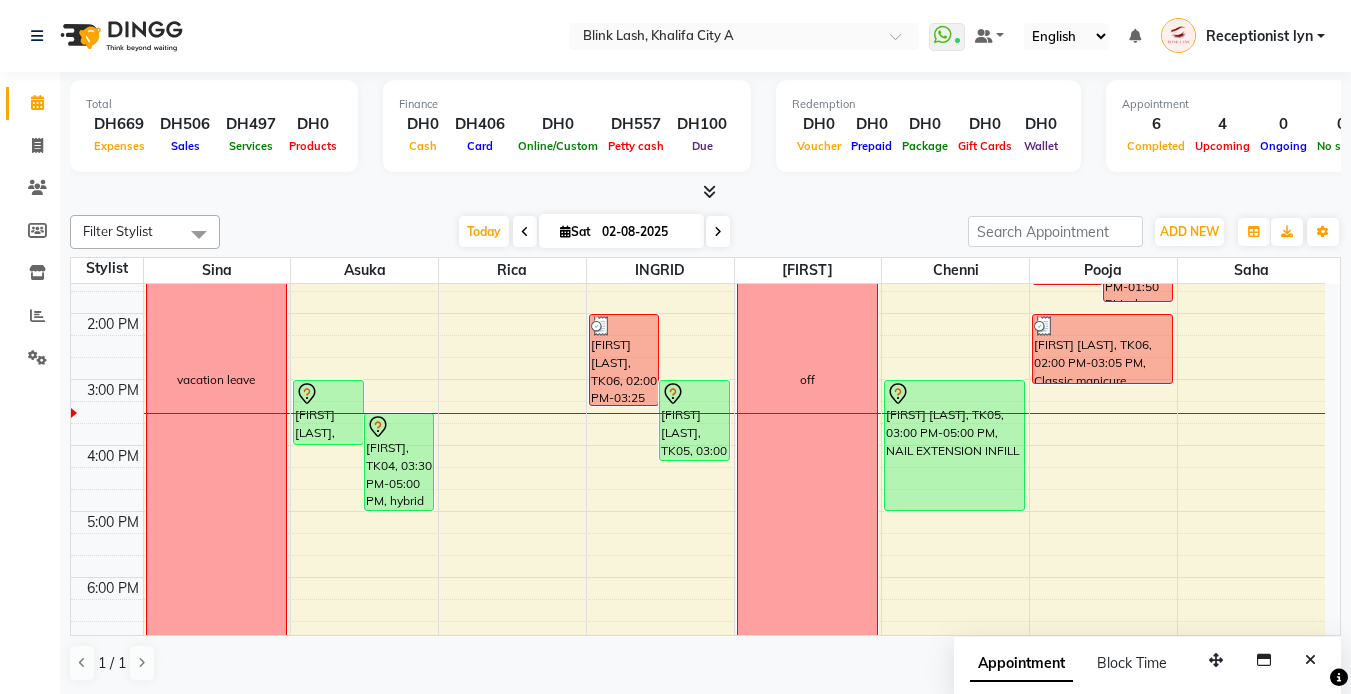 drag, startPoint x: 362, startPoint y: 414, endPoint x: 345, endPoint y: 211, distance: 203.71059 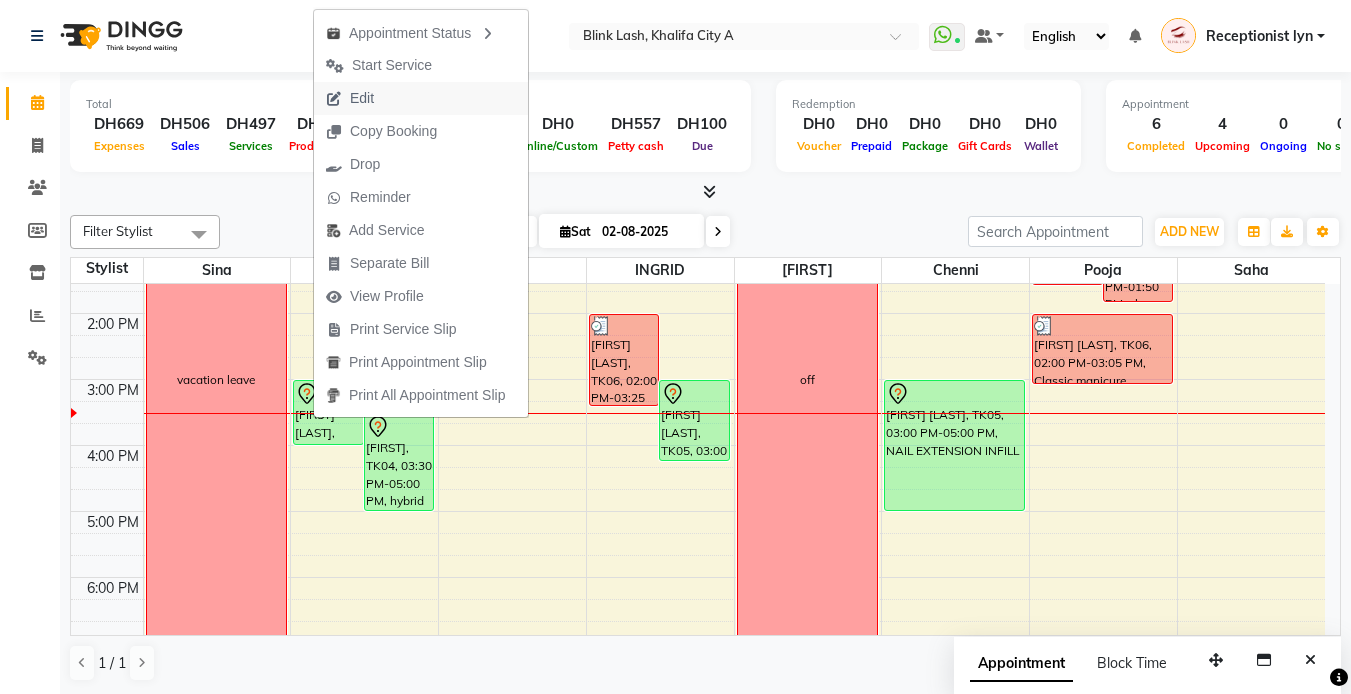 click on "Edit" at bounding box center (362, 98) 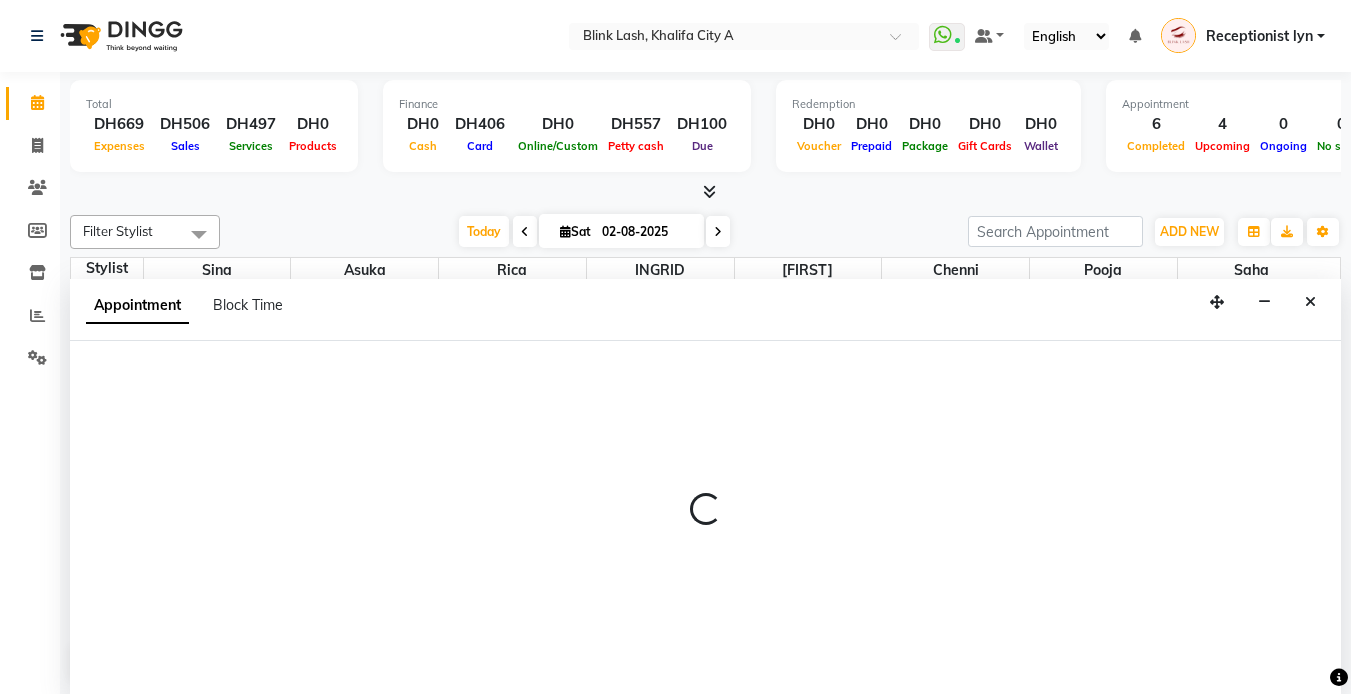scroll, scrollTop: 1, scrollLeft: 0, axis: vertical 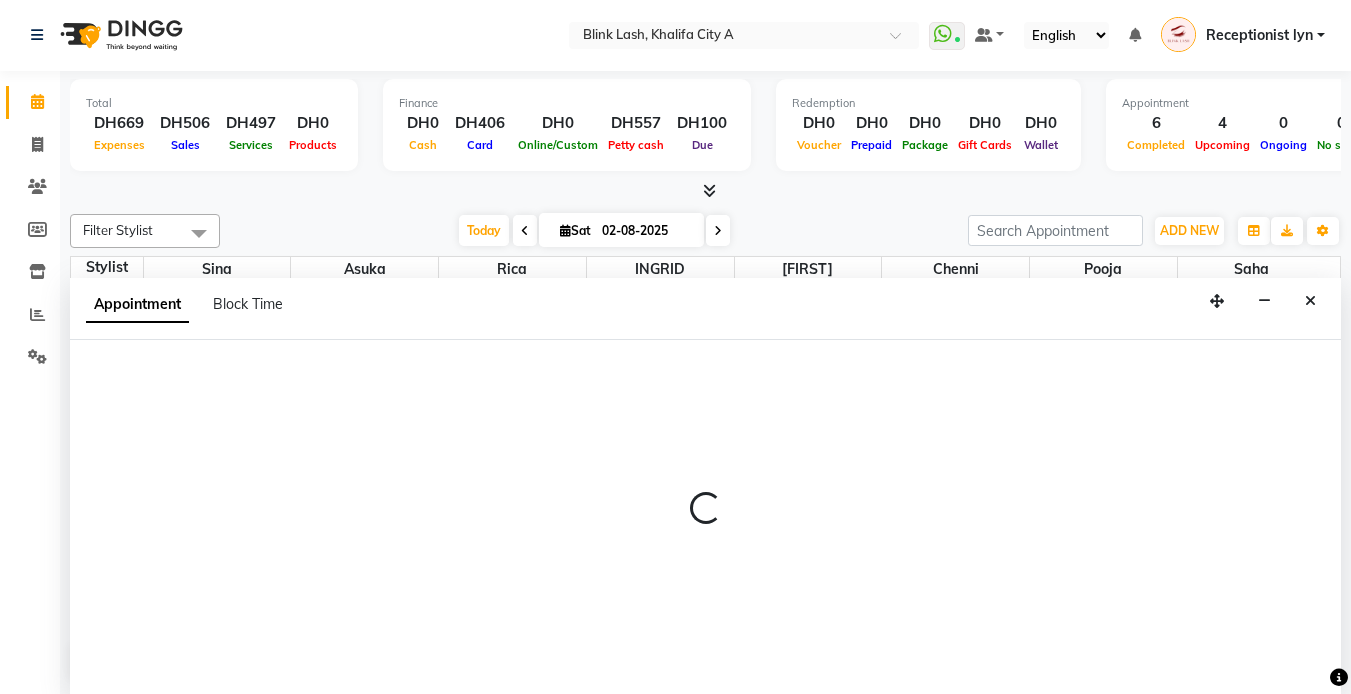 select on "tentative" 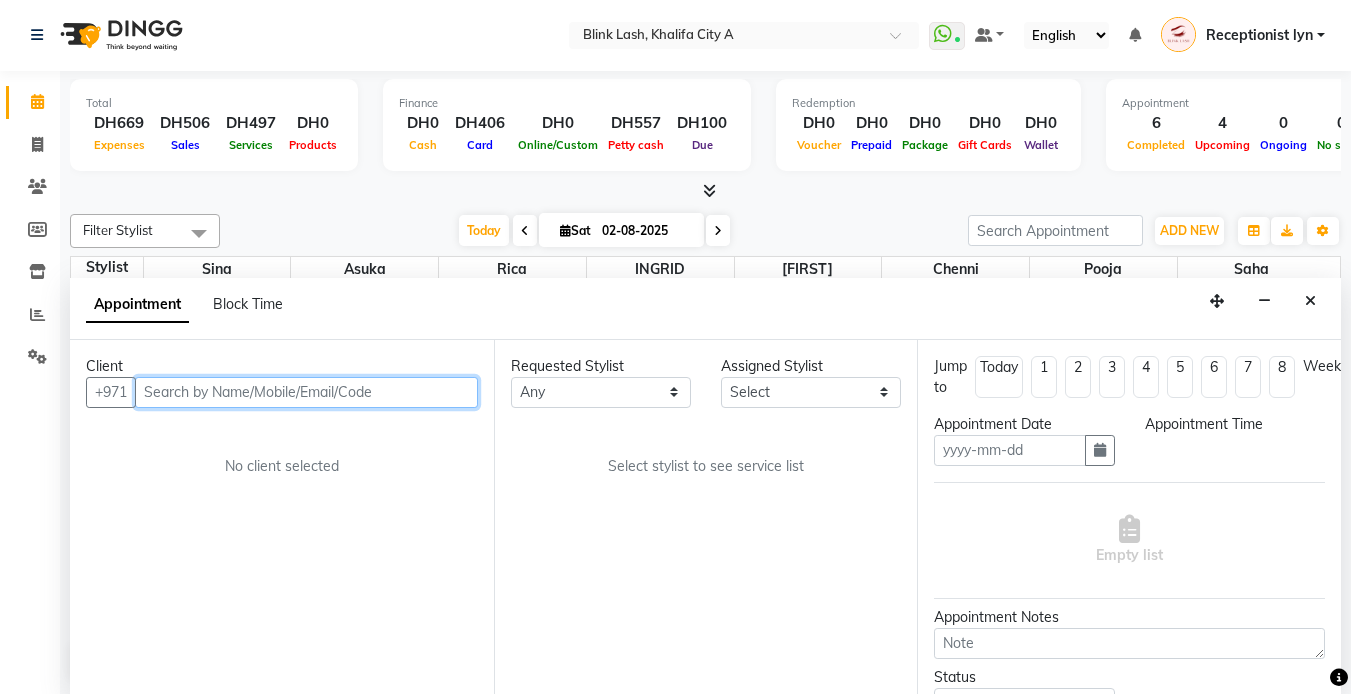 type on "02-08-2025" 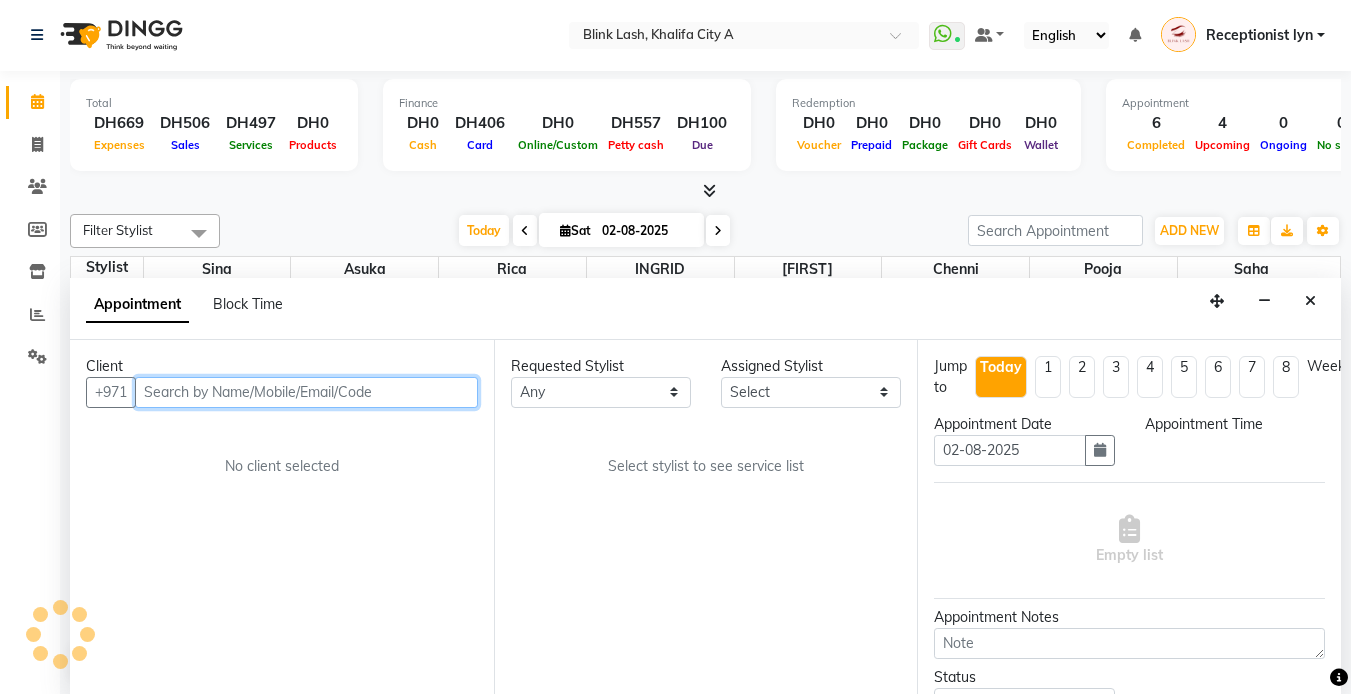 scroll, scrollTop: 0, scrollLeft: 0, axis: both 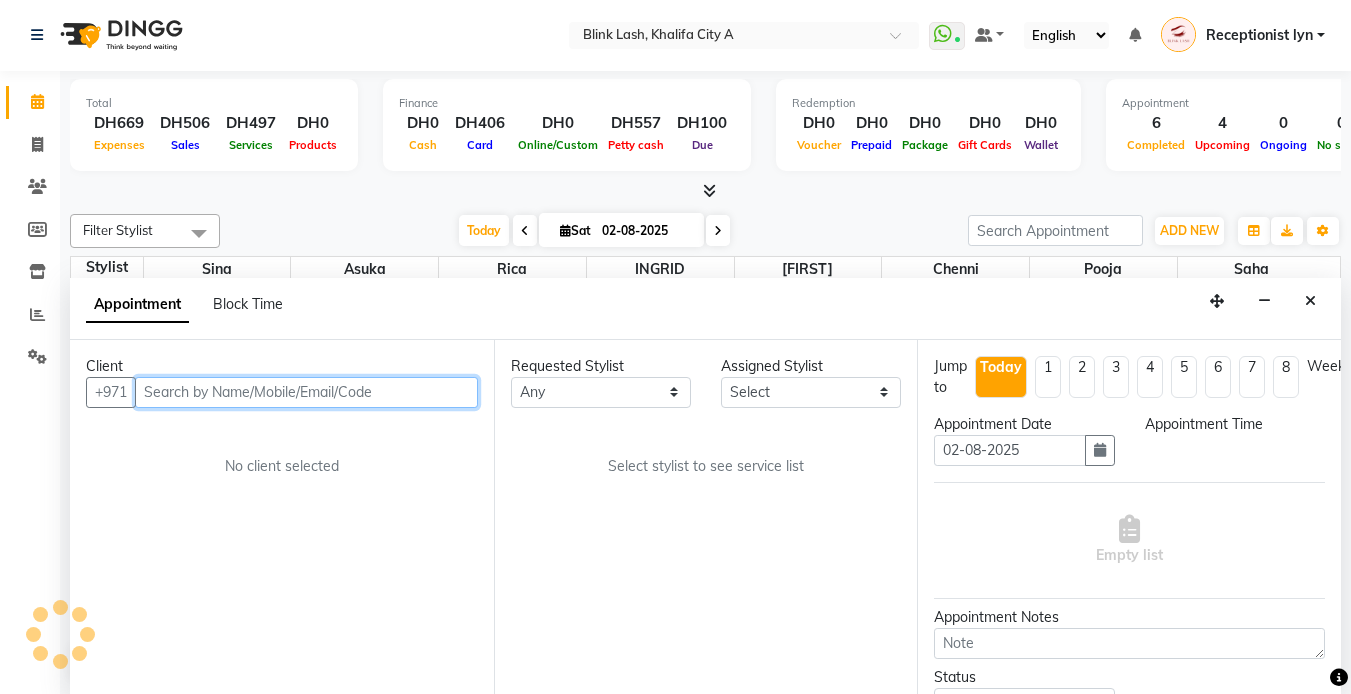 select on "46934" 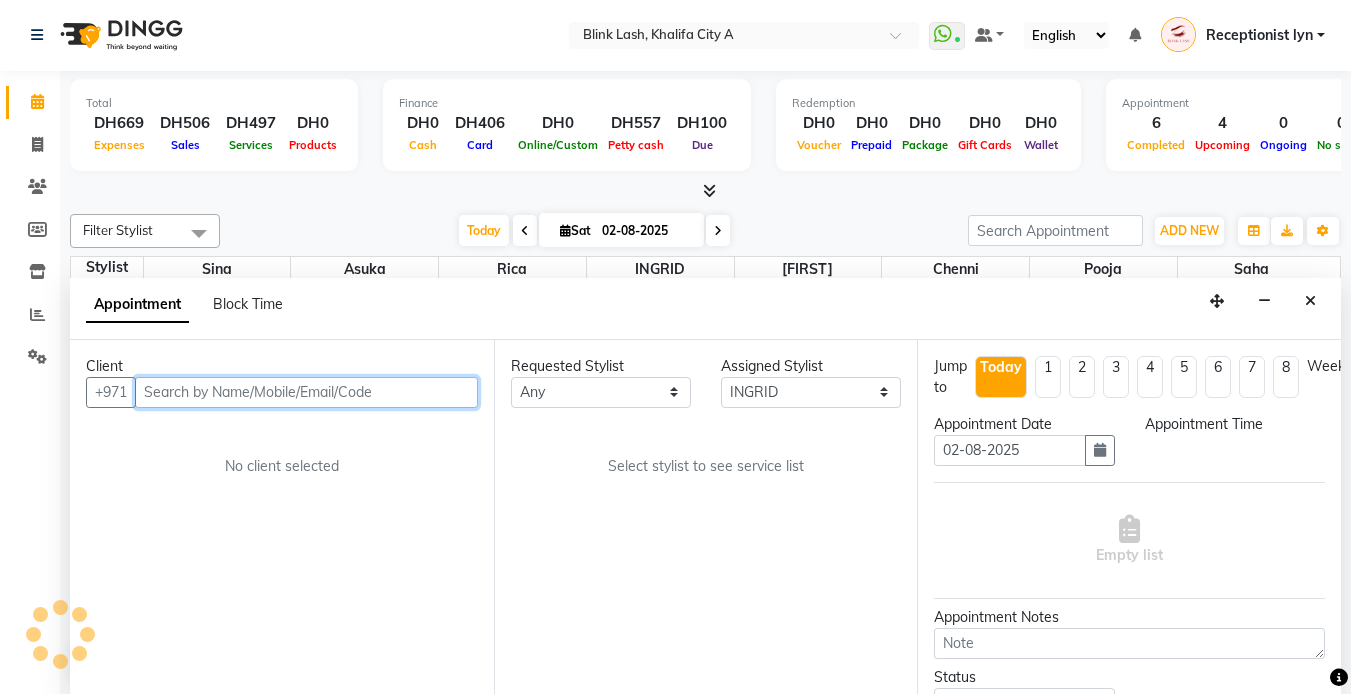select on "900" 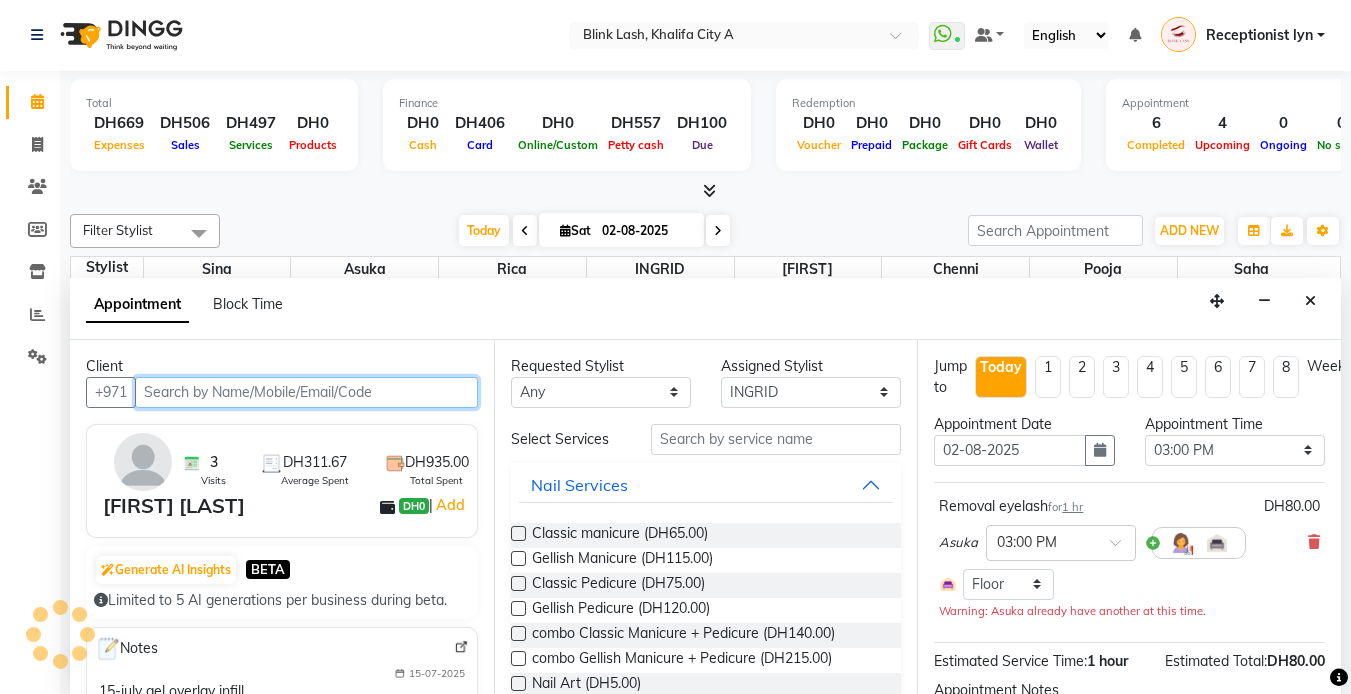 select on "2892" 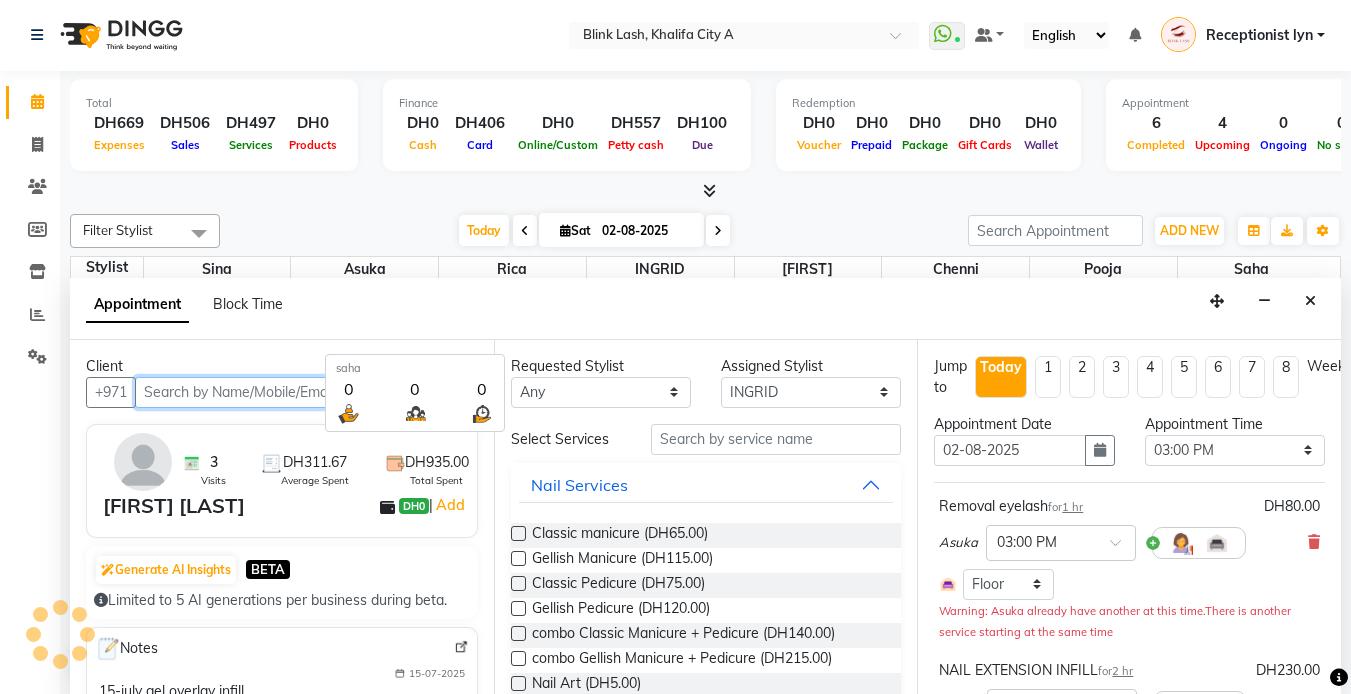 scroll, scrollTop: 397, scrollLeft: 0, axis: vertical 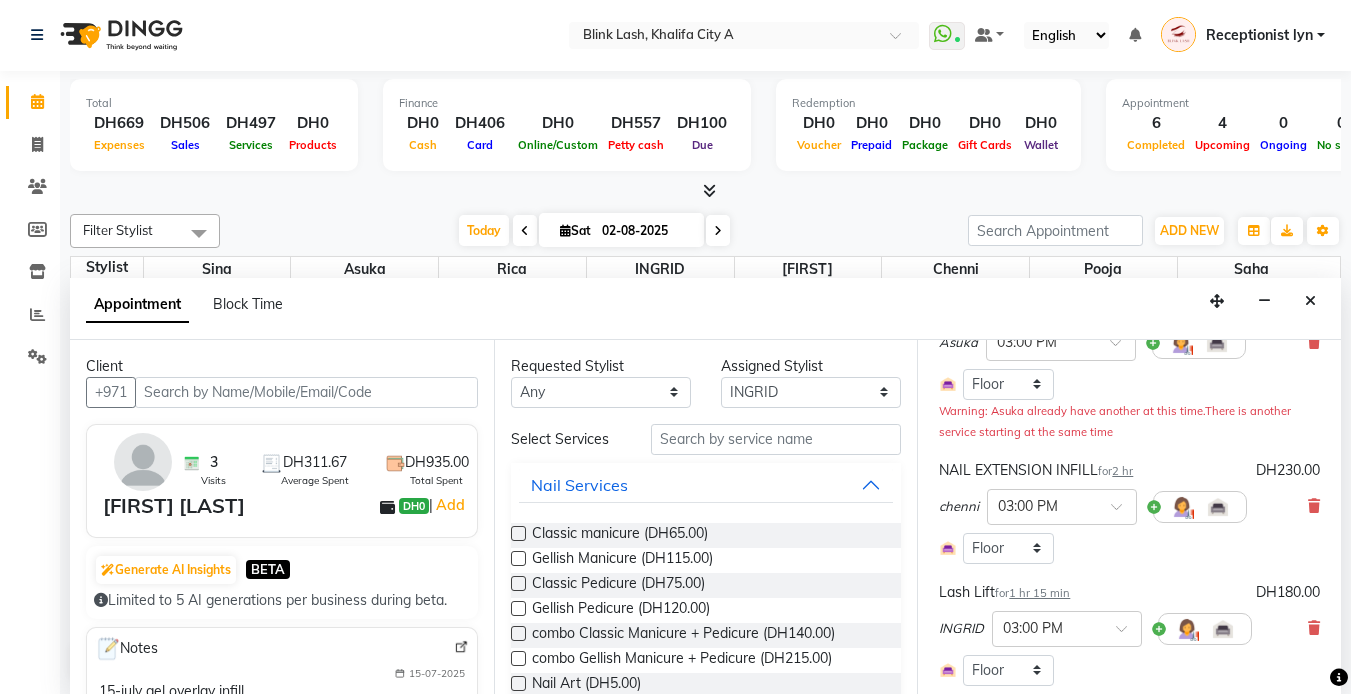 click on "Appointment Block Time" at bounding box center [705, 309] 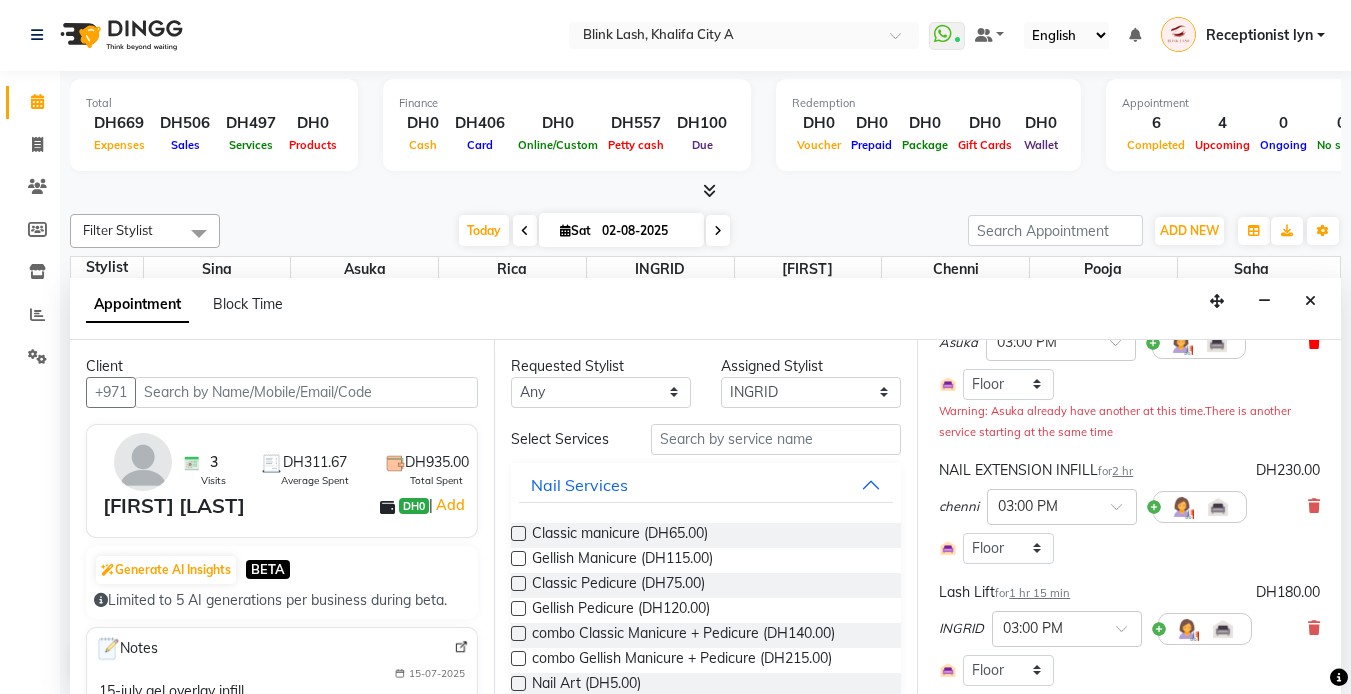 click at bounding box center [1314, 342] 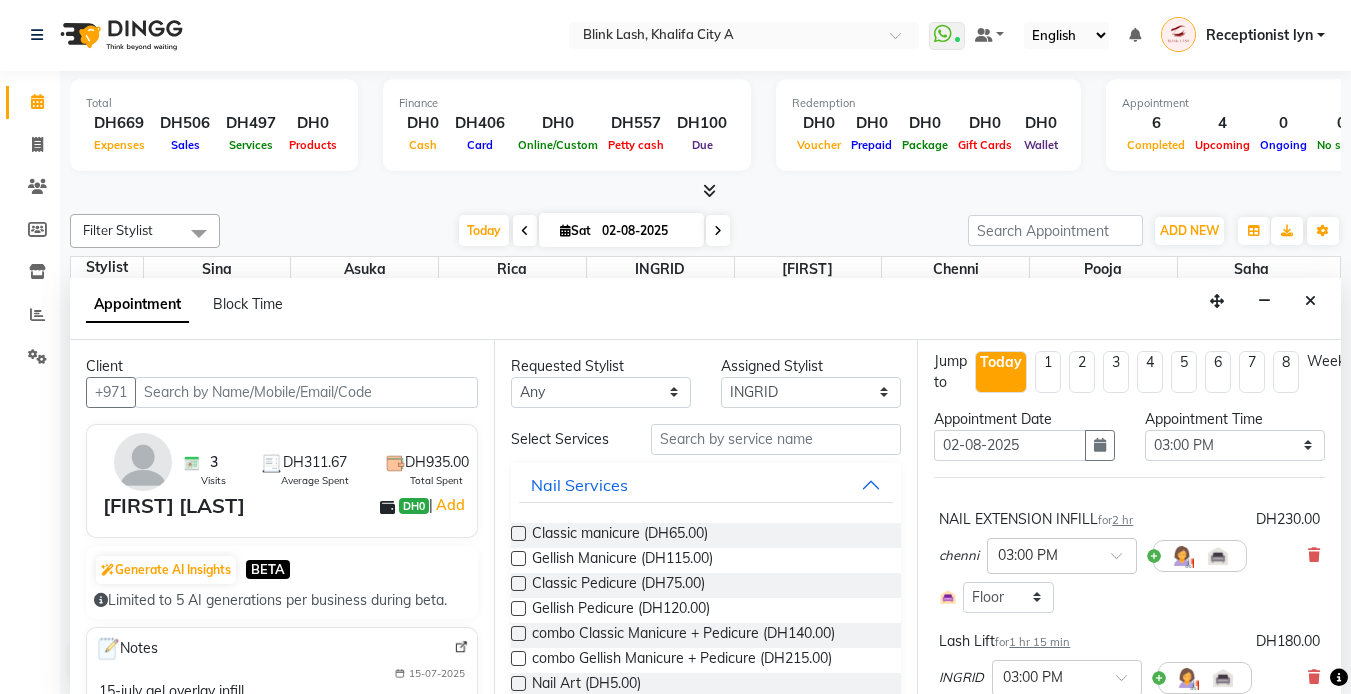 scroll, scrollTop: 0, scrollLeft: 0, axis: both 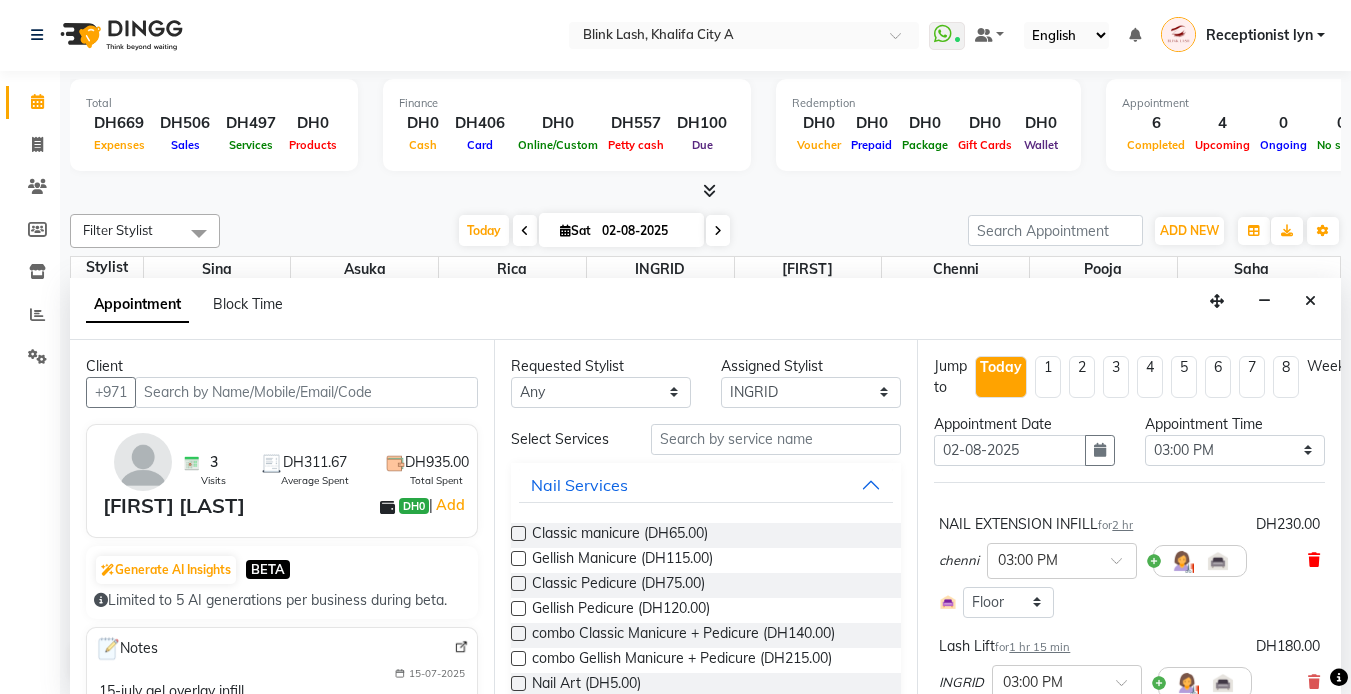 click at bounding box center (1314, 560) 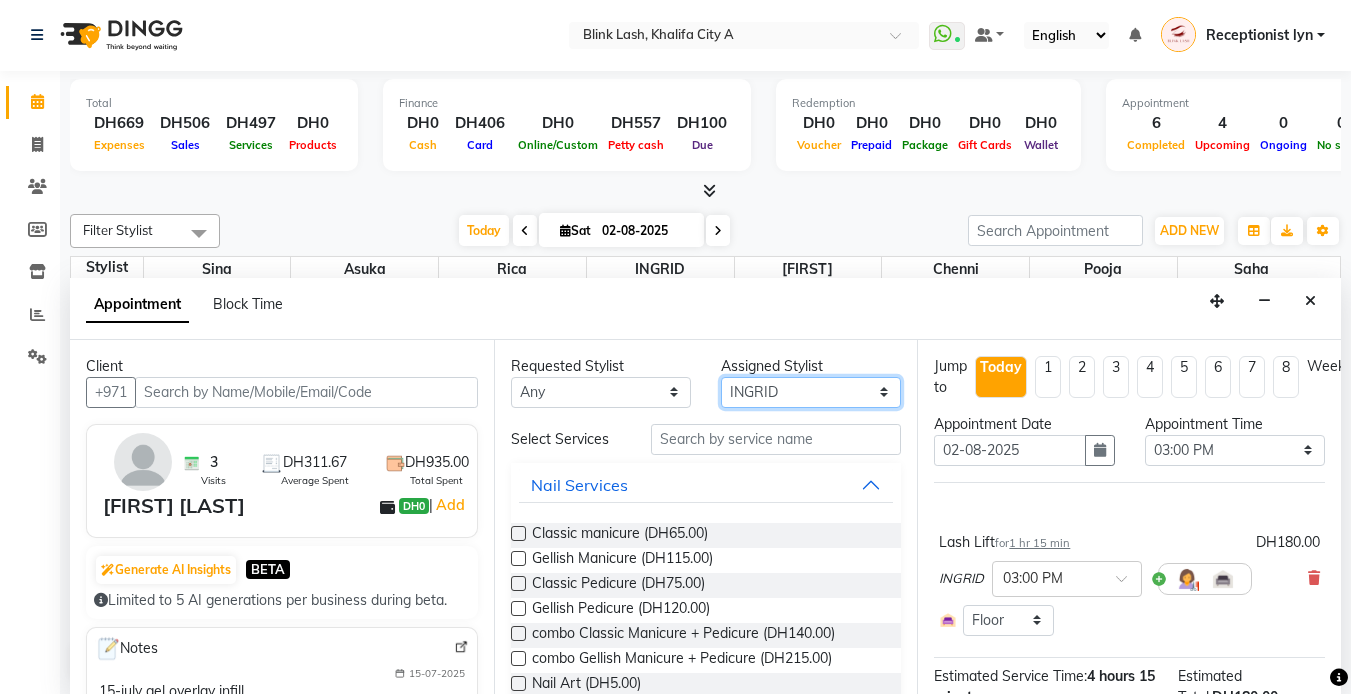 click on "Select Asuka chenni INGRID jumana pooja Rica saha Sina" at bounding box center [811, 392] 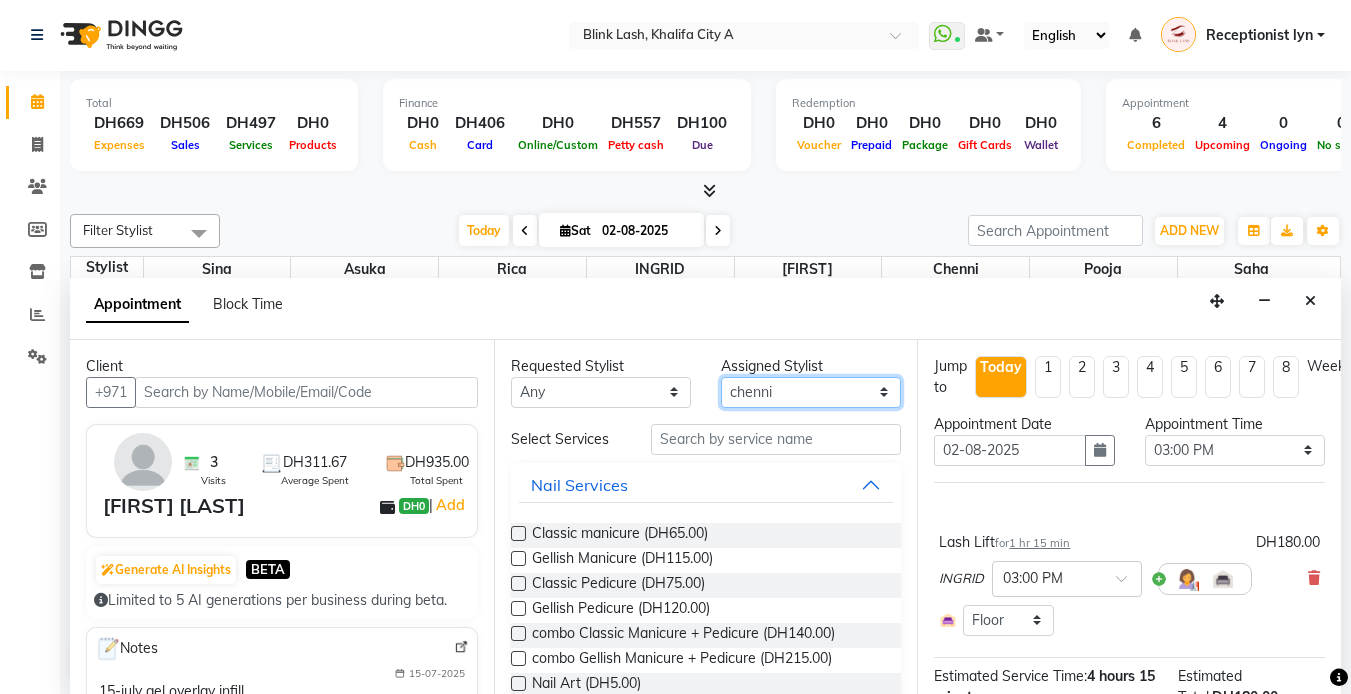 click on "Select Asuka chenni INGRID jumana pooja Rica saha Sina" at bounding box center (811, 392) 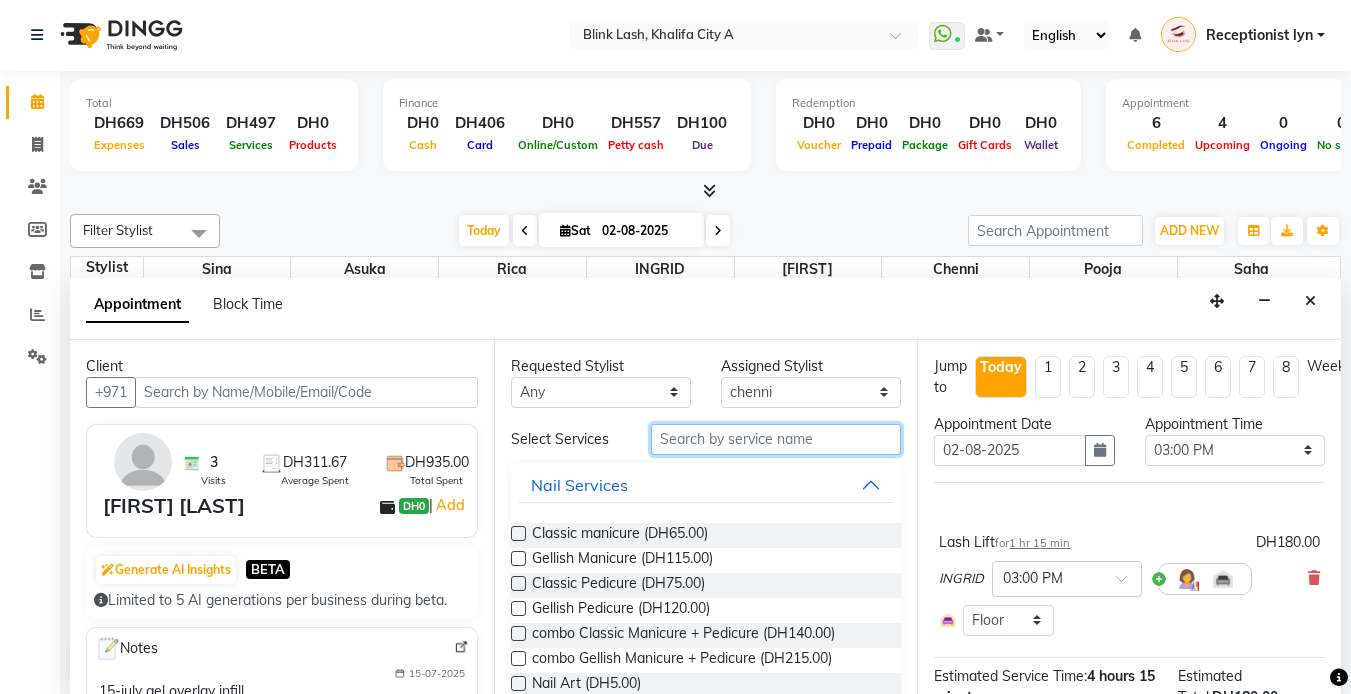 click at bounding box center (776, 439) 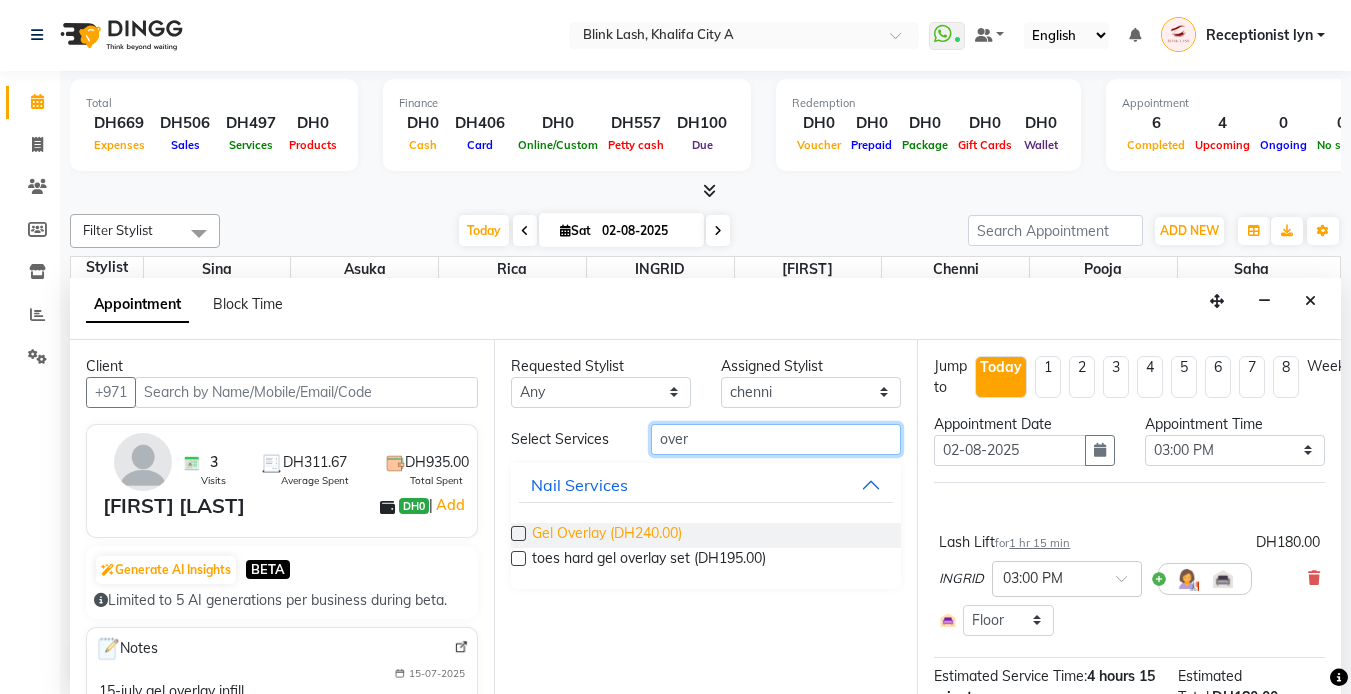 type on "over" 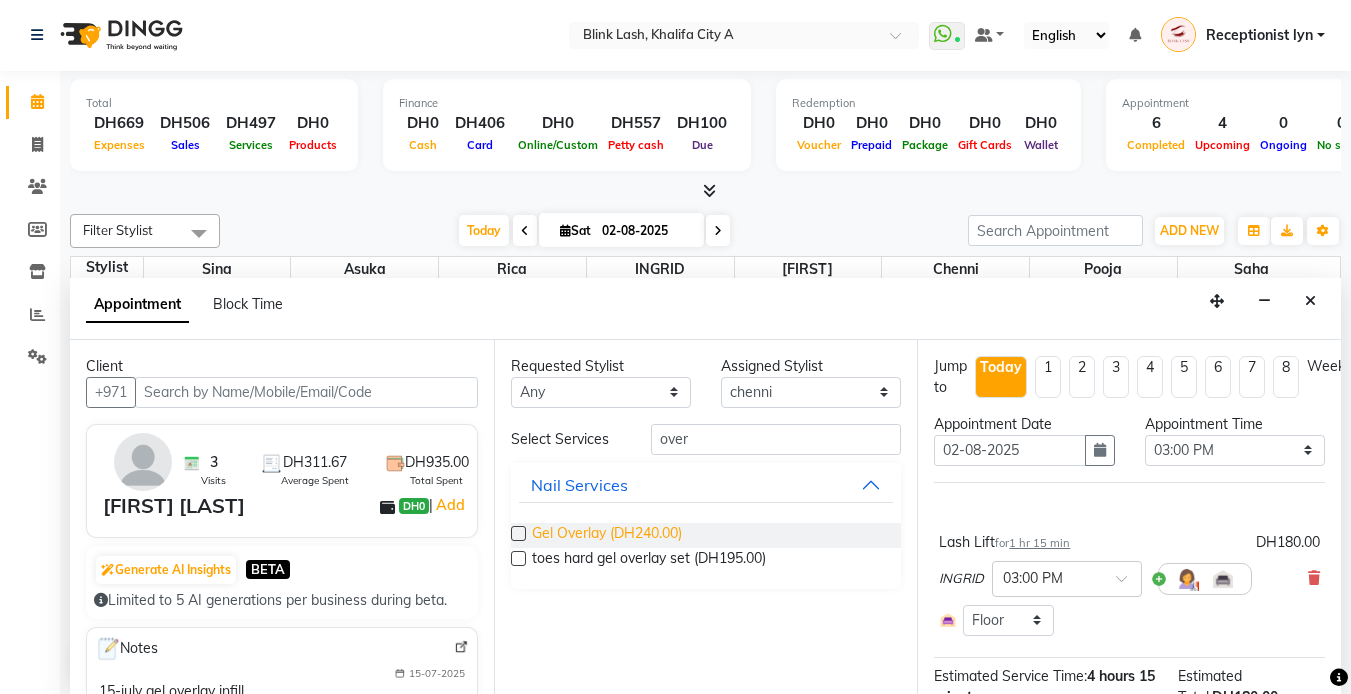 click on "Gel Overlay (DH240.00)" at bounding box center [607, 535] 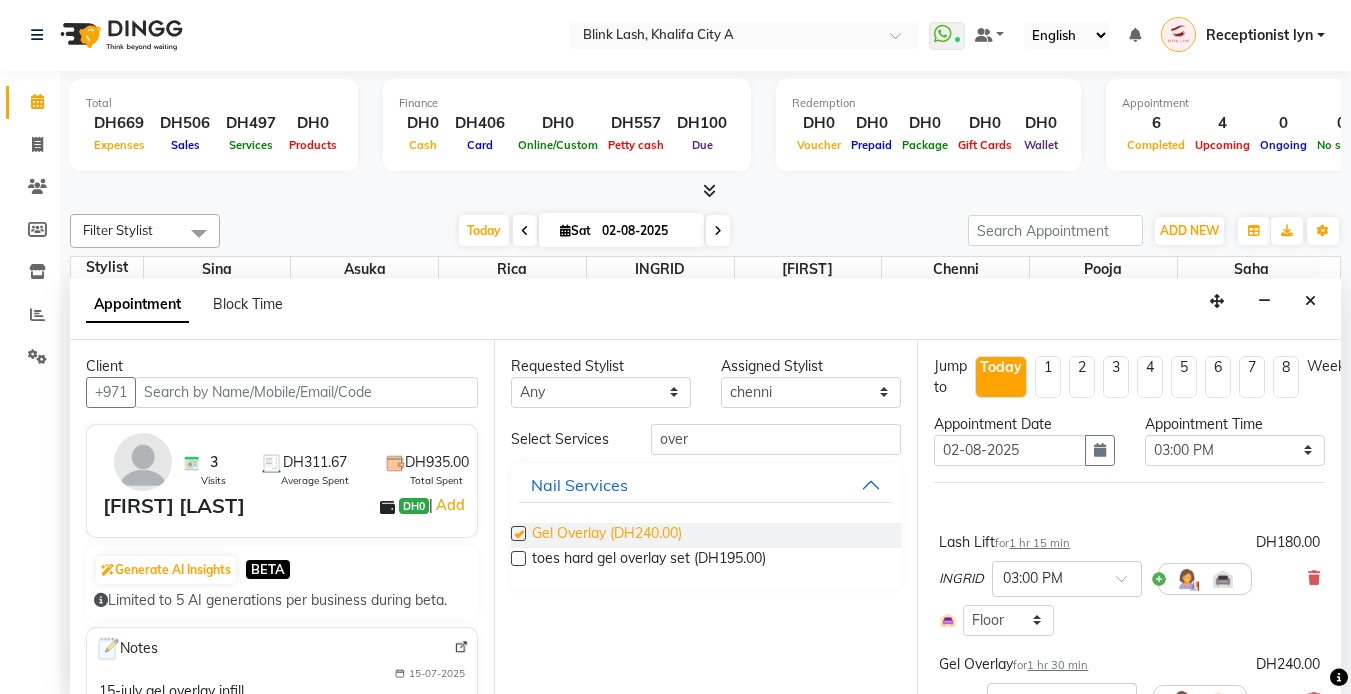 checkbox on "false" 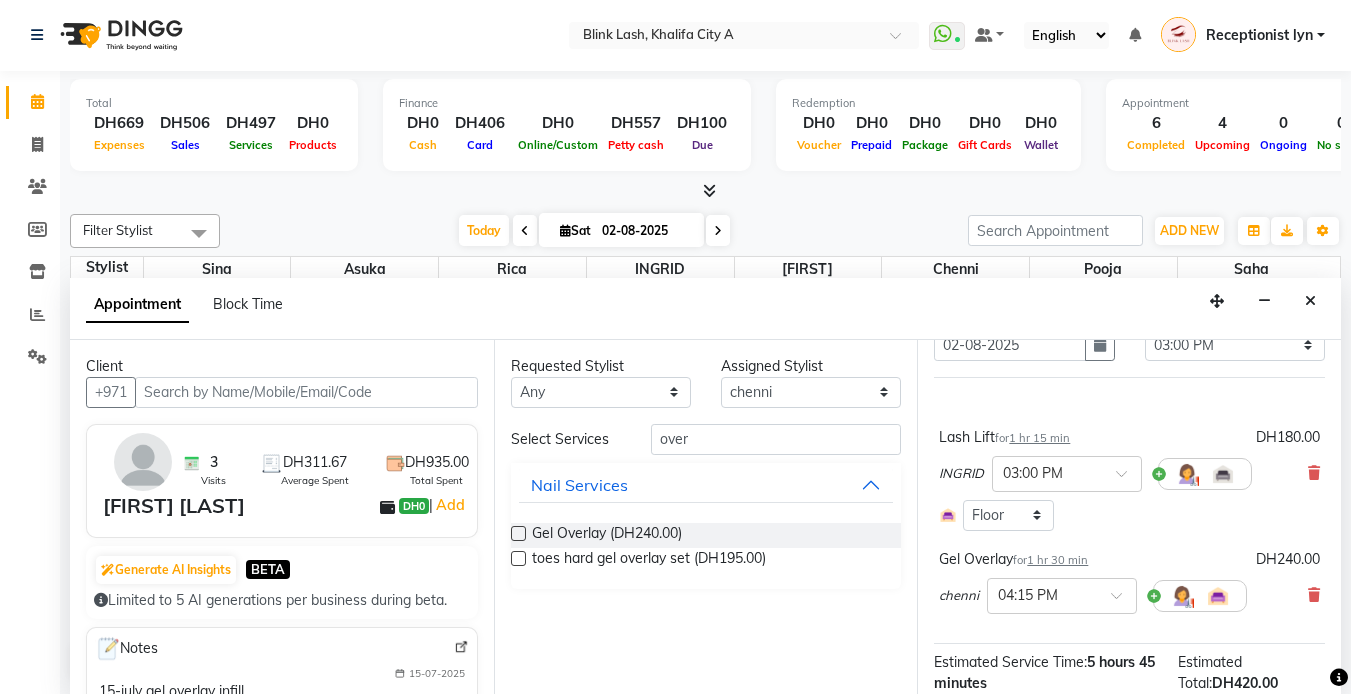 scroll, scrollTop: 200, scrollLeft: 0, axis: vertical 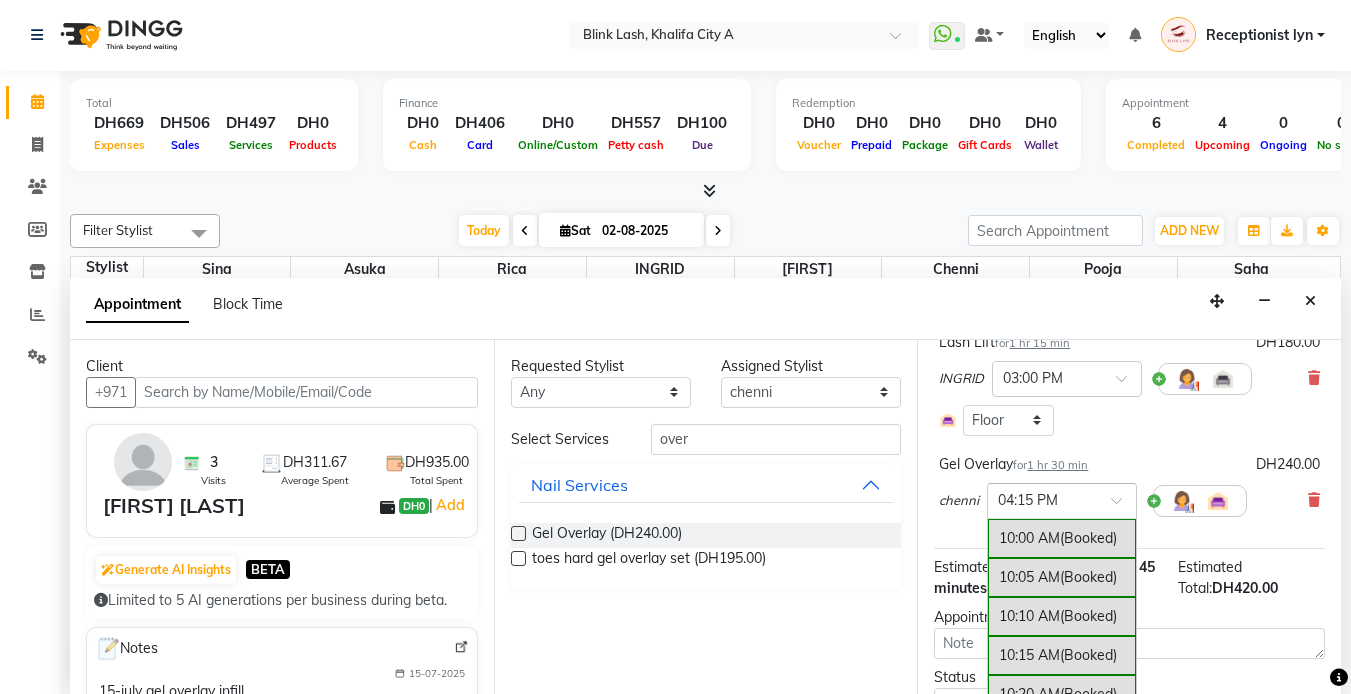 click at bounding box center [1123, 506] 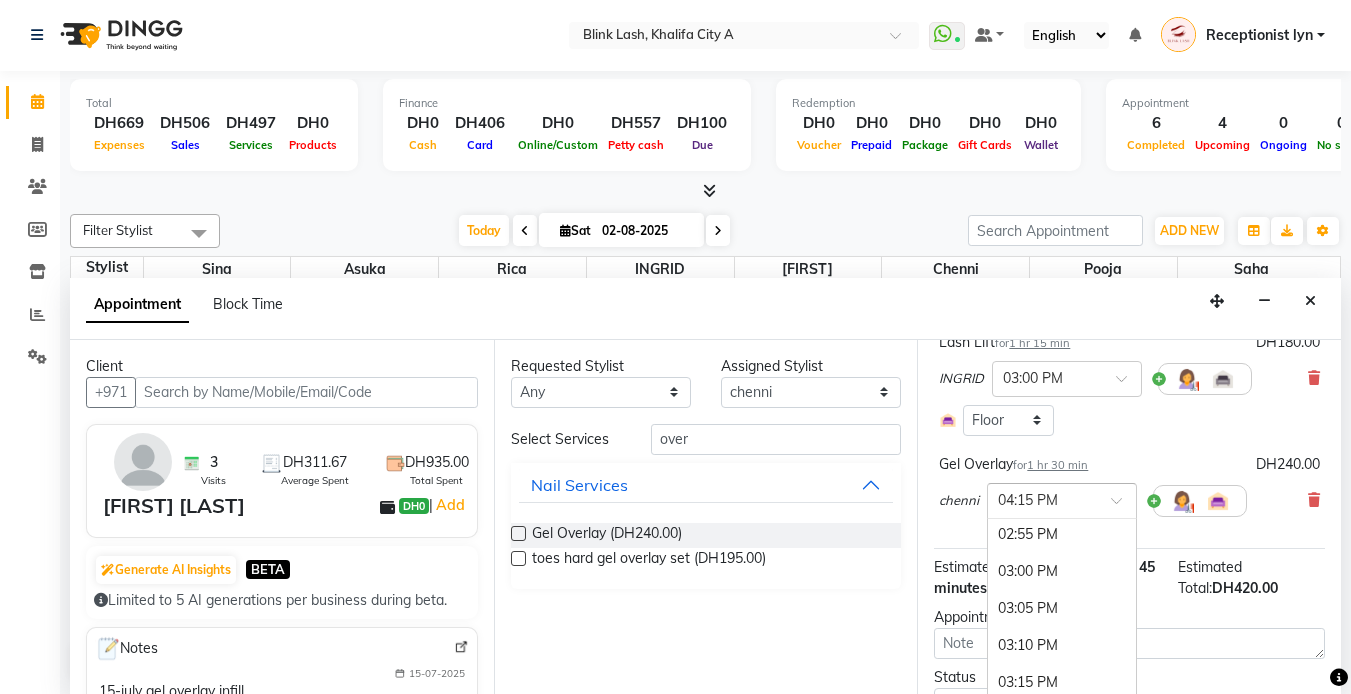 scroll, scrollTop: 2199, scrollLeft: 0, axis: vertical 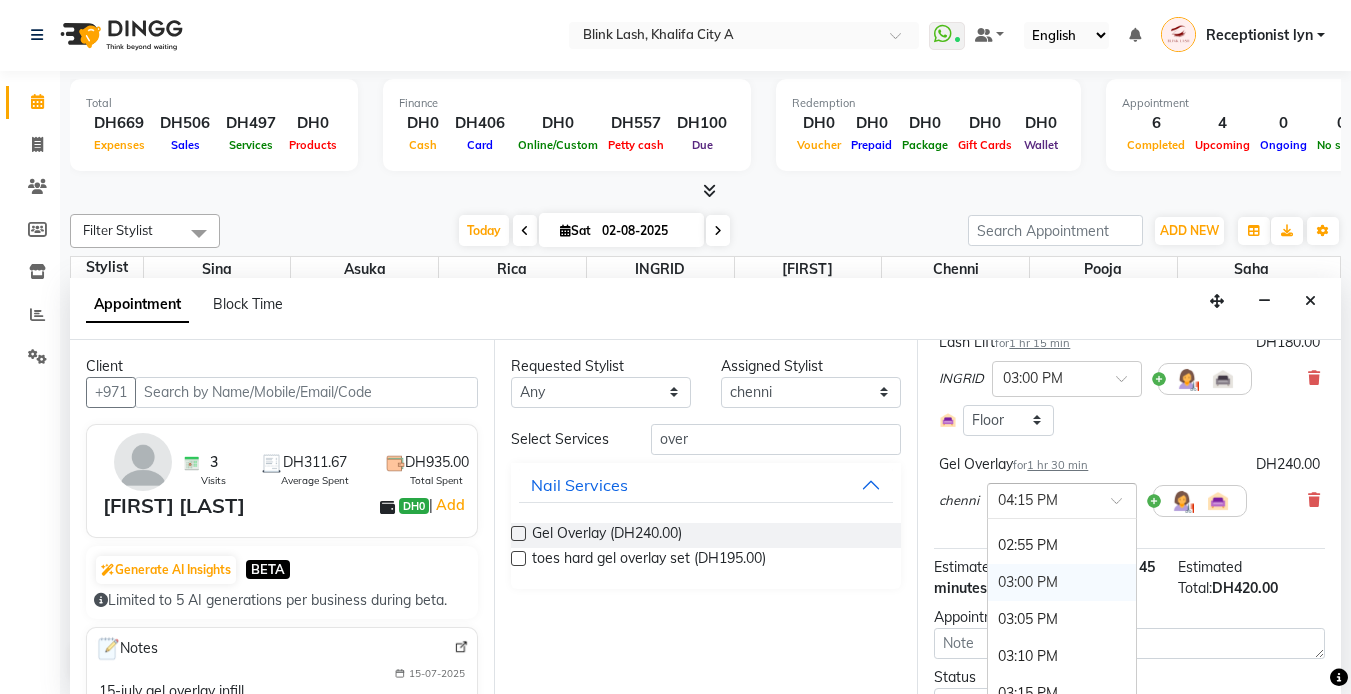 click on "03:00 PM" at bounding box center [1062, 582] 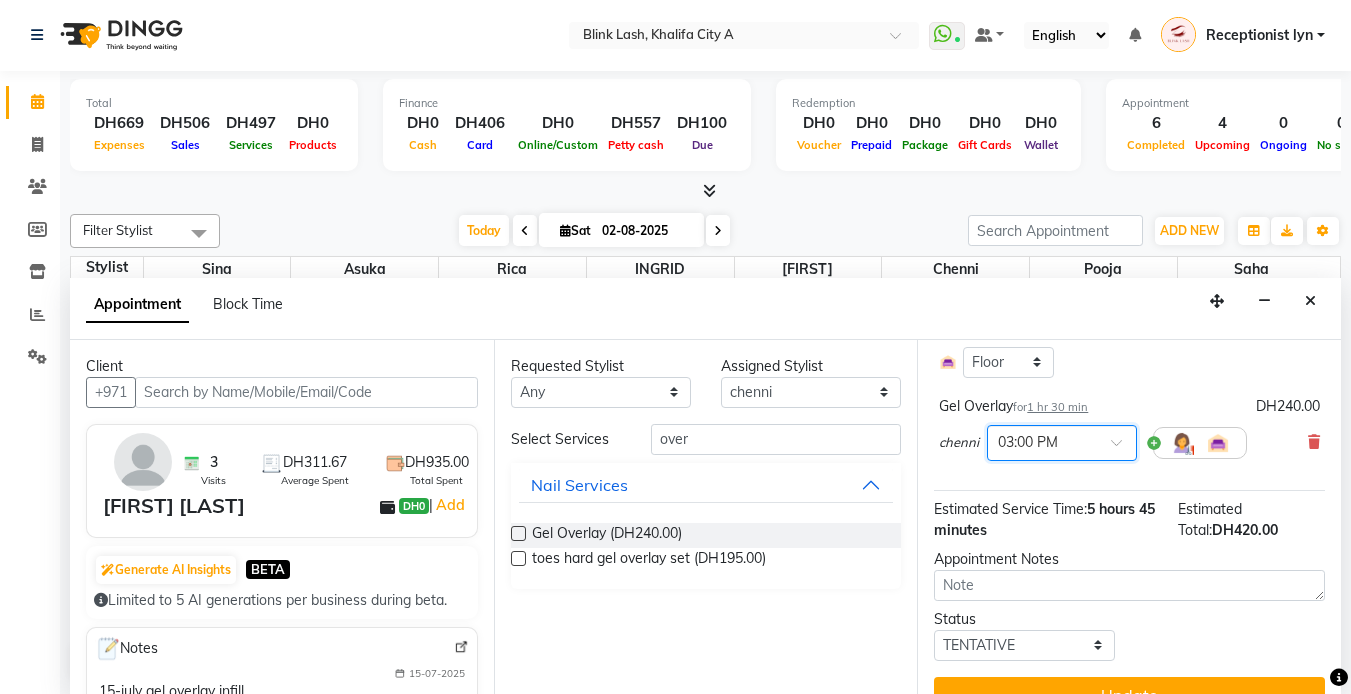 scroll, scrollTop: 308, scrollLeft: 0, axis: vertical 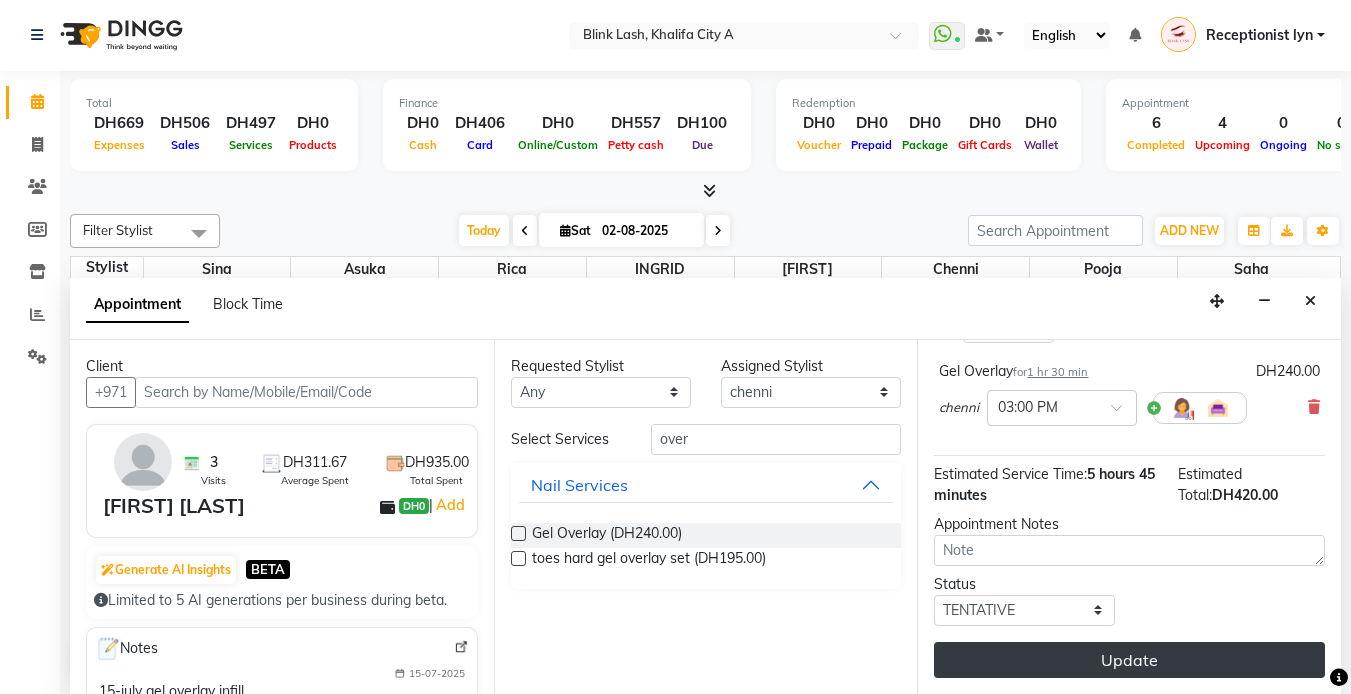 click on "Update" at bounding box center (1129, 660) 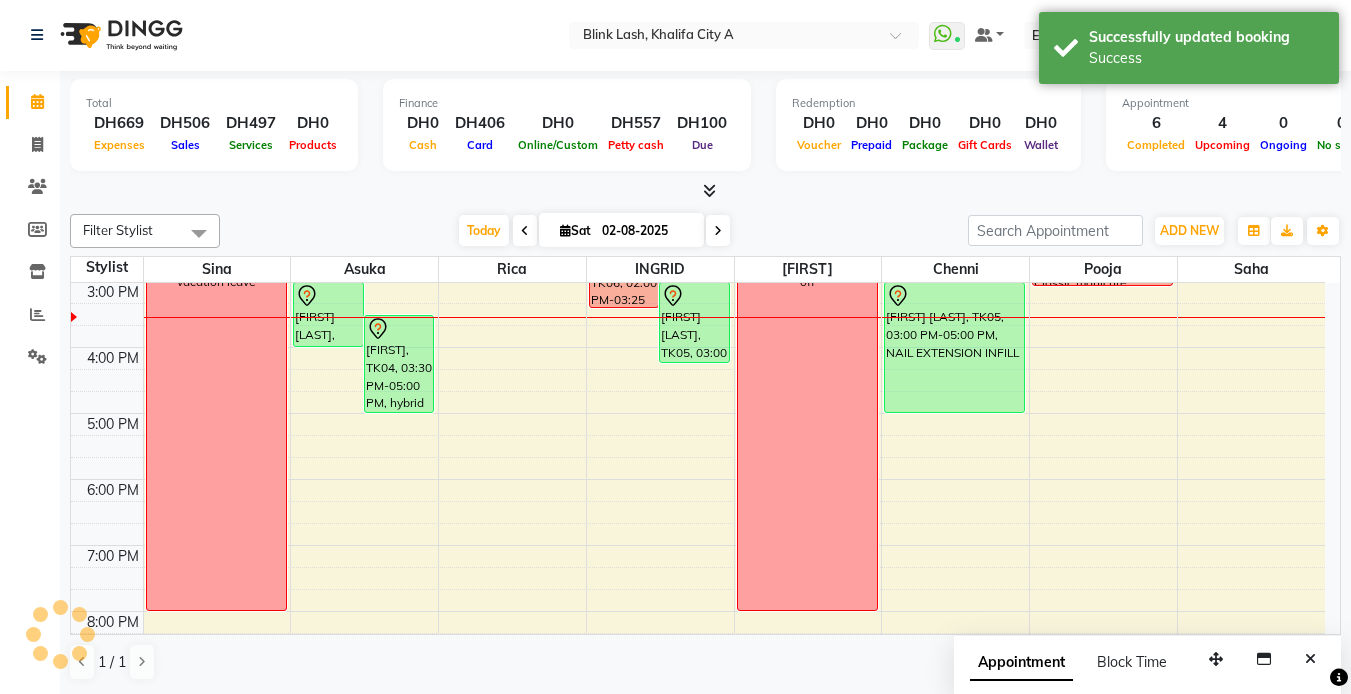 scroll, scrollTop: 0, scrollLeft: 0, axis: both 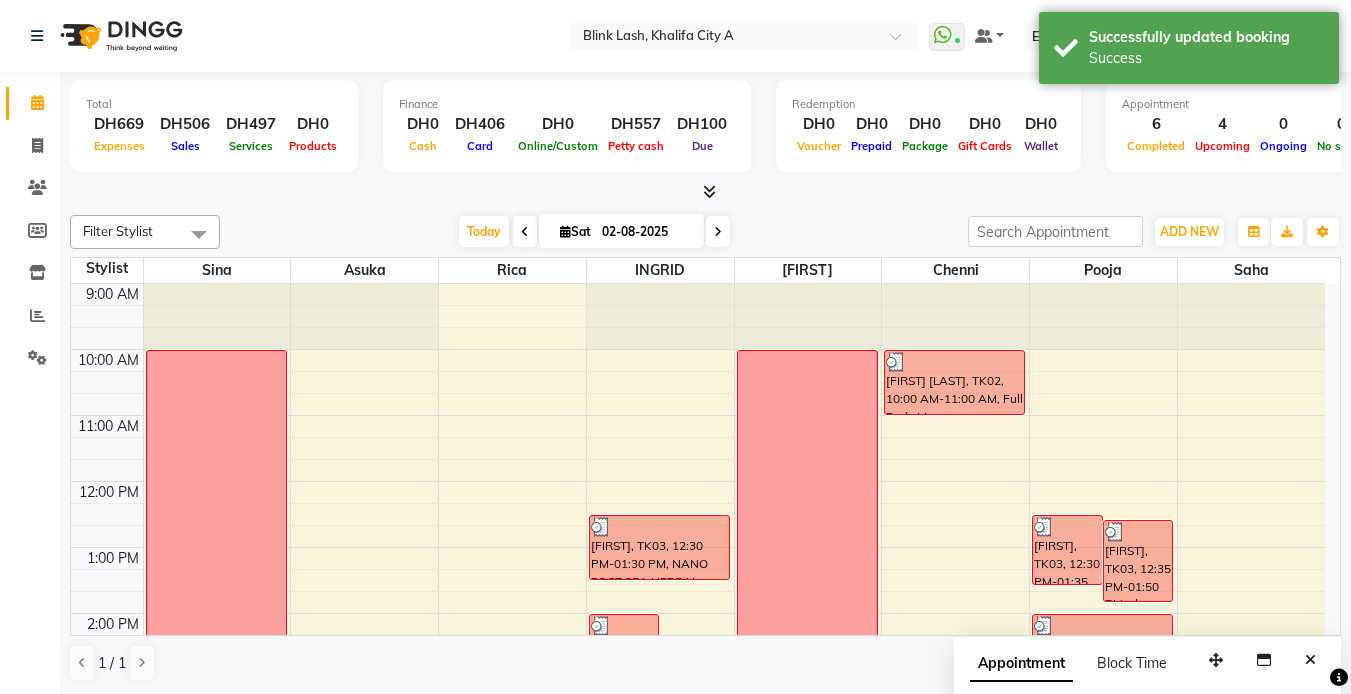 click at bounding box center (718, 232) 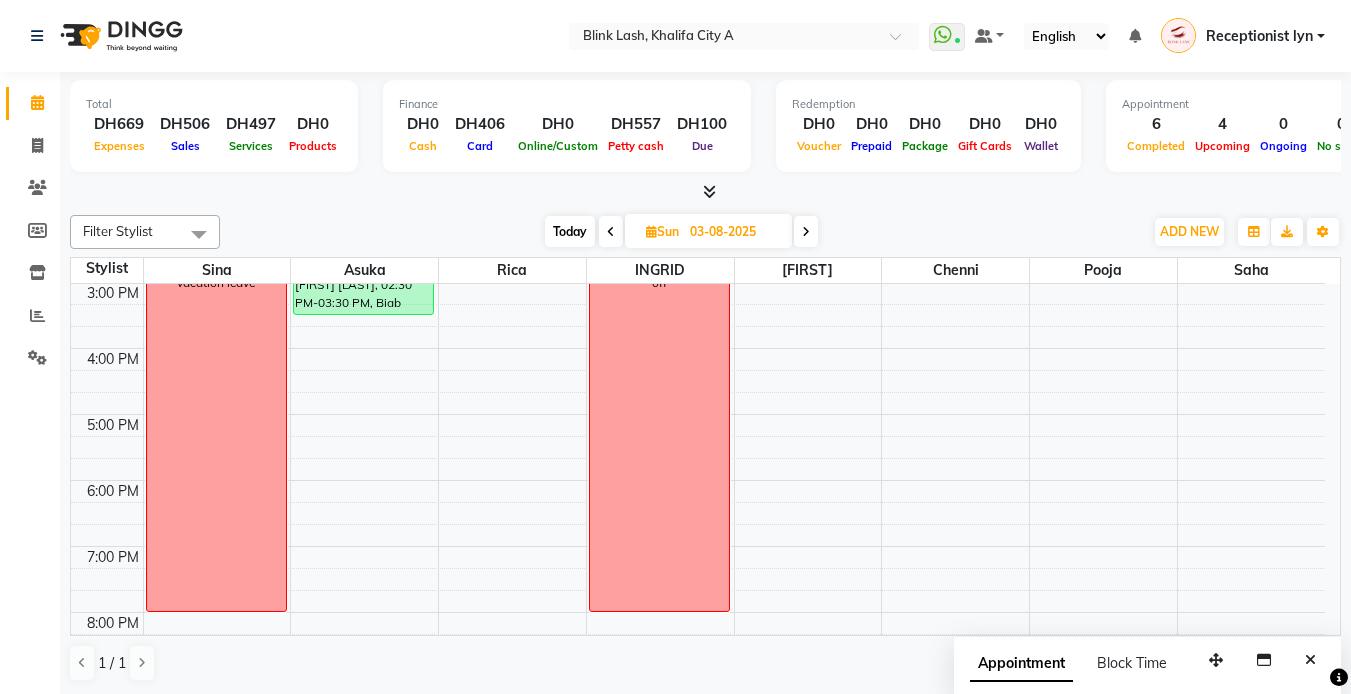 scroll, scrollTop: 97, scrollLeft: 0, axis: vertical 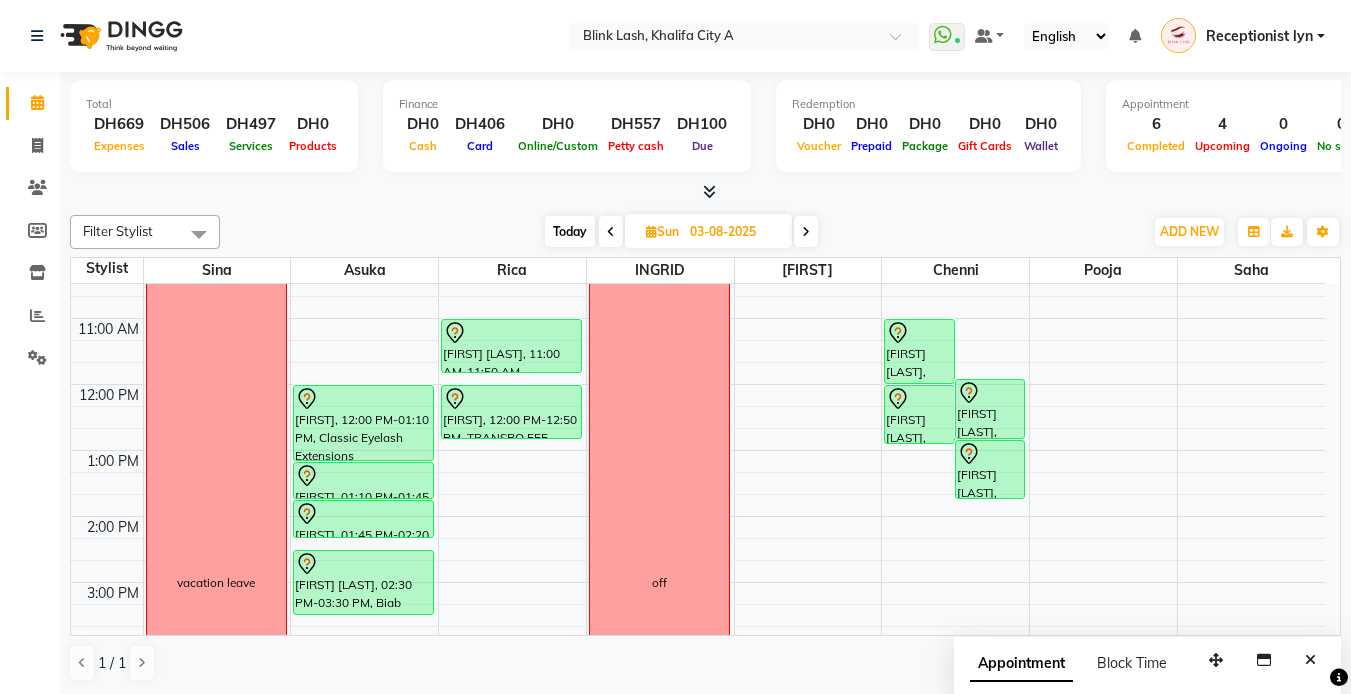 click on "Today" at bounding box center (570, 231) 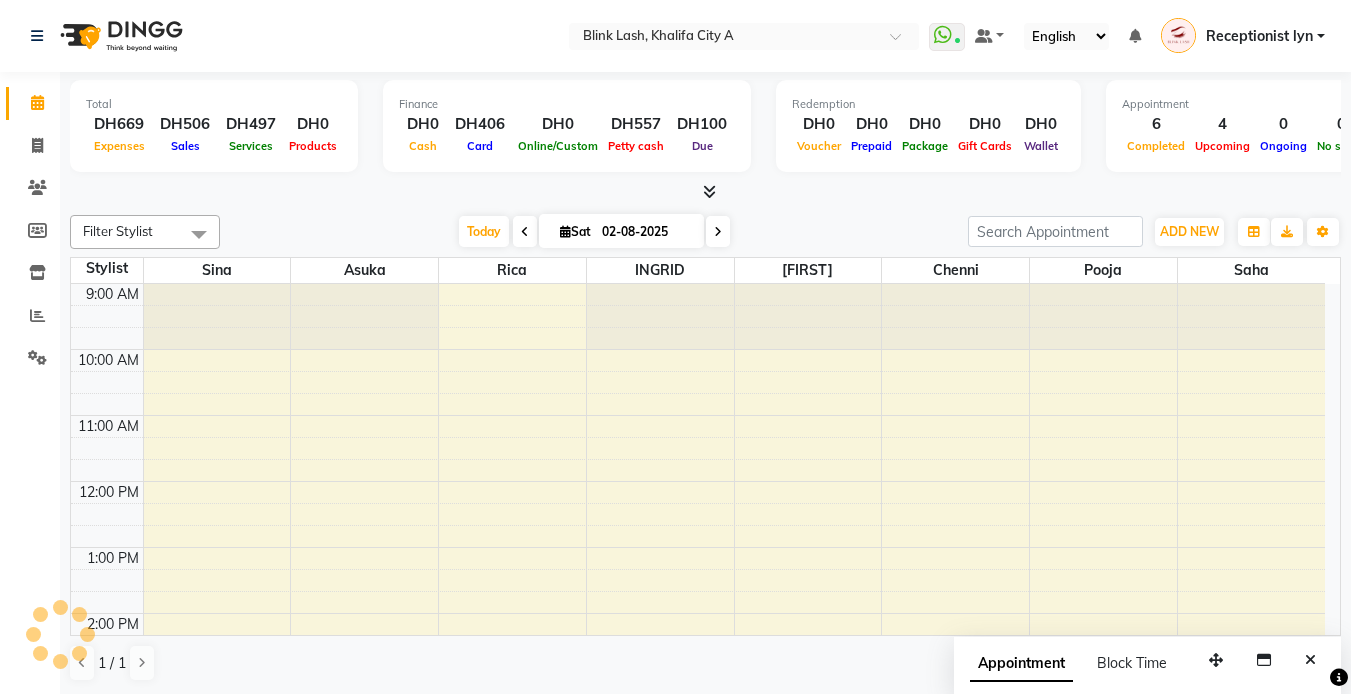 scroll, scrollTop: 397, scrollLeft: 0, axis: vertical 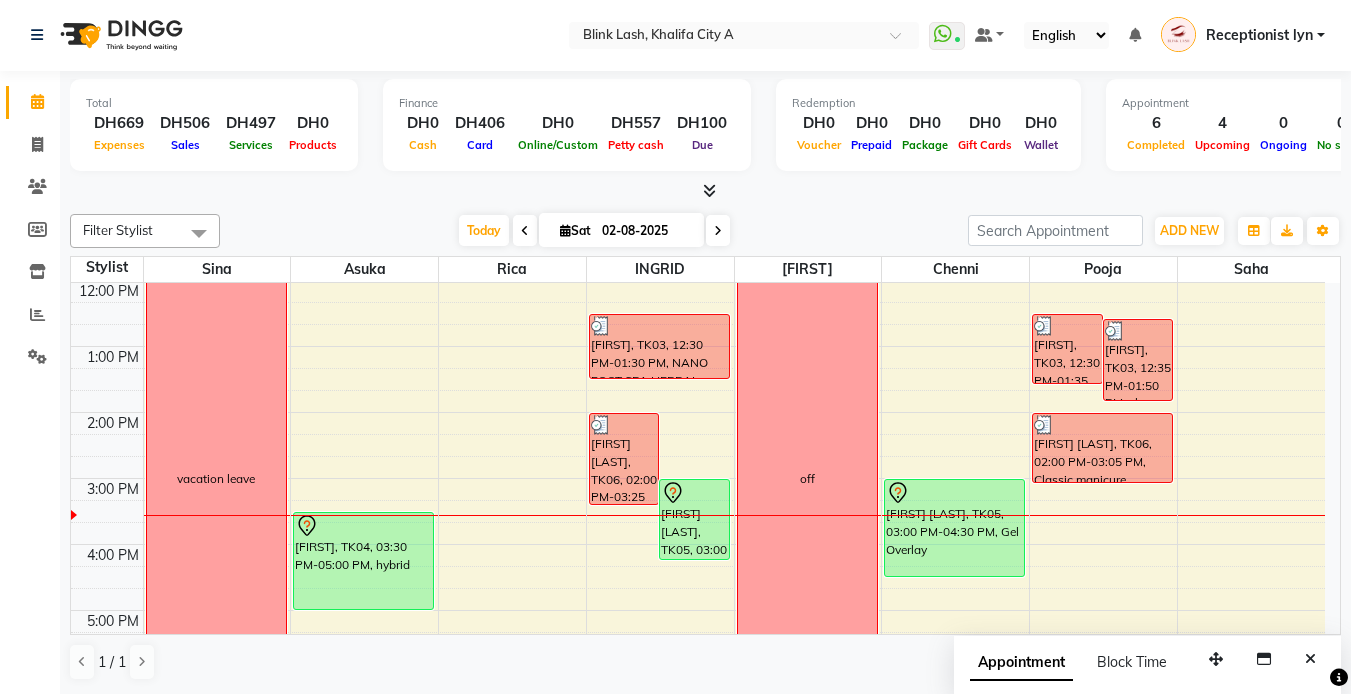 click at bounding box center (718, 230) 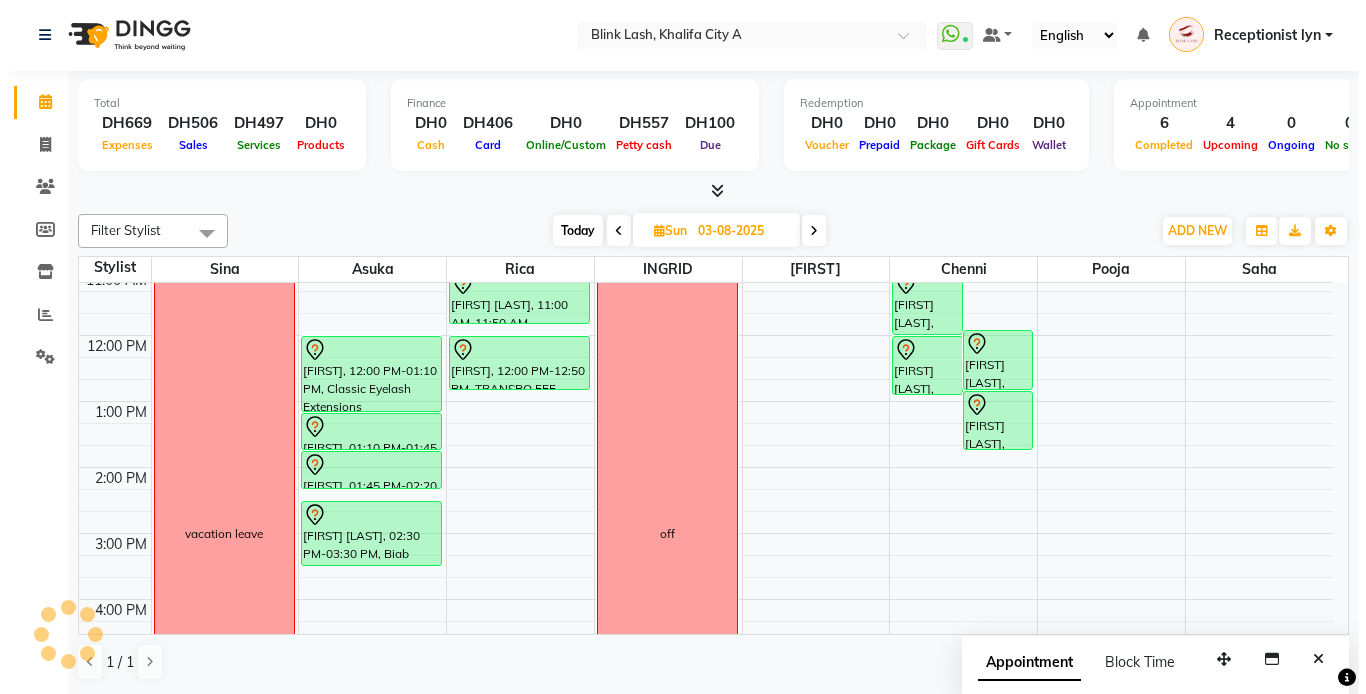 scroll, scrollTop: 97, scrollLeft: 0, axis: vertical 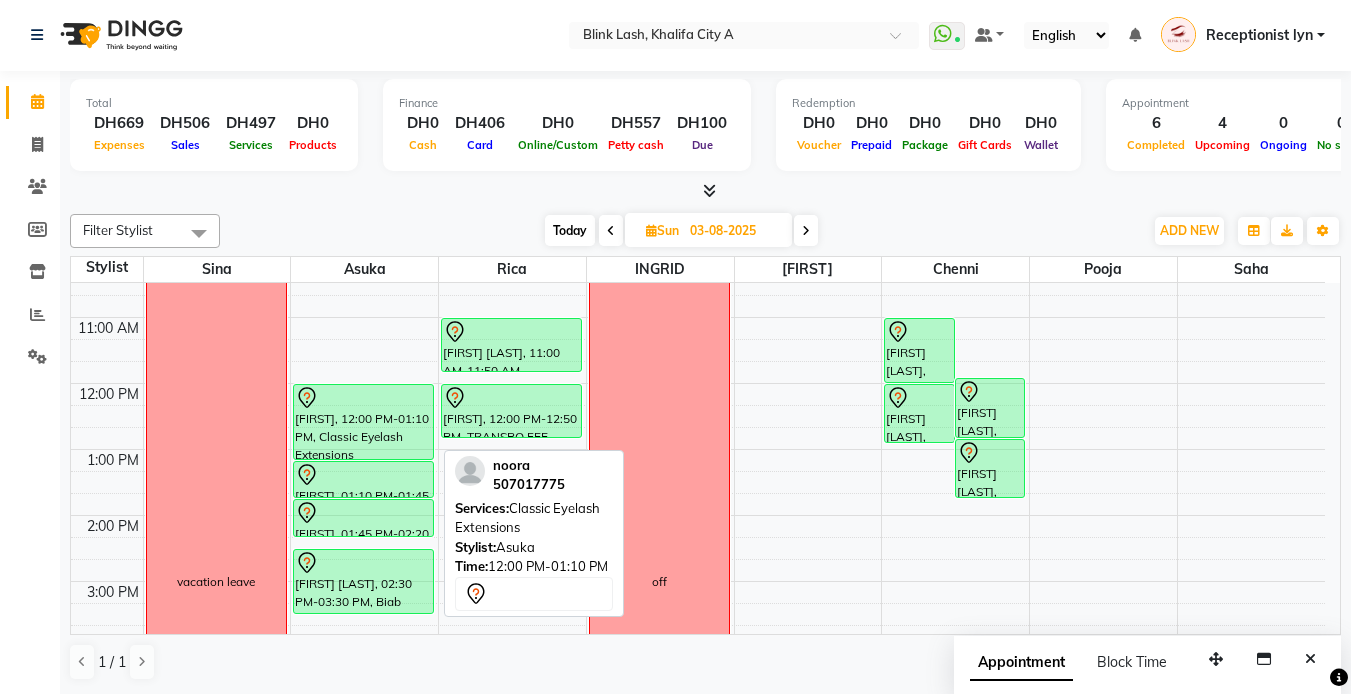 click on "[FIRST], 12:00 PM-01:10 PM, Classic Eyelash Extensions" at bounding box center [363, 422] 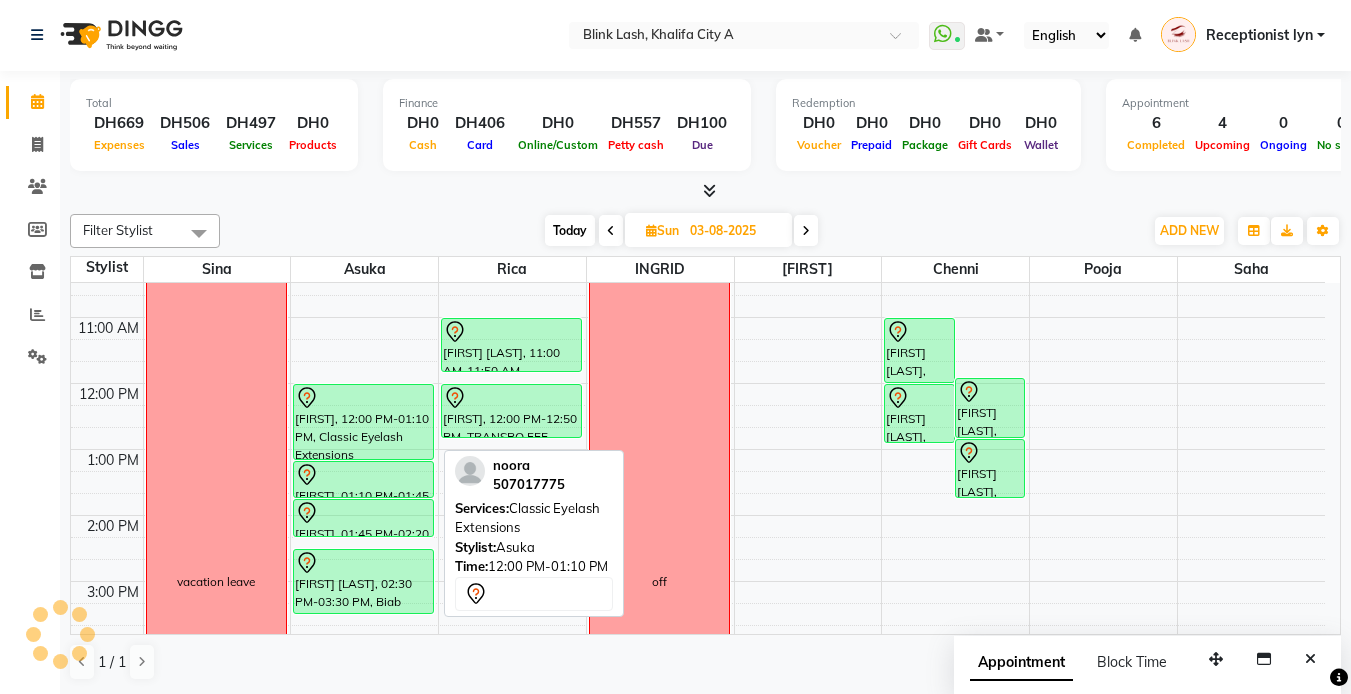 click on "[FIRST], 12:00 PM-01:10 PM, Classic Eyelash Extensions" at bounding box center (363, 422) 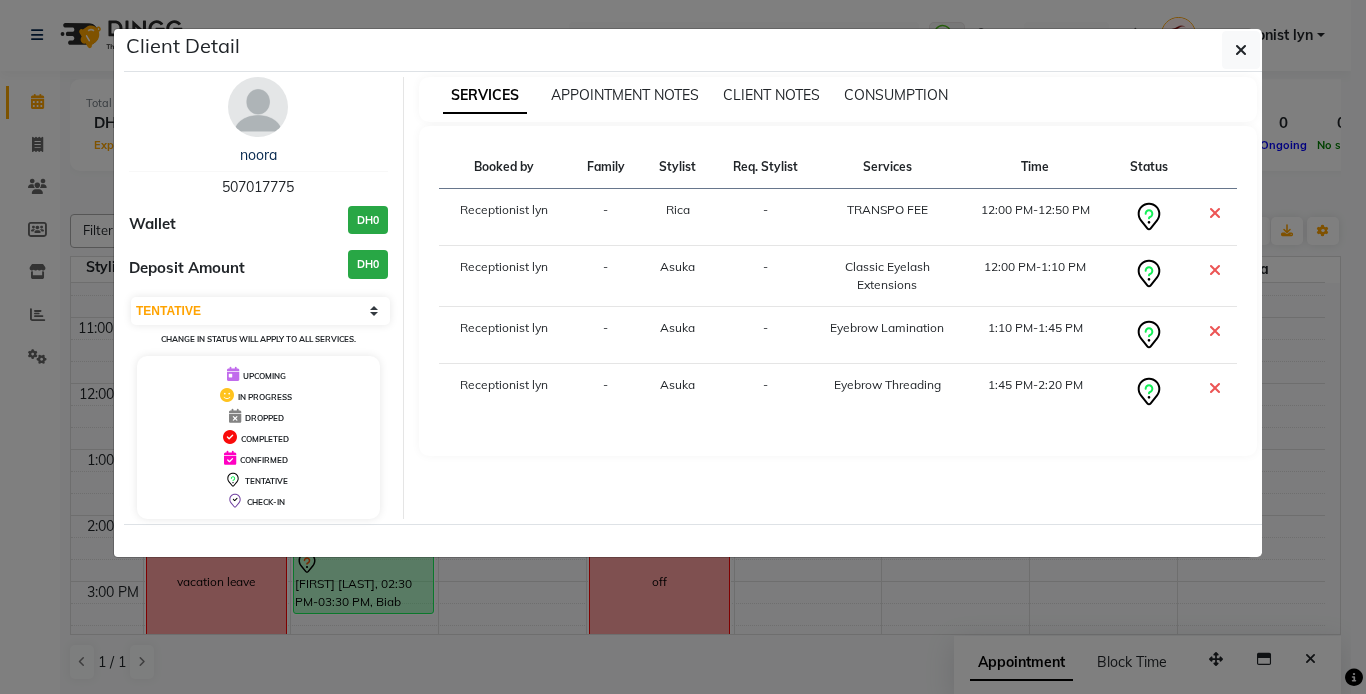 click at bounding box center [258, 107] 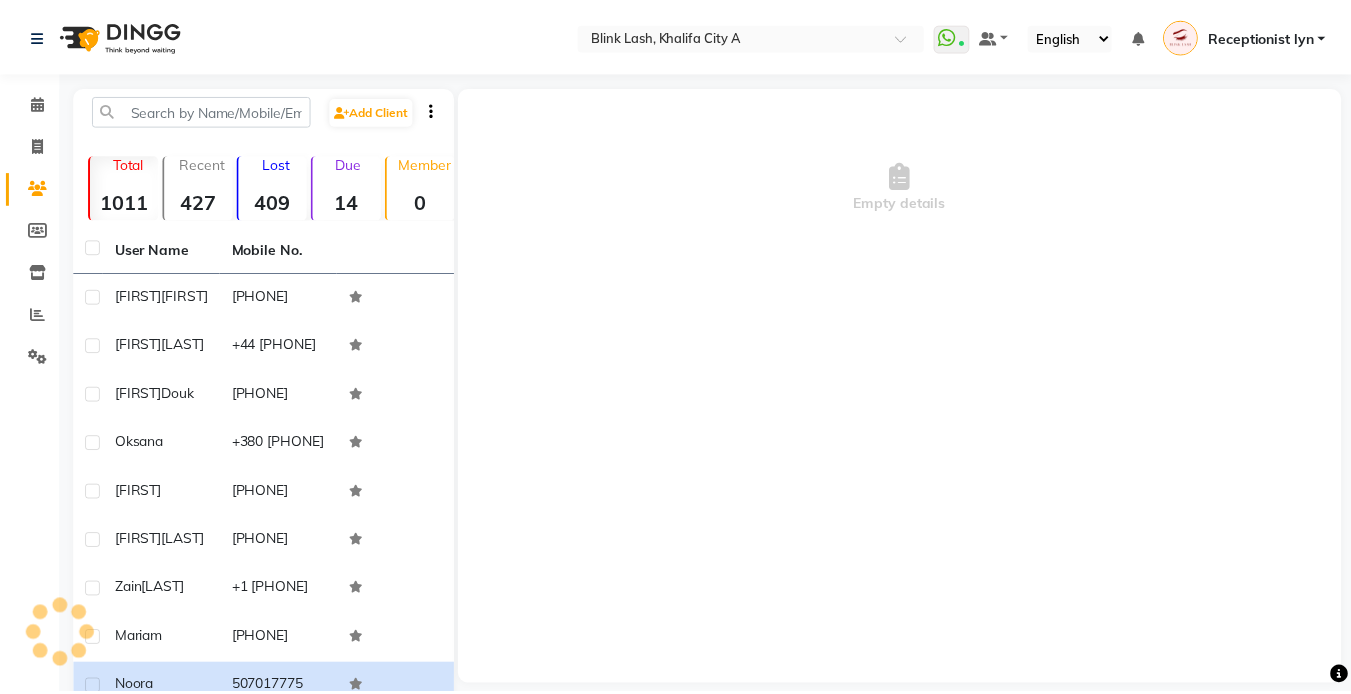 scroll, scrollTop: 0, scrollLeft: 0, axis: both 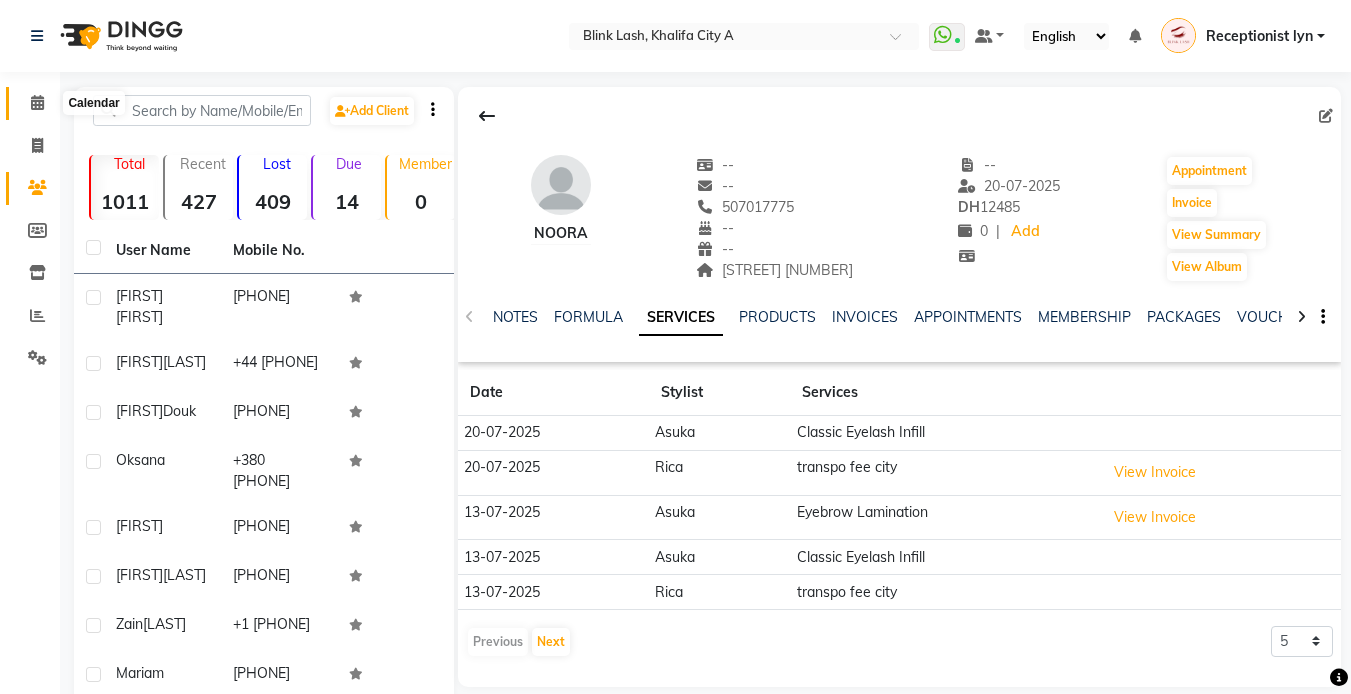 click 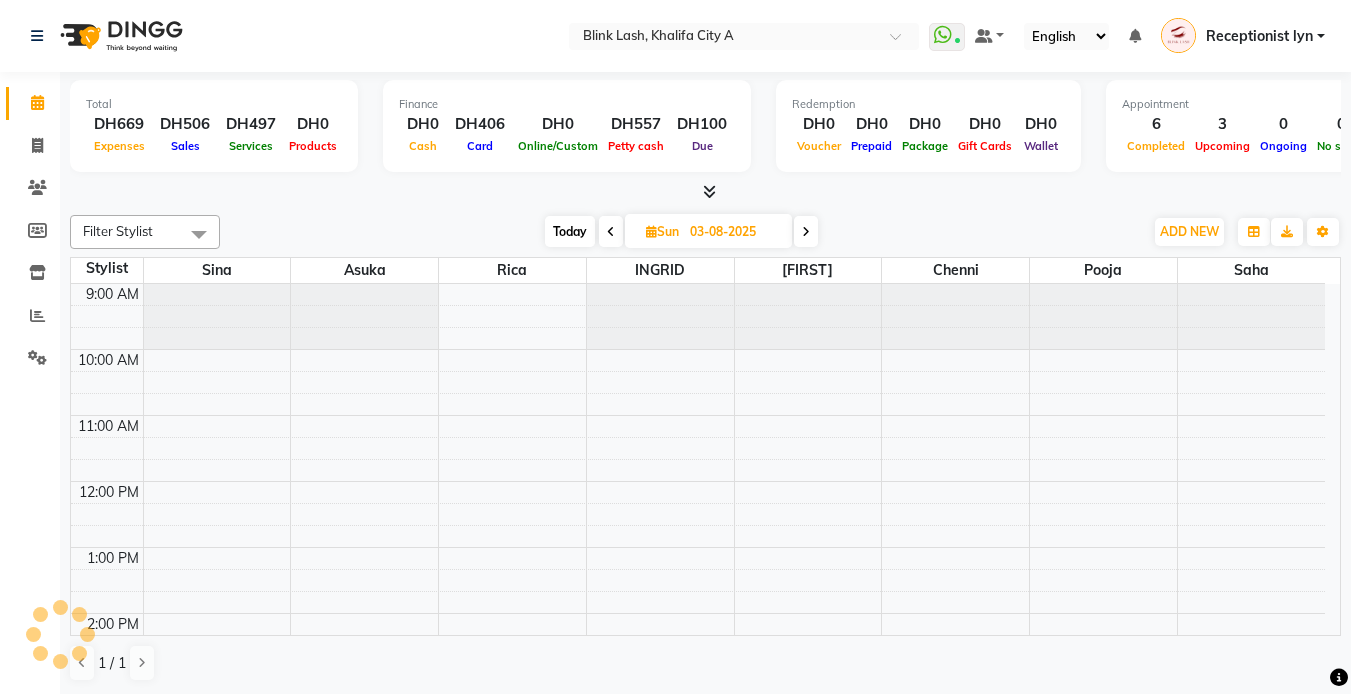 scroll, scrollTop: 0, scrollLeft: 0, axis: both 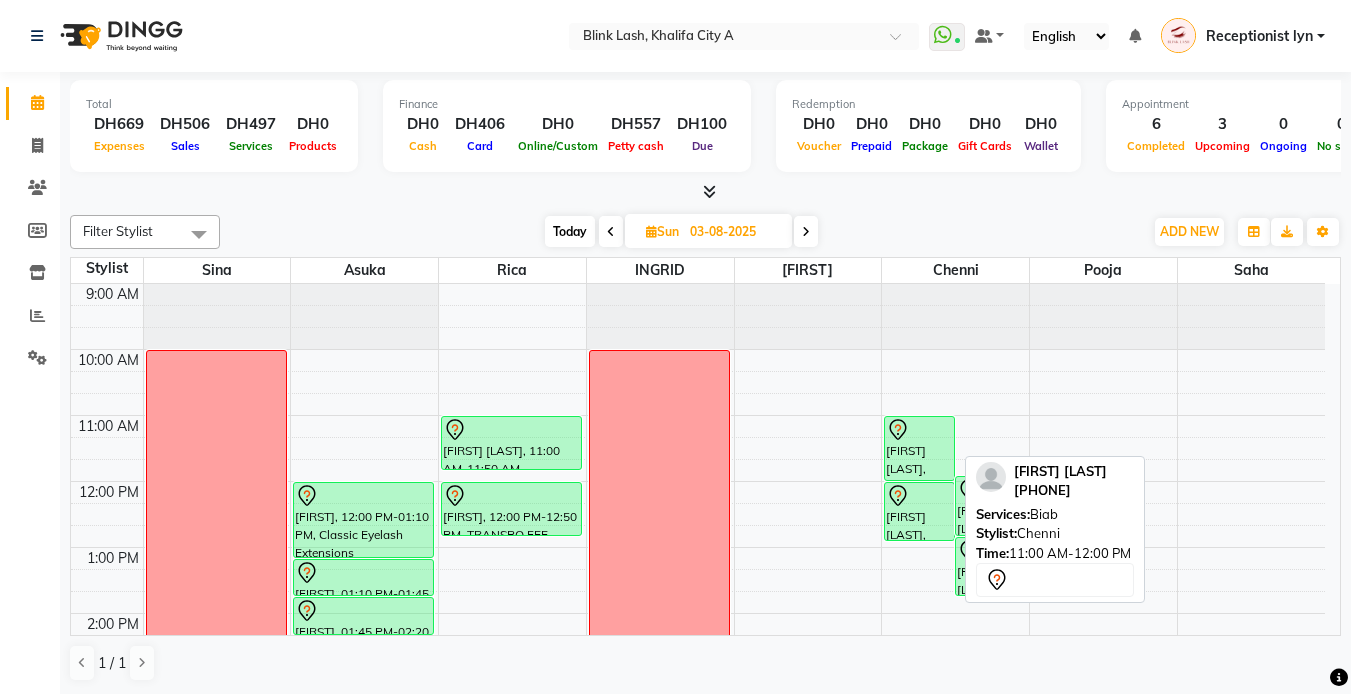click on "[FIRST] [LAST], 11:00 AM-12:00 PM, Biab" at bounding box center (919, 448) 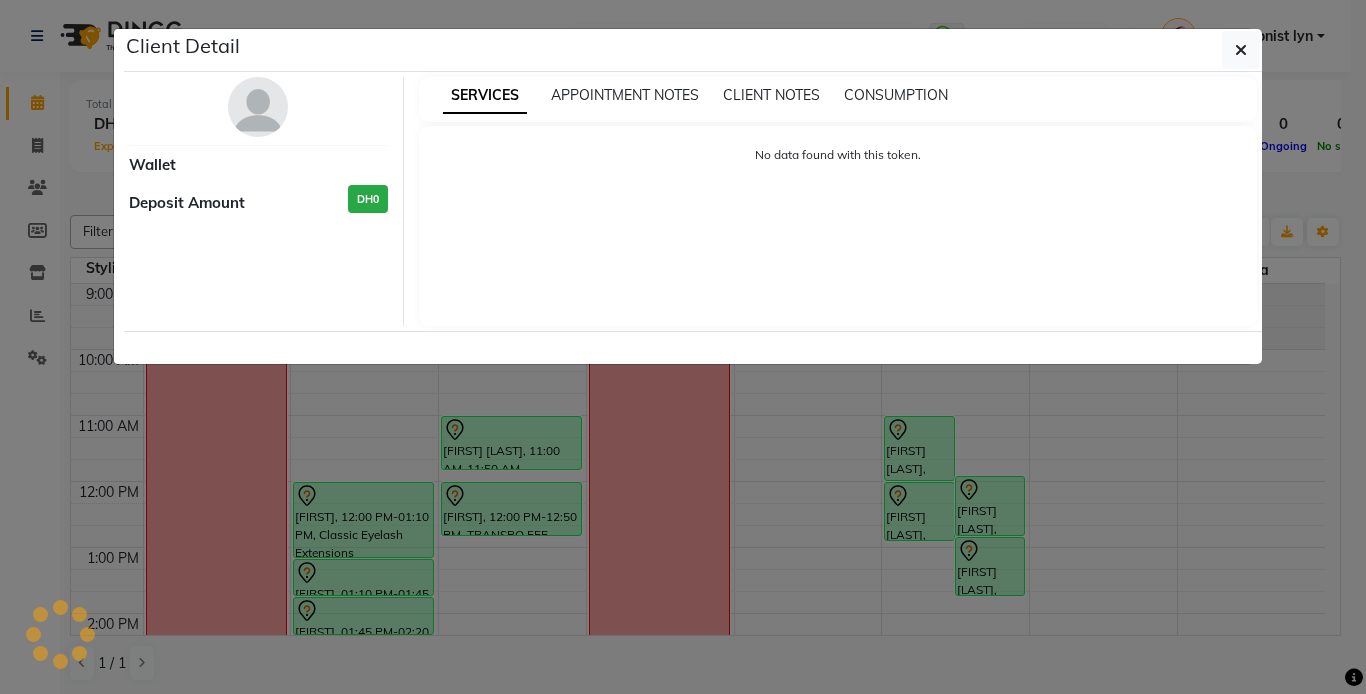select on "7" 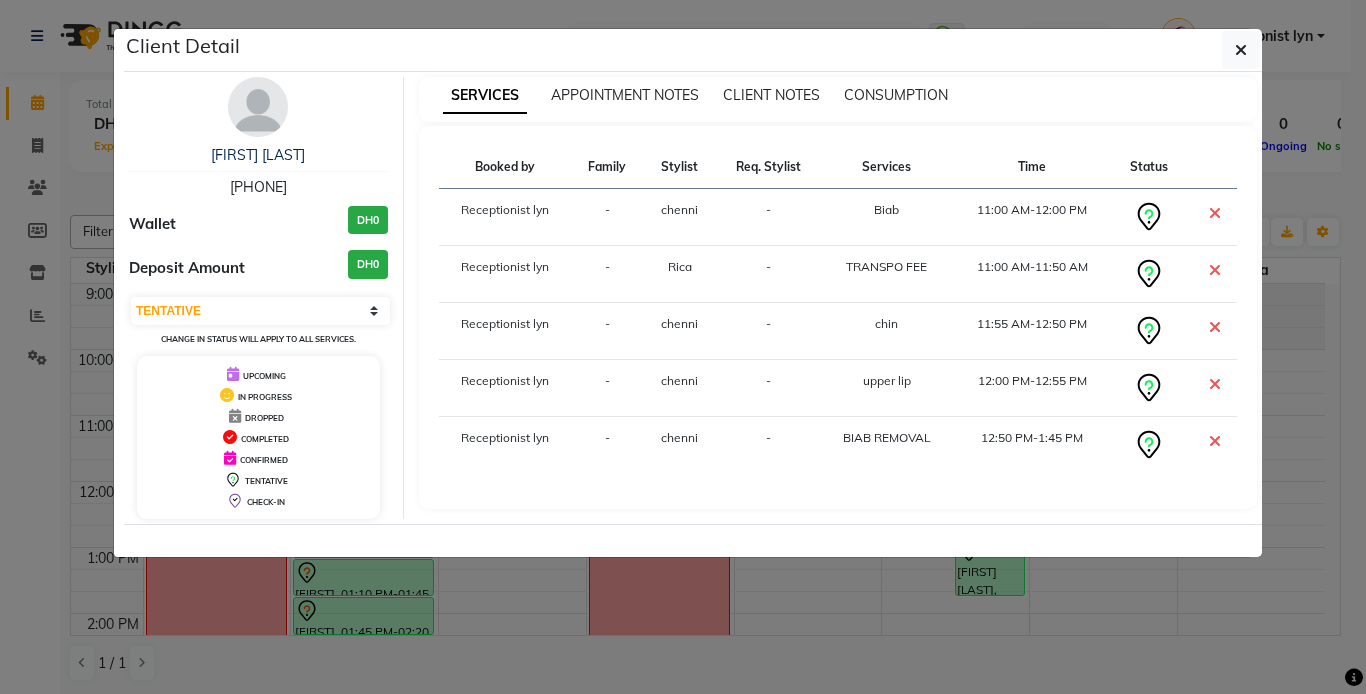 click at bounding box center (258, 107) 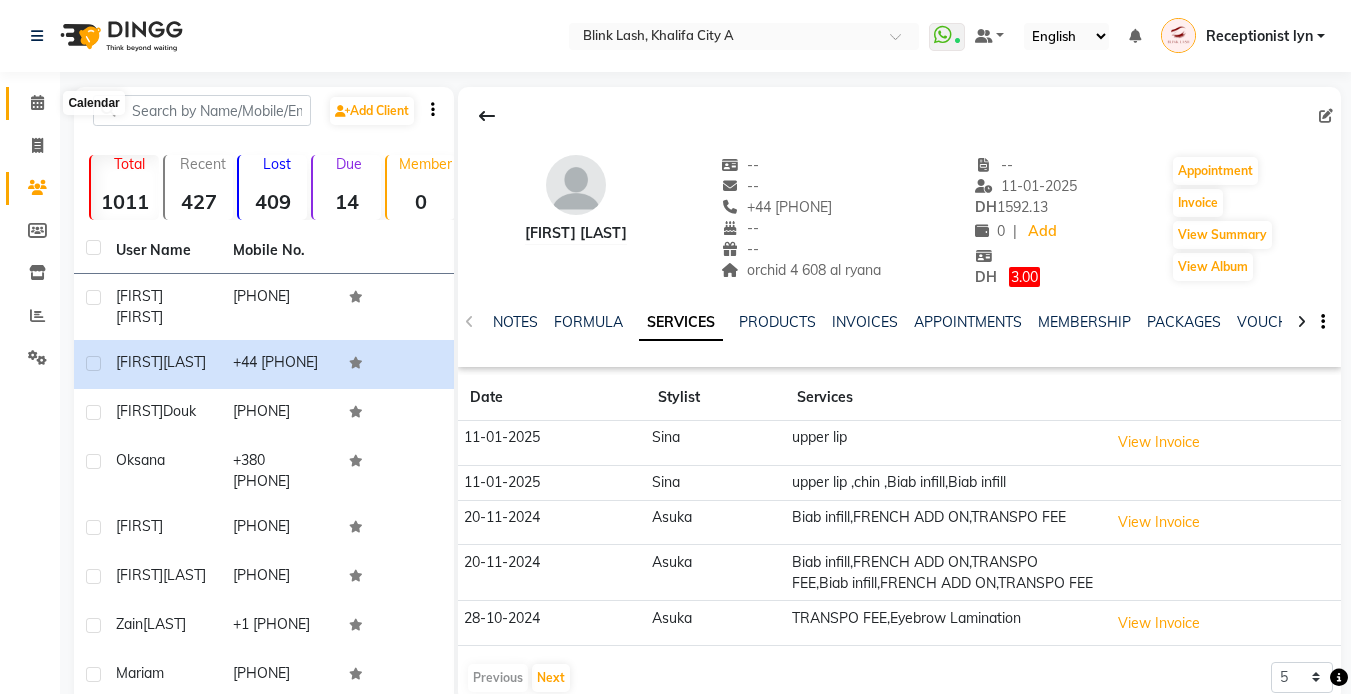 click 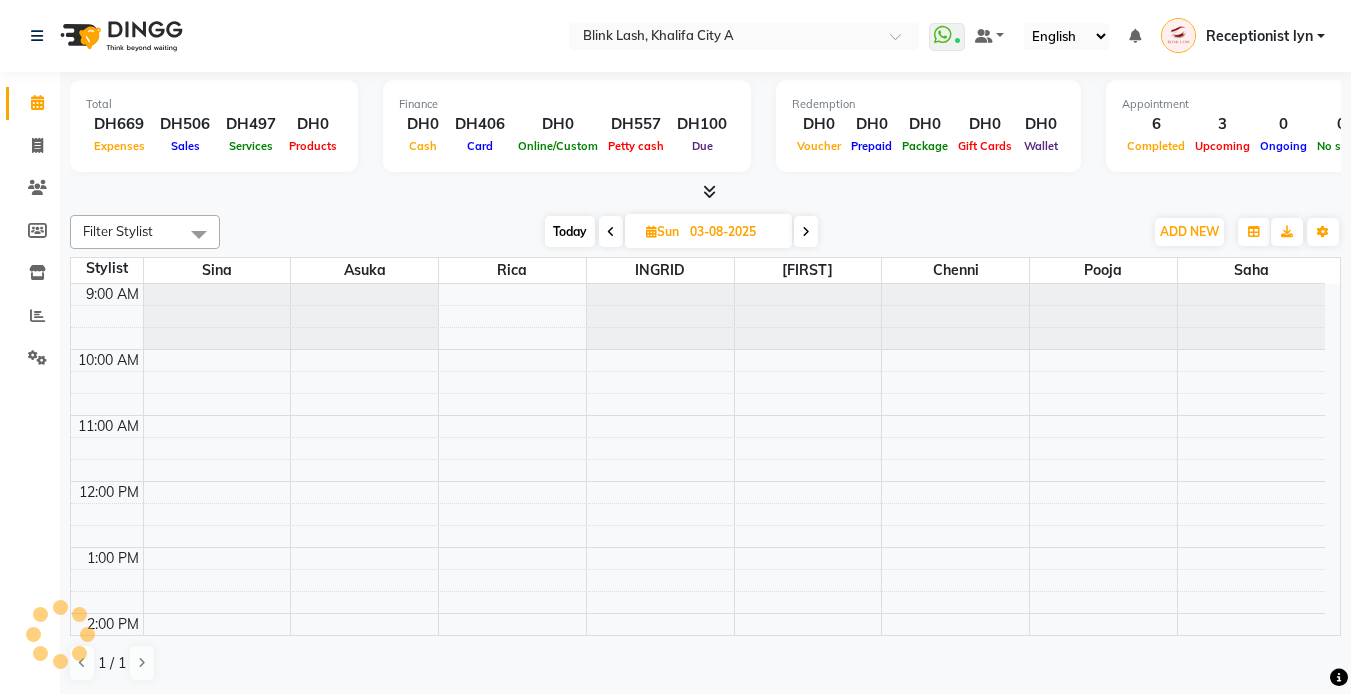 scroll, scrollTop: 0, scrollLeft: 0, axis: both 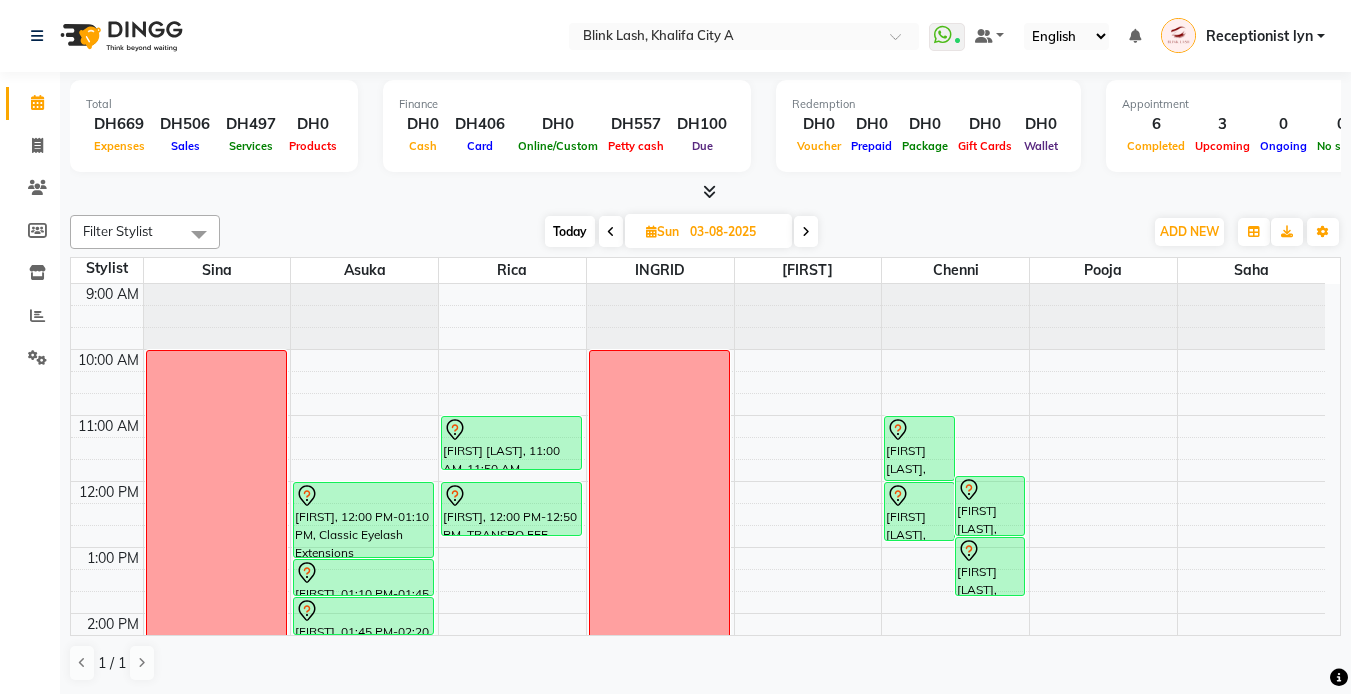 click on "Today" at bounding box center [570, 231] 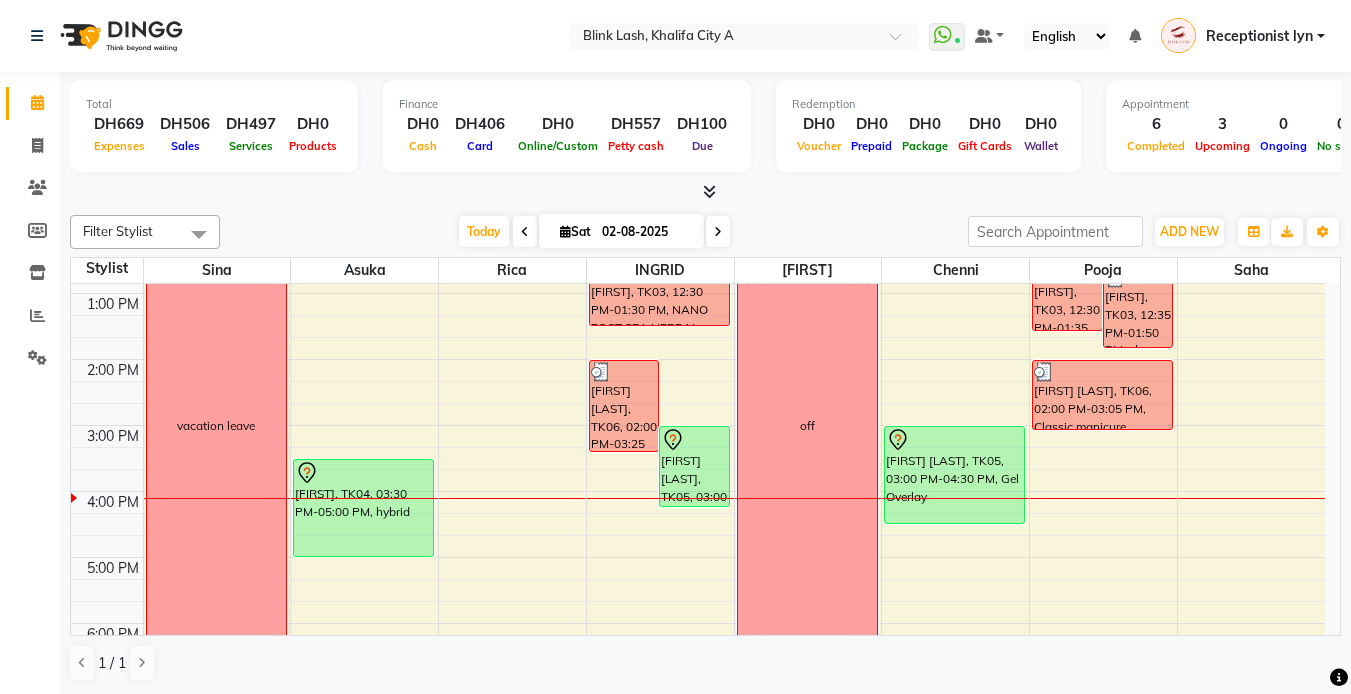 scroll, scrollTop: 263, scrollLeft: 0, axis: vertical 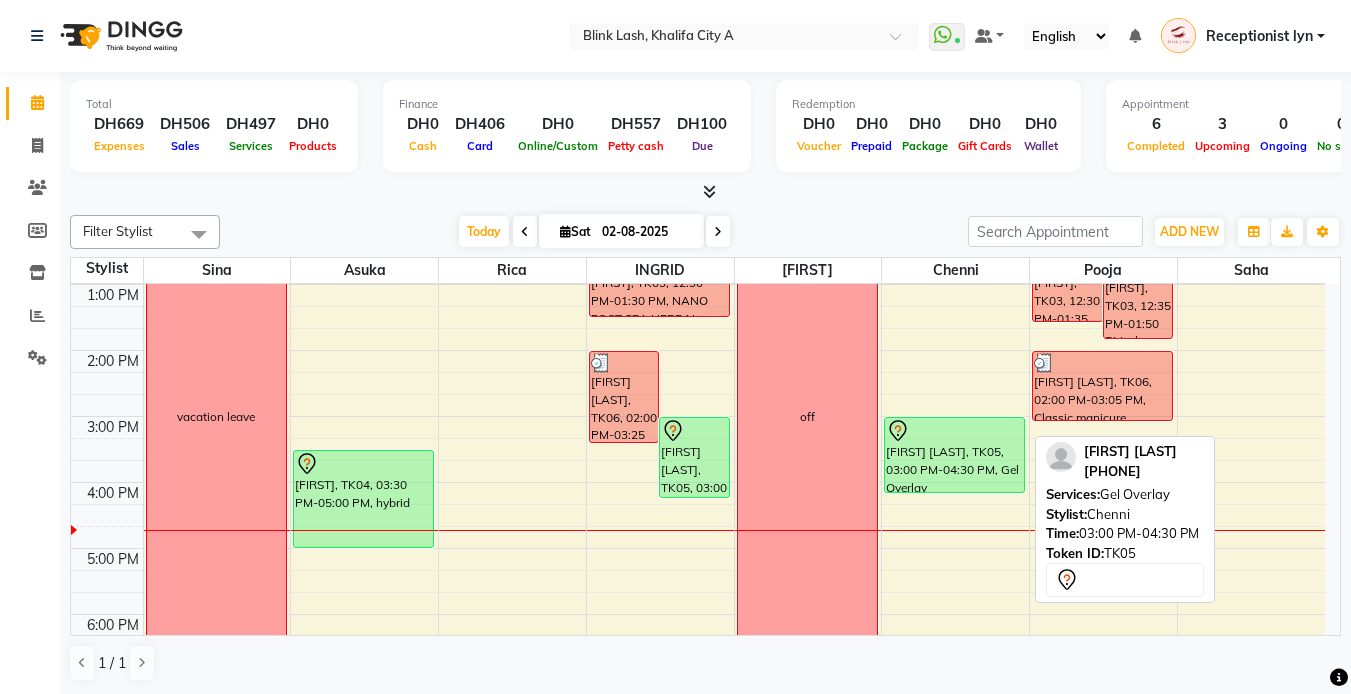 drag, startPoint x: 941, startPoint y: 514, endPoint x: 946, endPoint y: 495, distance: 19.646883 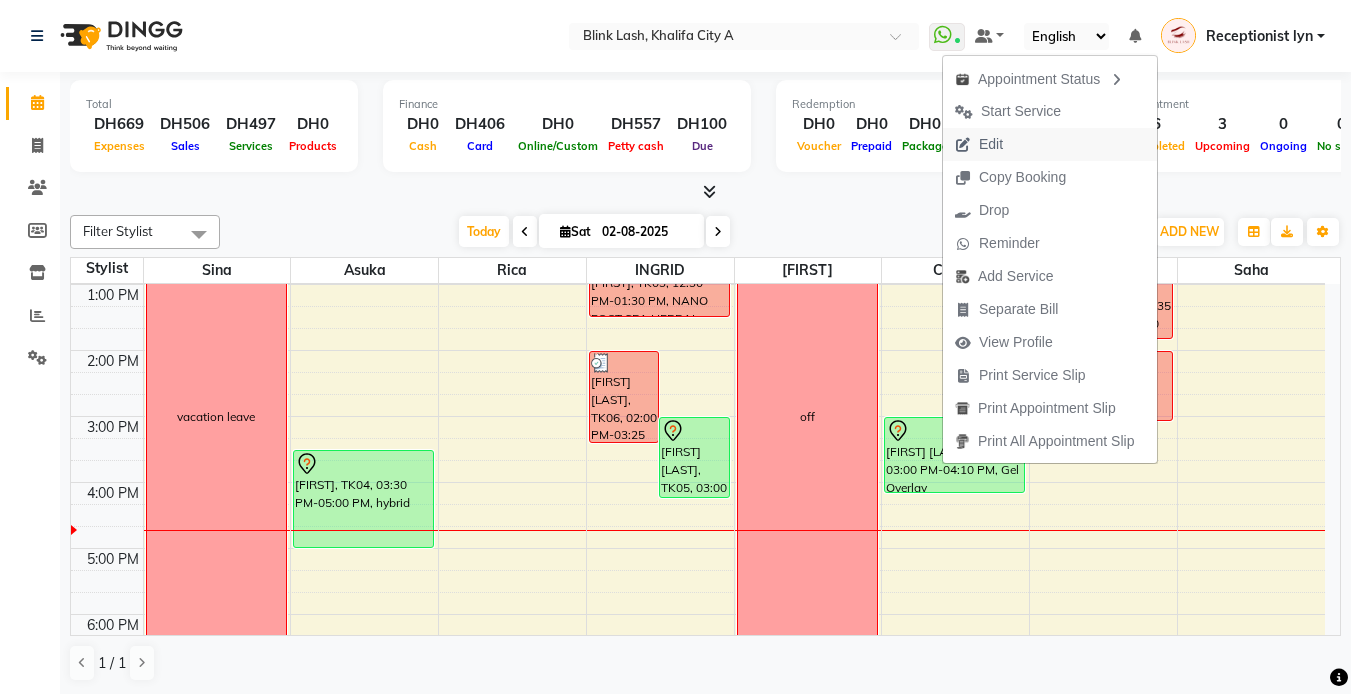 click on "Edit" at bounding box center (991, 144) 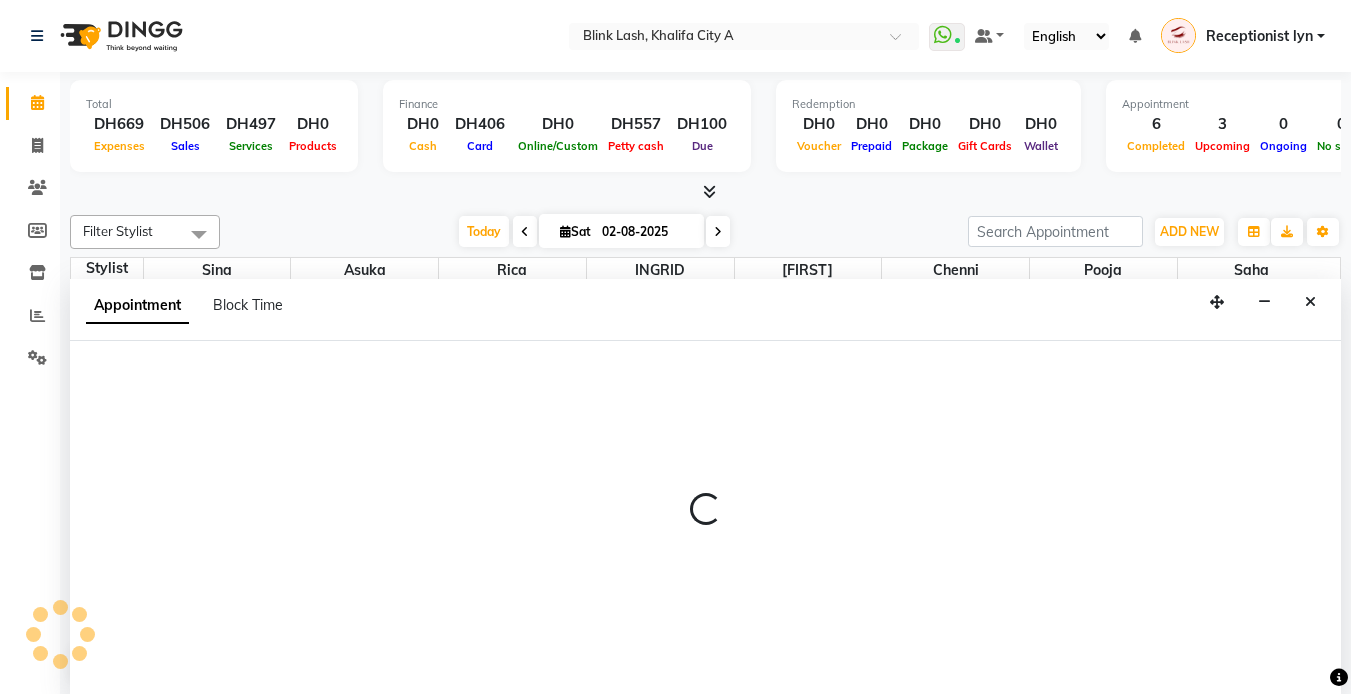 scroll, scrollTop: 1, scrollLeft: 0, axis: vertical 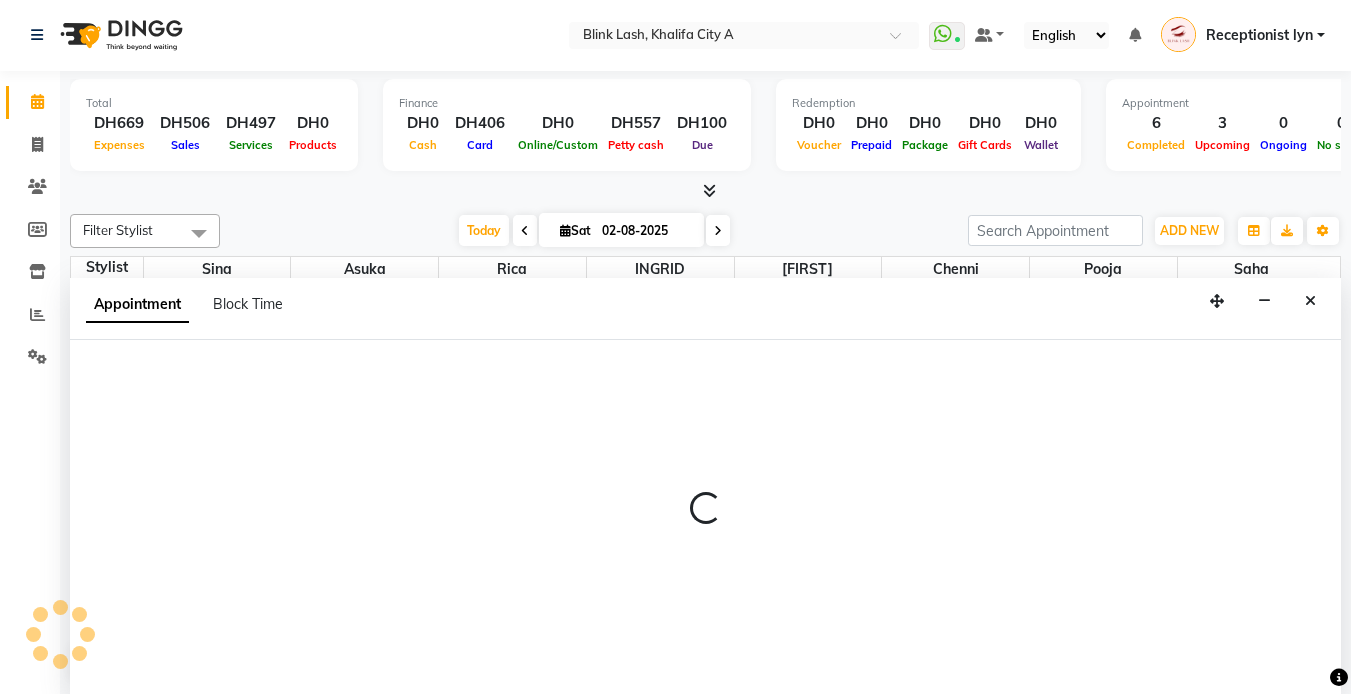 select on "tentative" 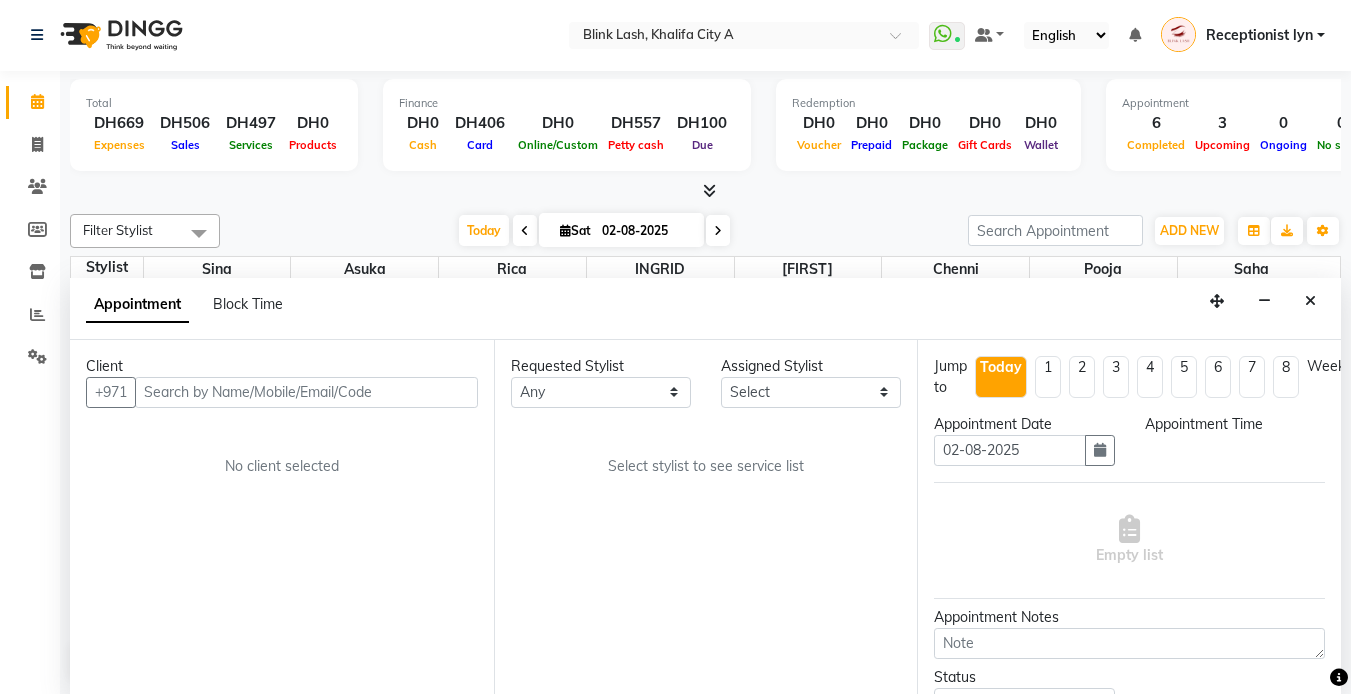 scroll, scrollTop: 0, scrollLeft: 0, axis: both 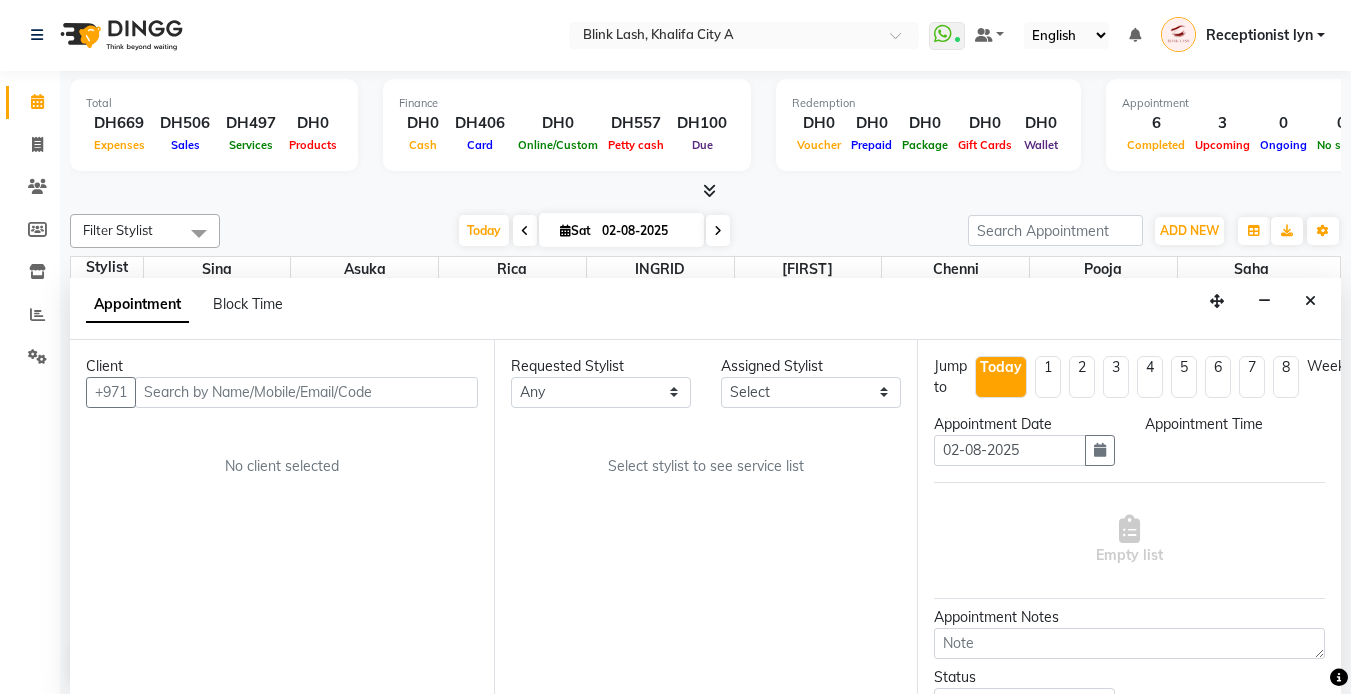 select on "46934" 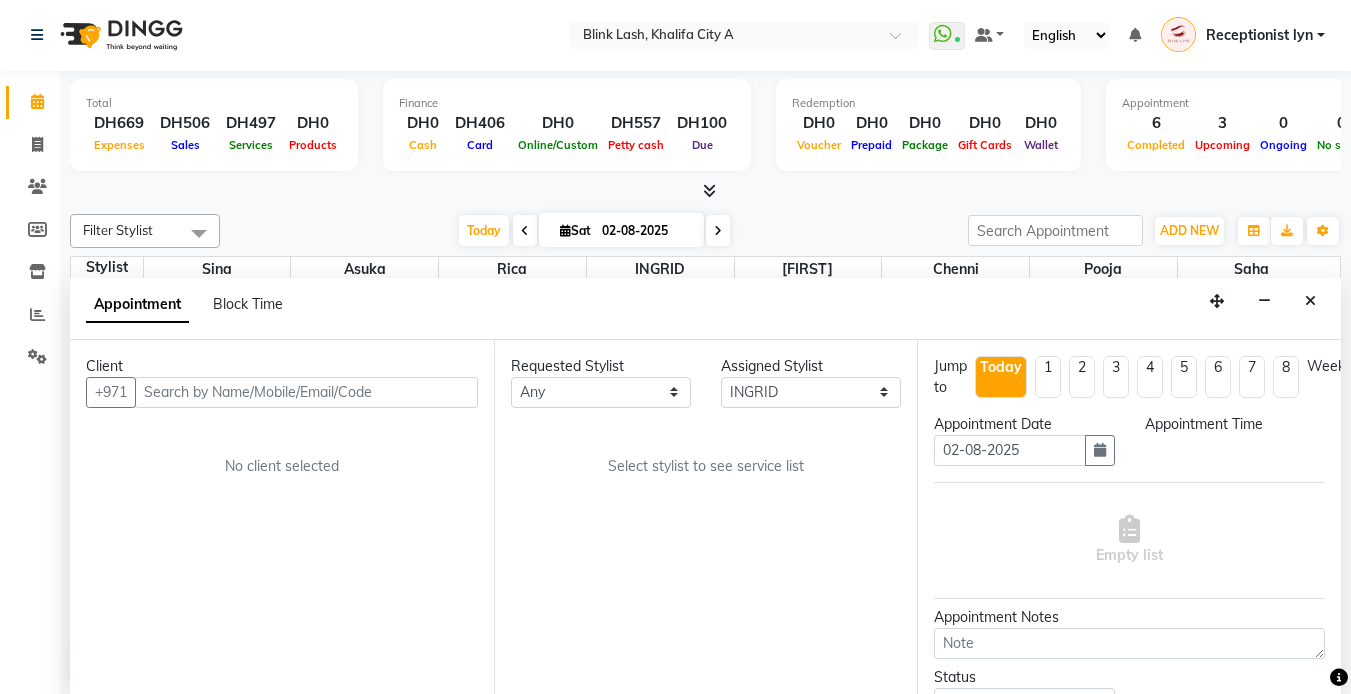 select on "900" 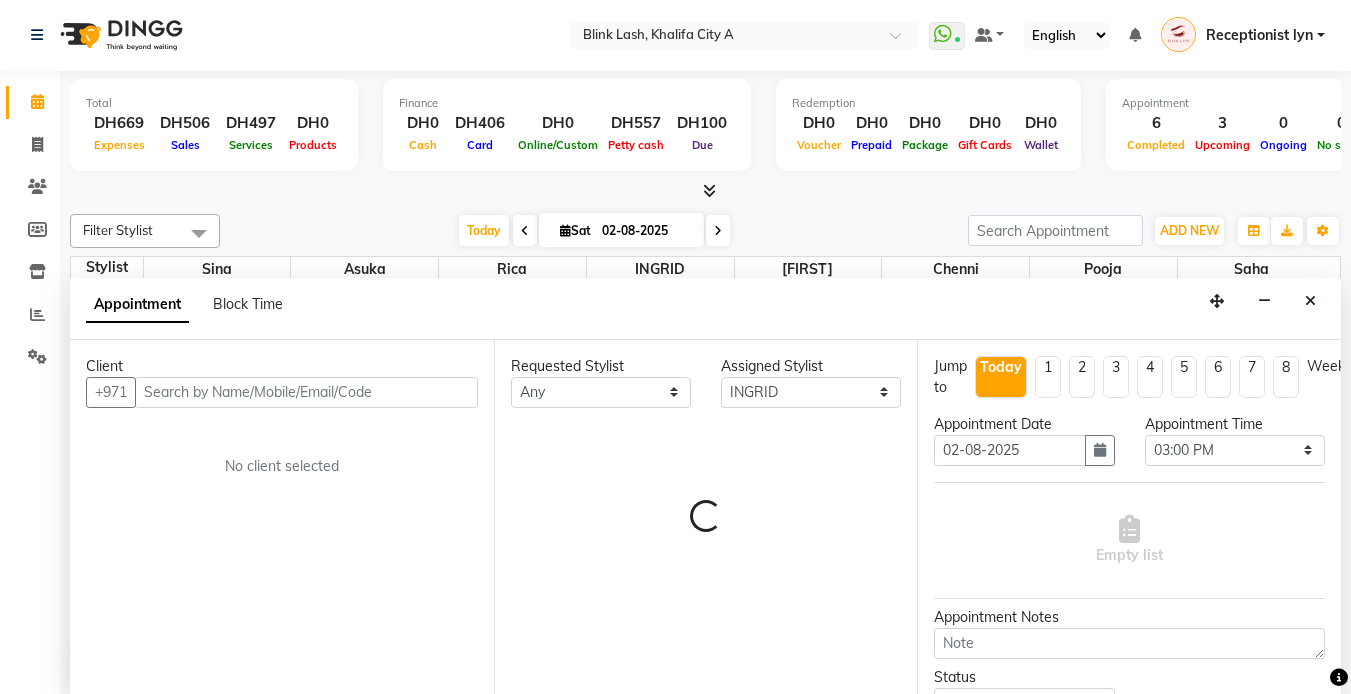 scroll, scrollTop: 463, scrollLeft: 0, axis: vertical 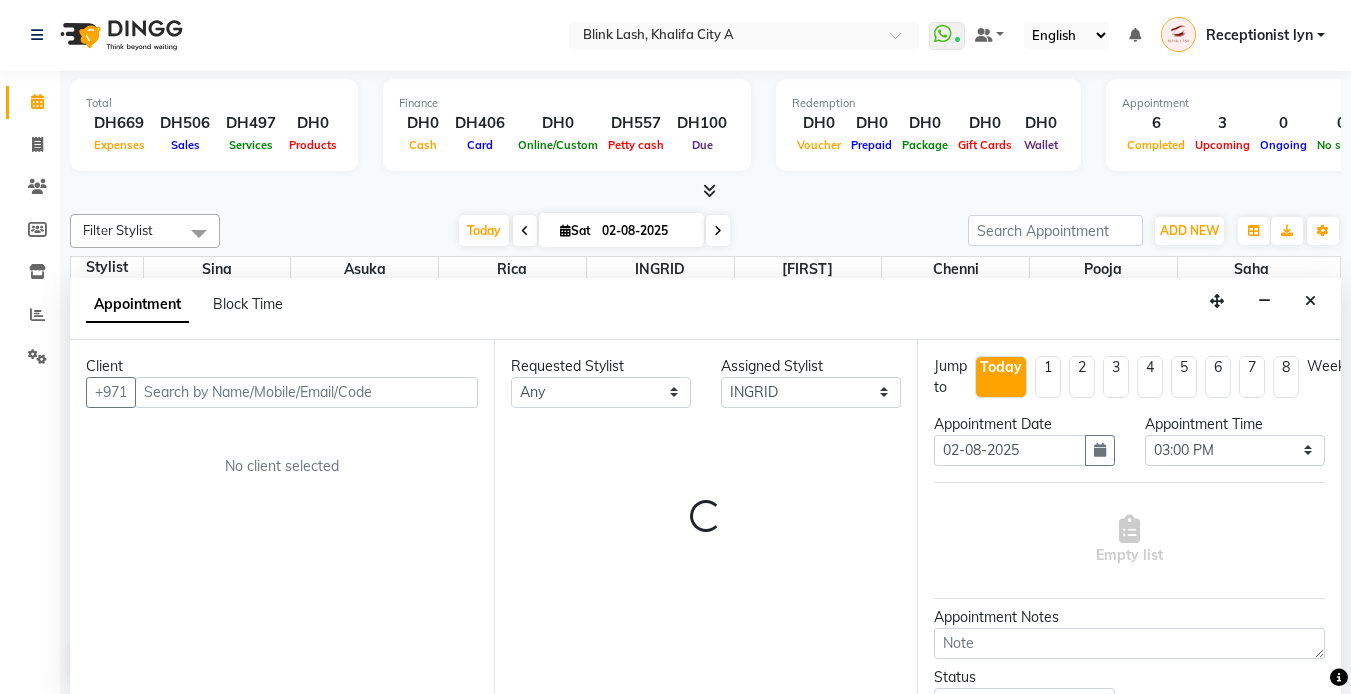 select on "2892" 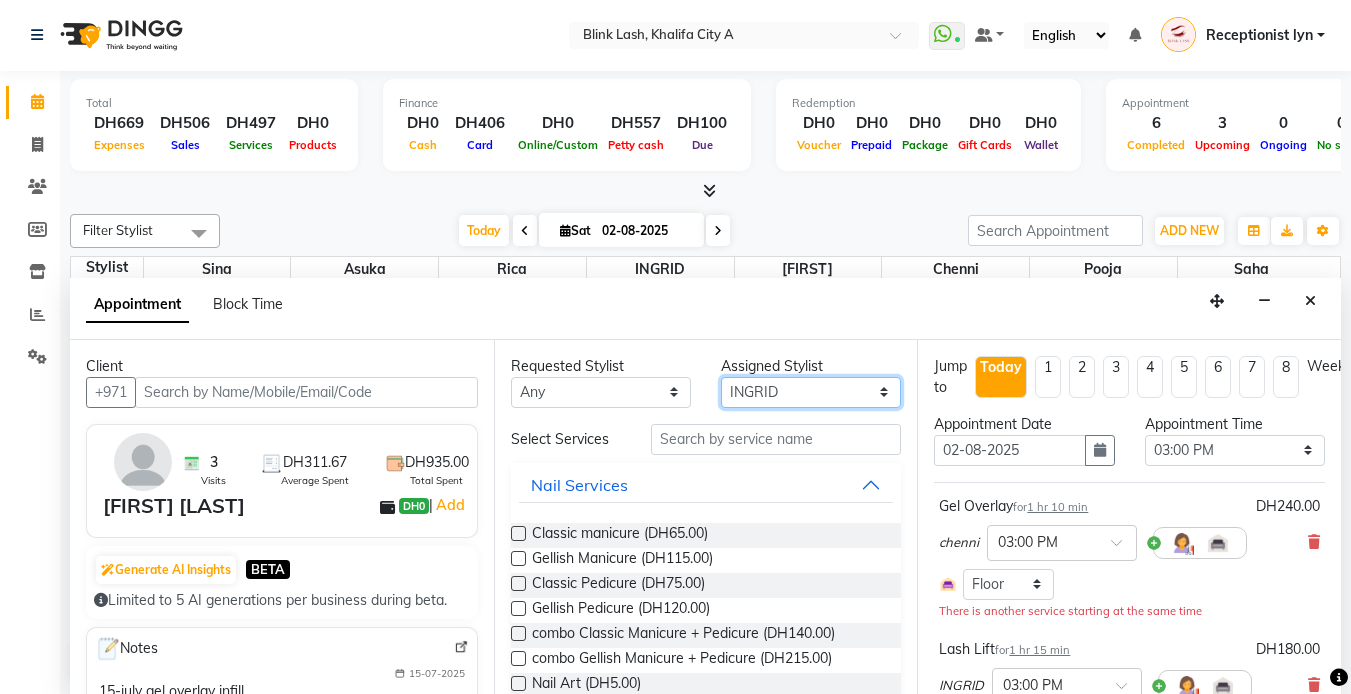 drag, startPoint x: 825, startPoint y: 391, endPoint x: 821, endPoint y: 409, distance: 18.439089 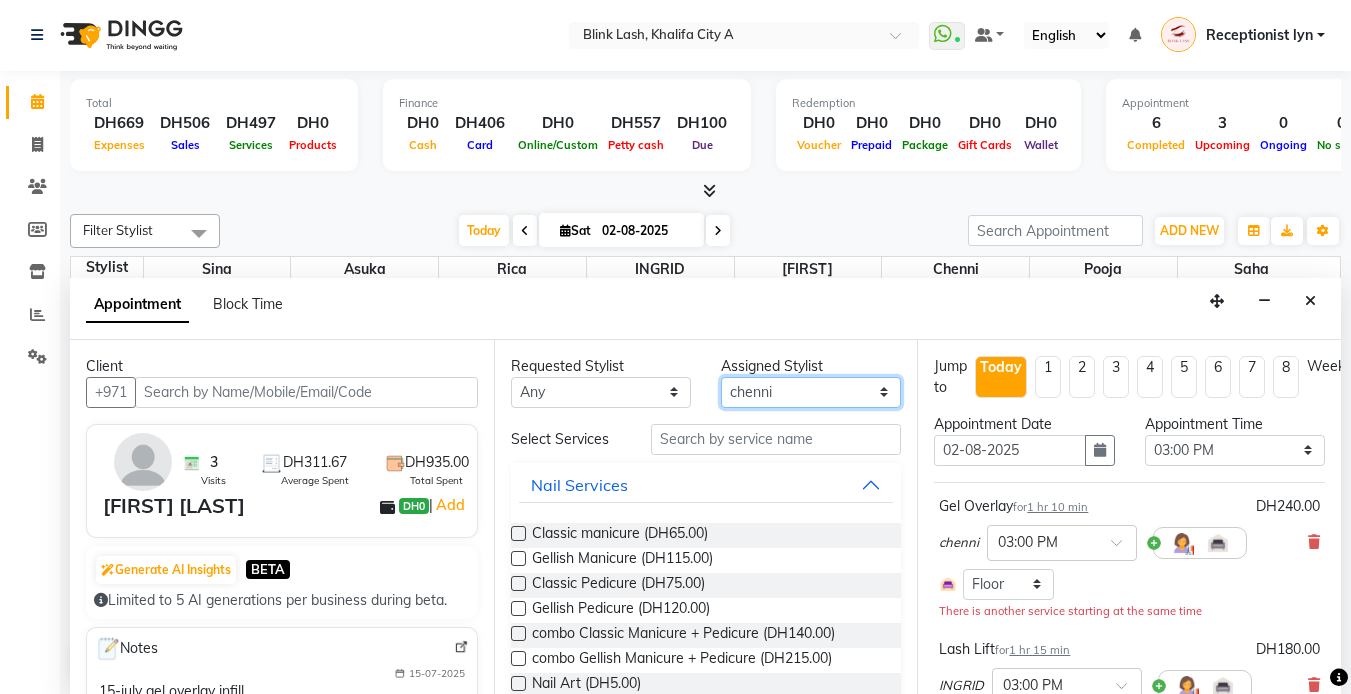 click on "Select Asuka chenni INGRID jumana pooja Rica saha Sina" at bounding box center (811, 392) 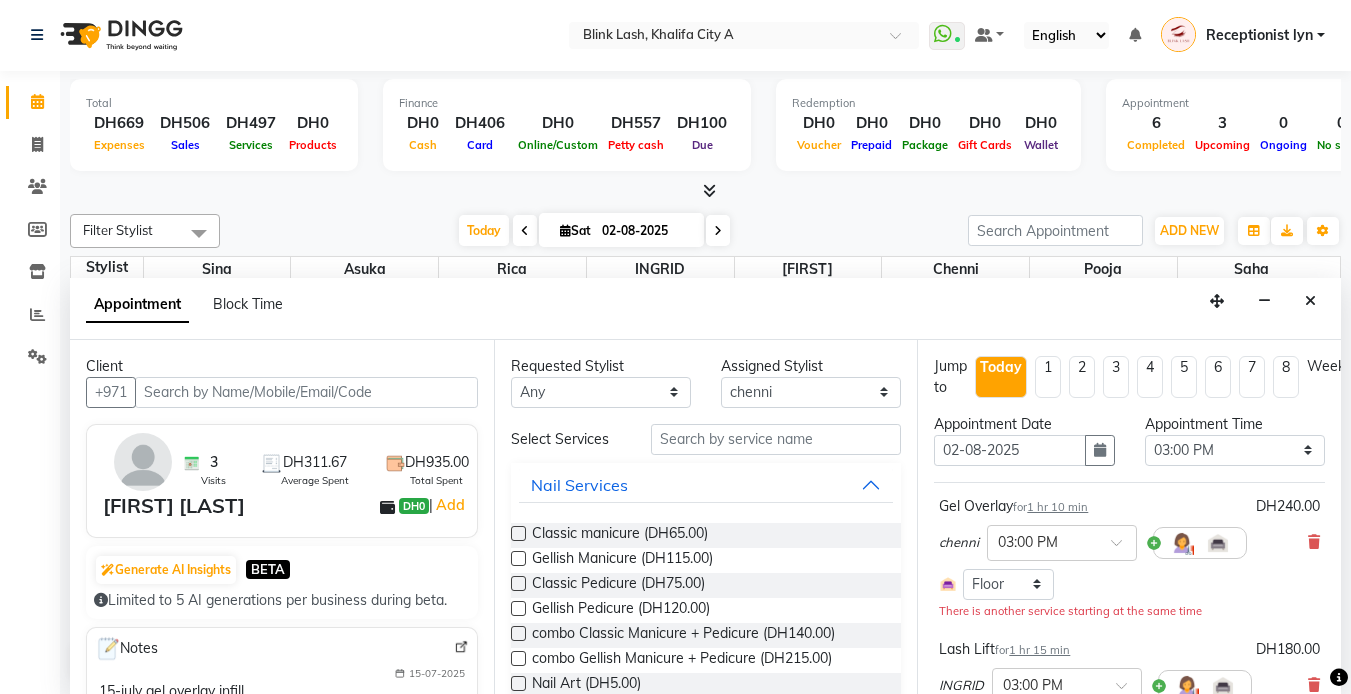 click at bounding box center (776, 439) 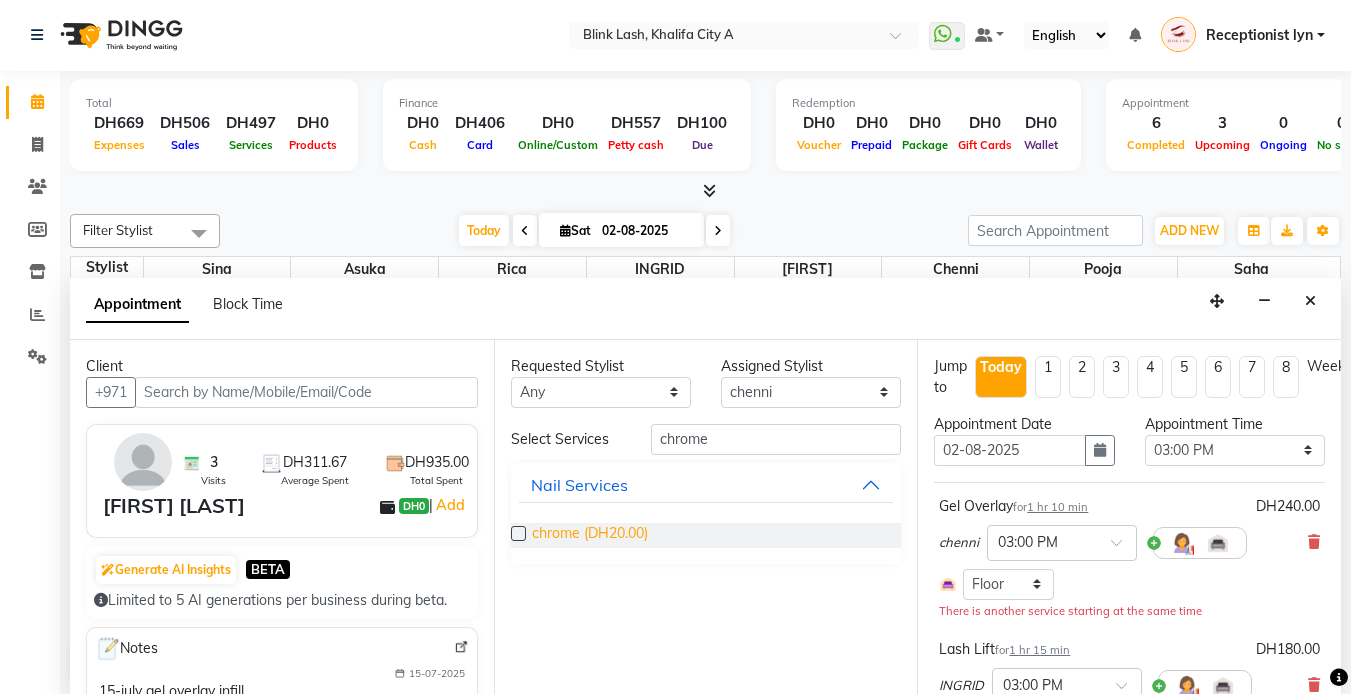 type on "chrome" 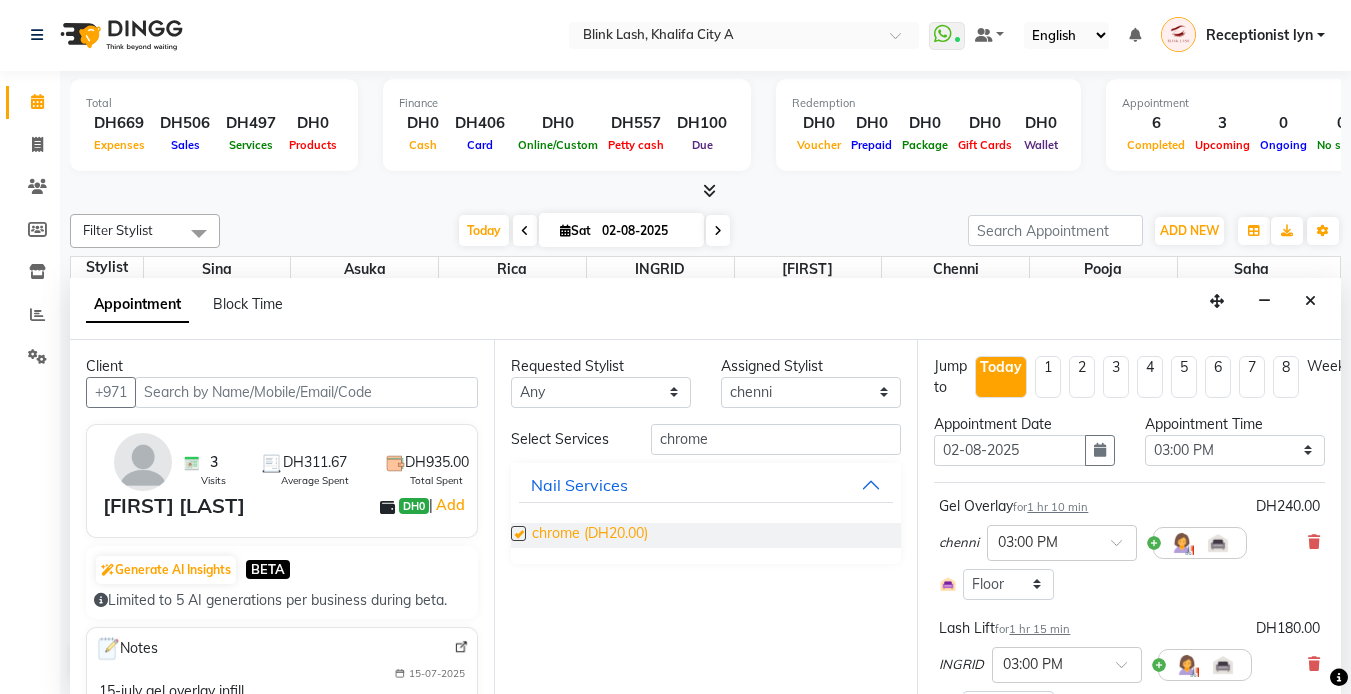checkbox on "false" 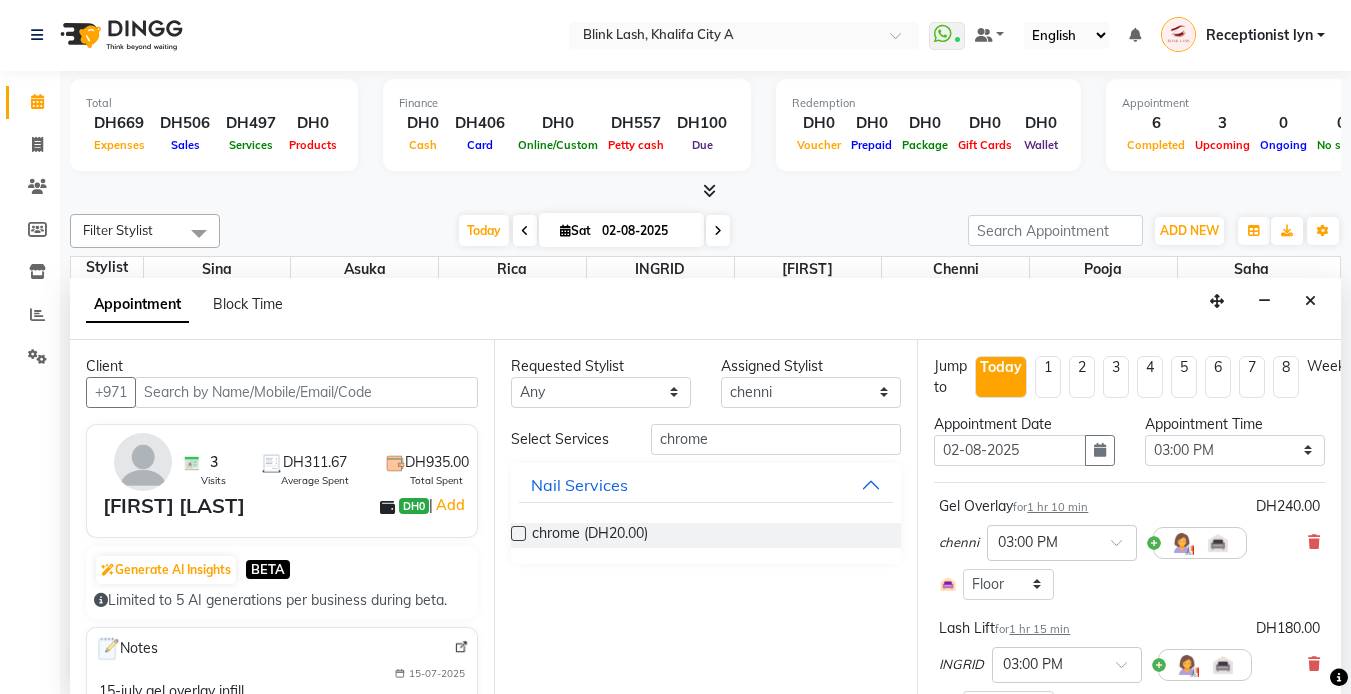scroll, scrollTop: 394, scrollLeft: 0, axis: vertical 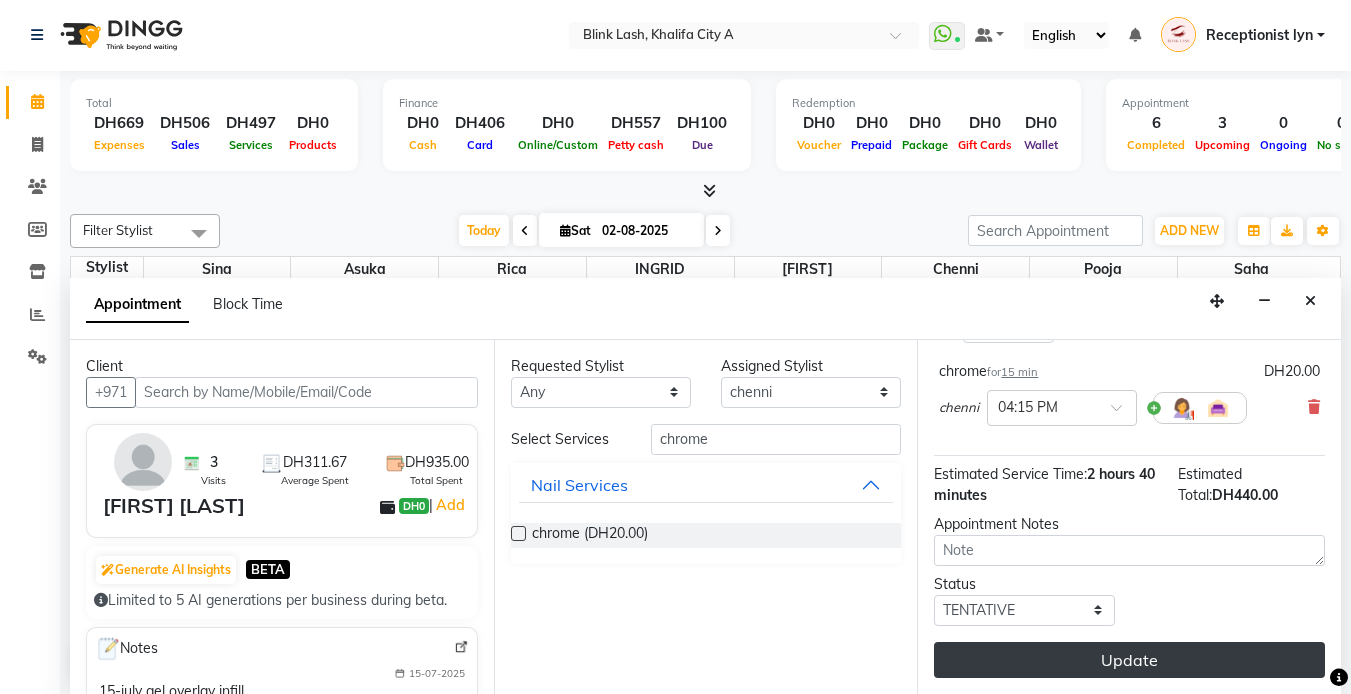 click on "Update" at bounding box center (1129, 660) 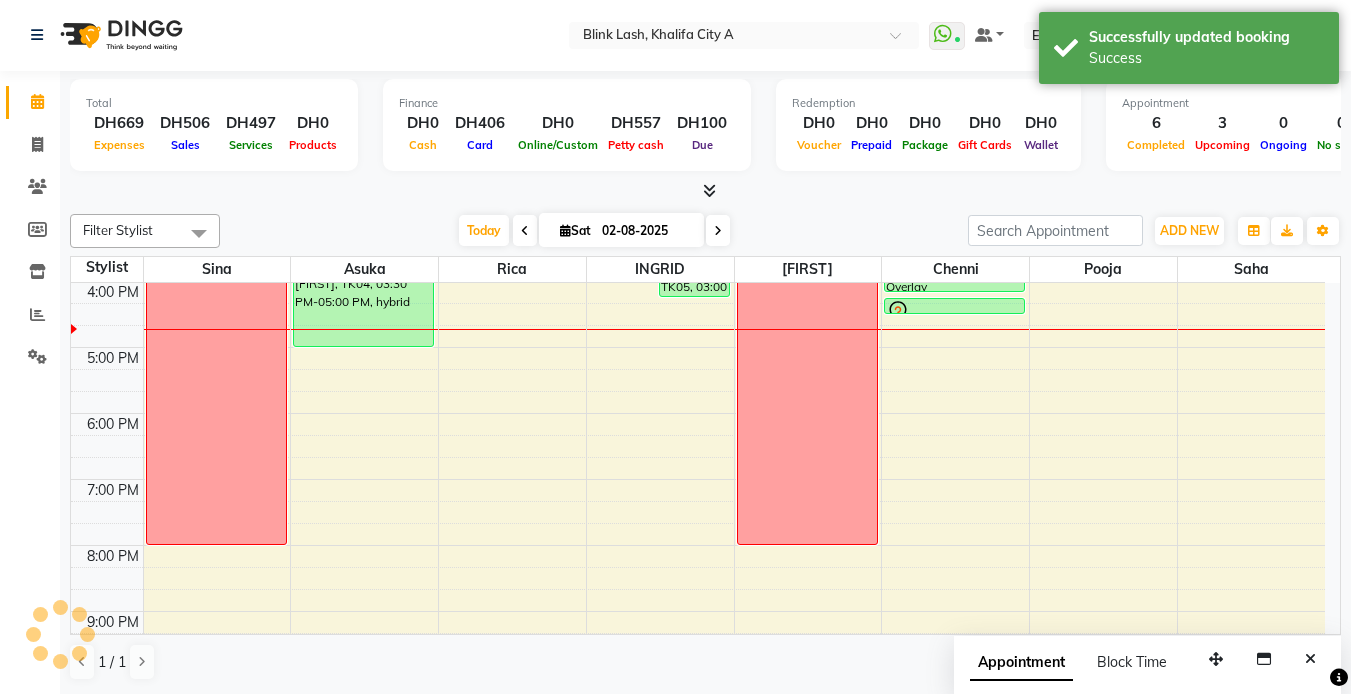 scroll, scrollTop: 0, scrollLeft: 0, axis: both 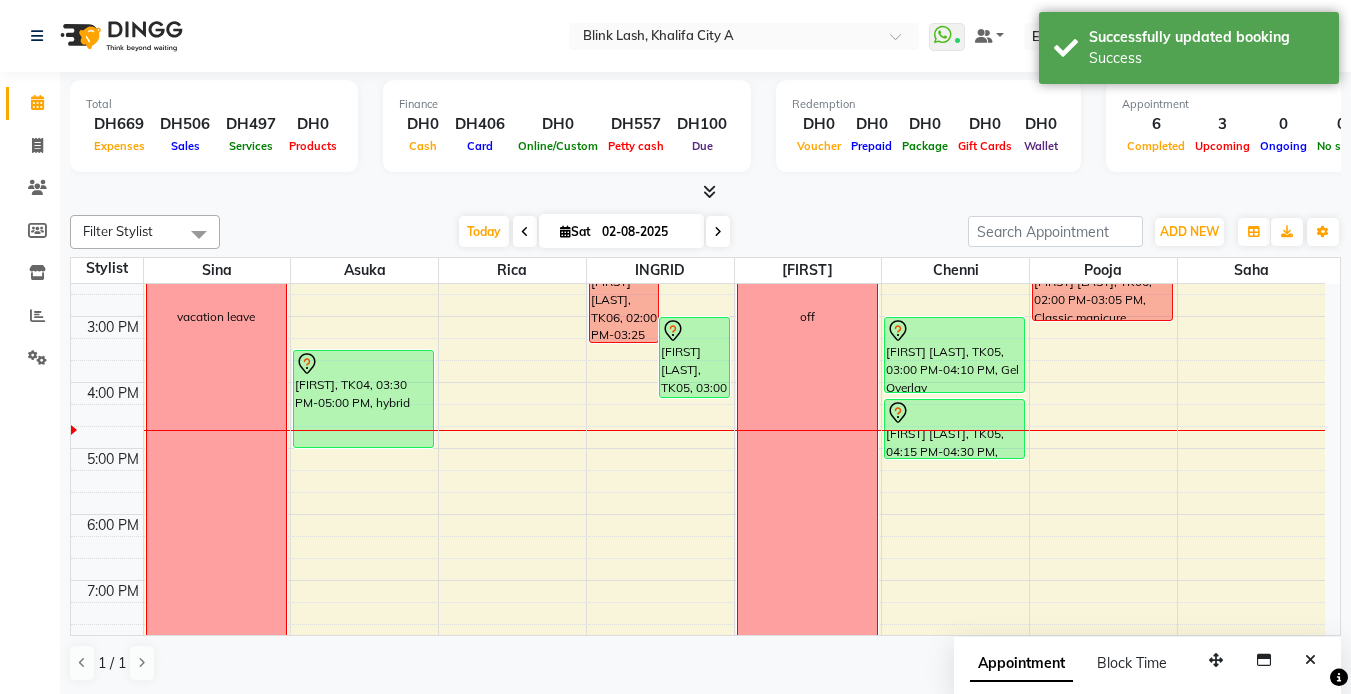 drag, startPoint x: 947, startPoint y: 411, endPoint x: 940, endPoint y: 449, distance: 38.63936 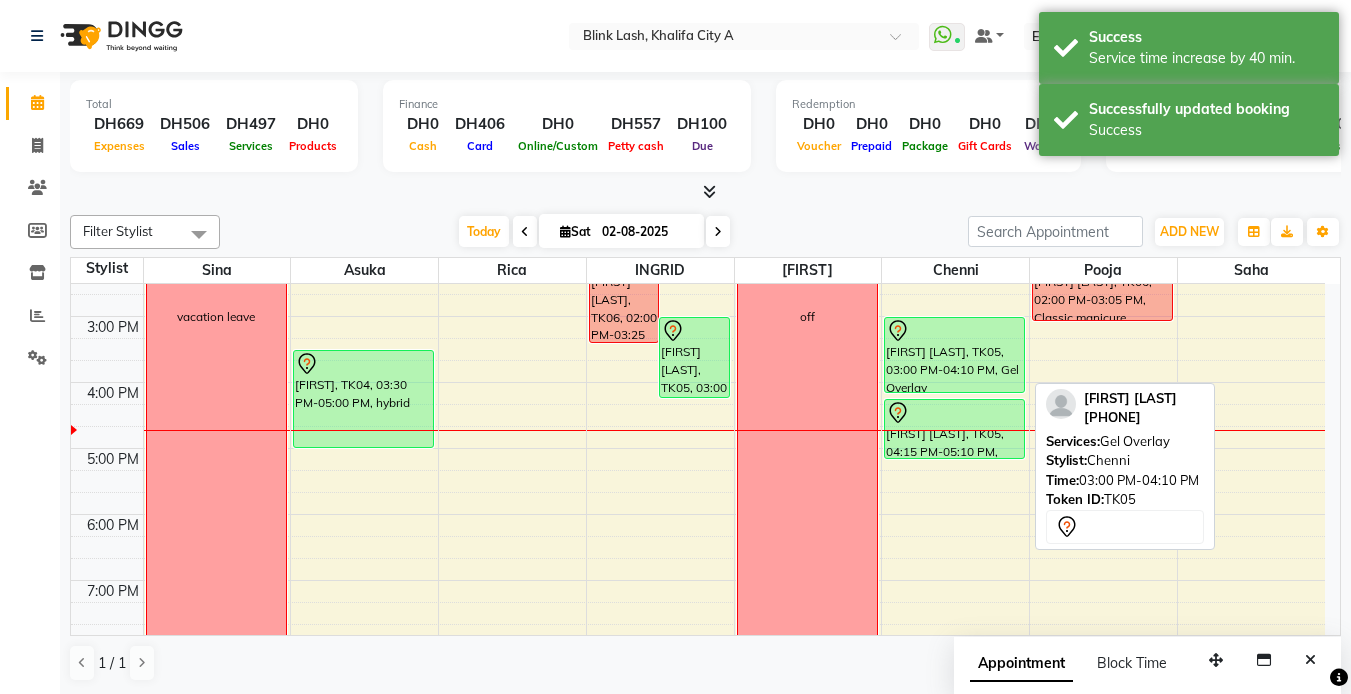click on "[FIRST] [LAST], TK05, 03:00 PM-04:10 PM, Gel Overlay" at bounding box center [954, 355] 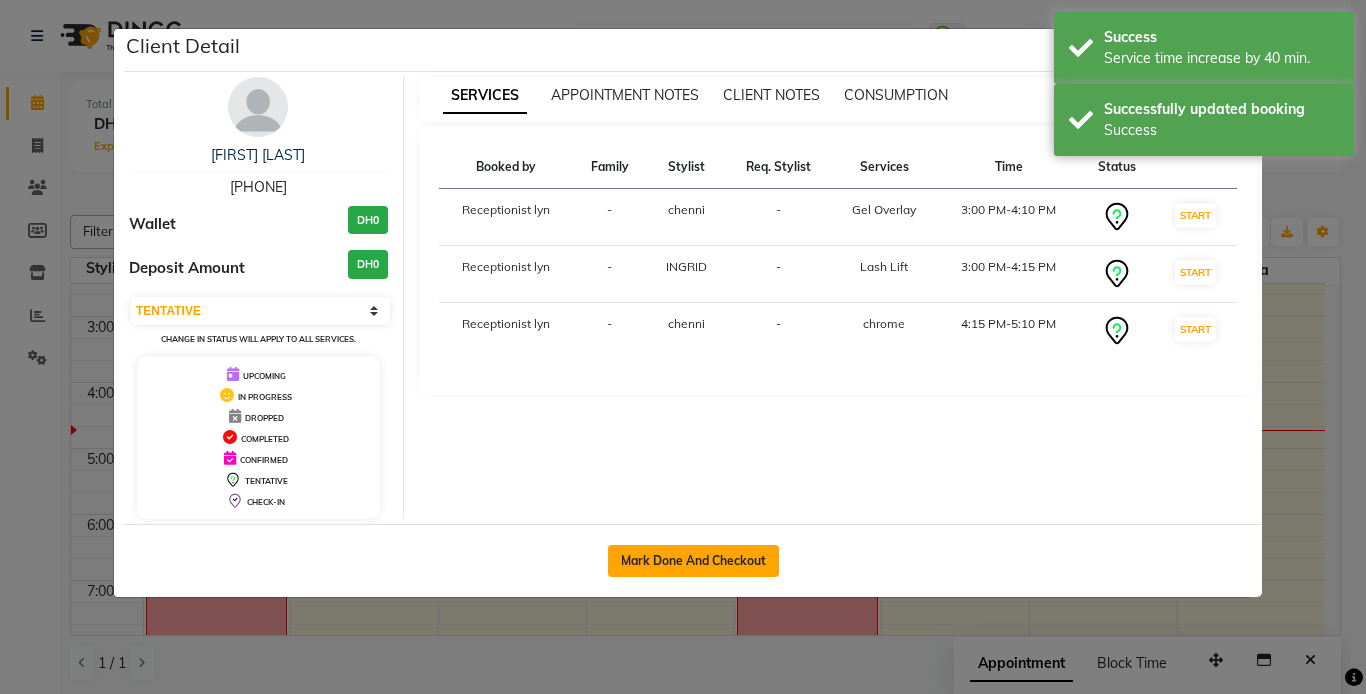click on "Mark Done And Checkout" 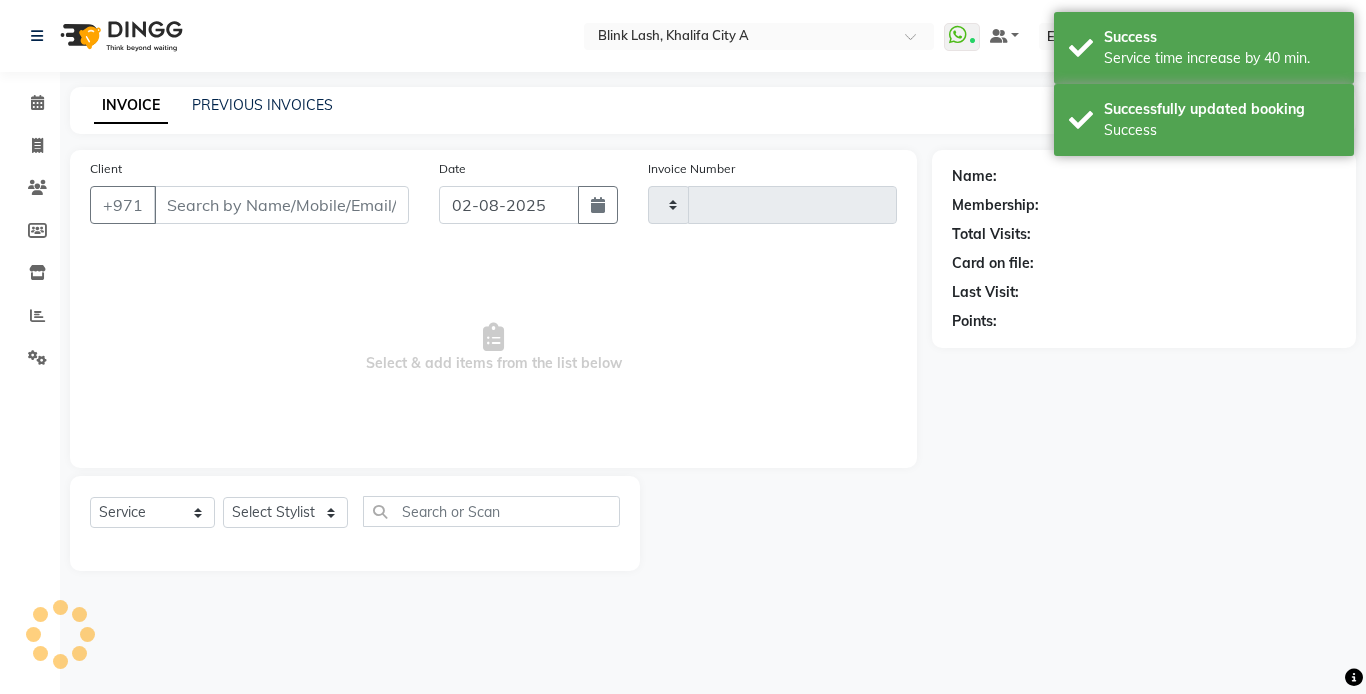type on "1214" 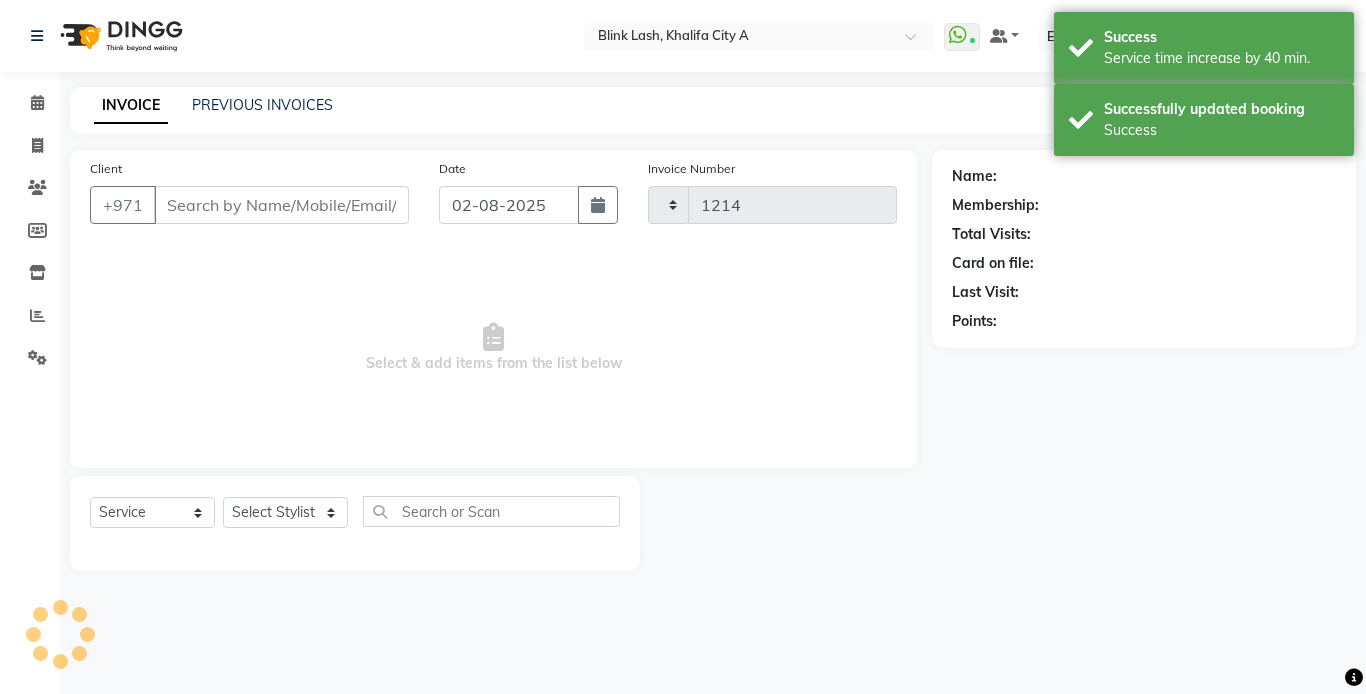 select on "5970" 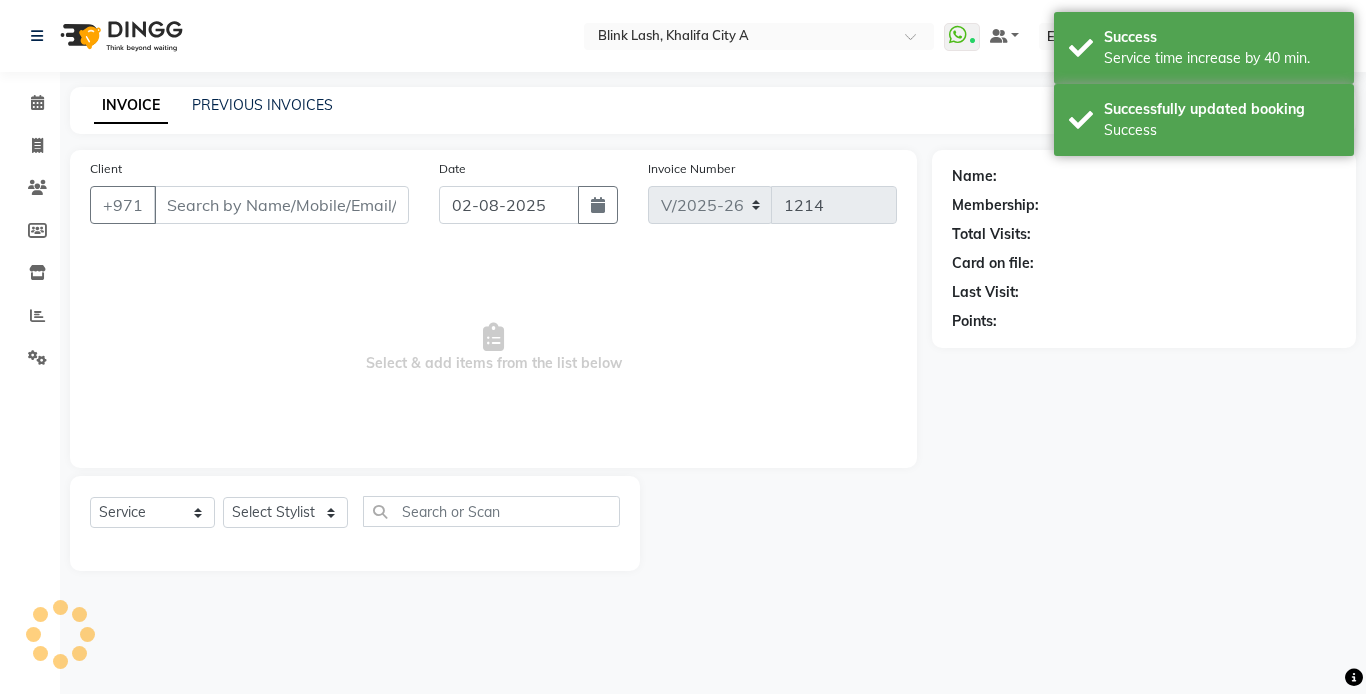 type on "[PHONE]" 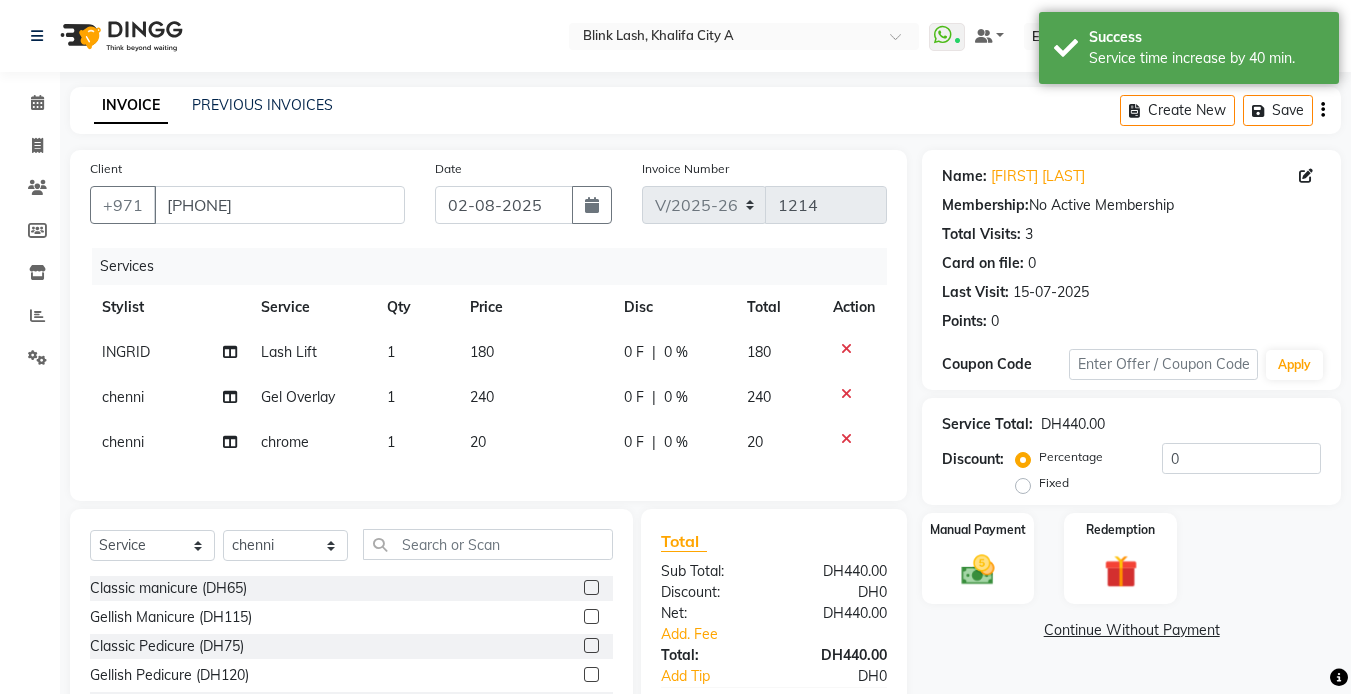 scroll, scrollTop: 155, scrollLeft: 0, axis: vertical 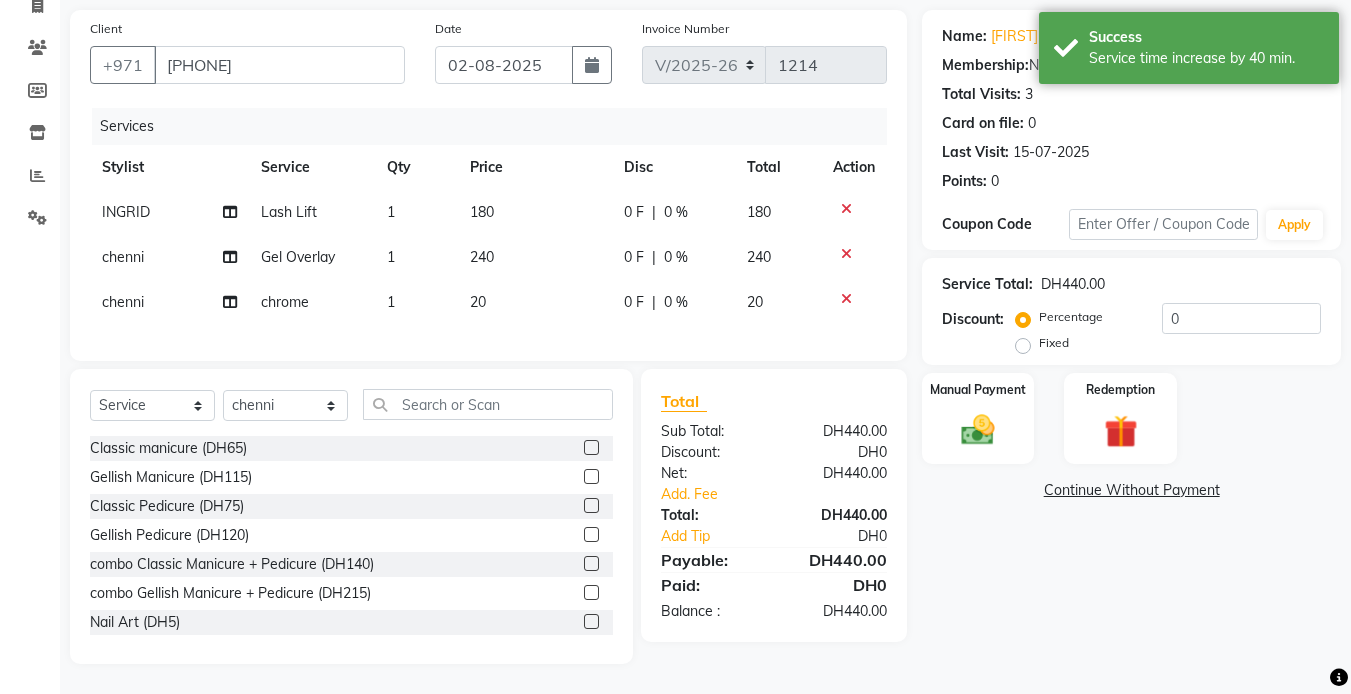 click on "240" 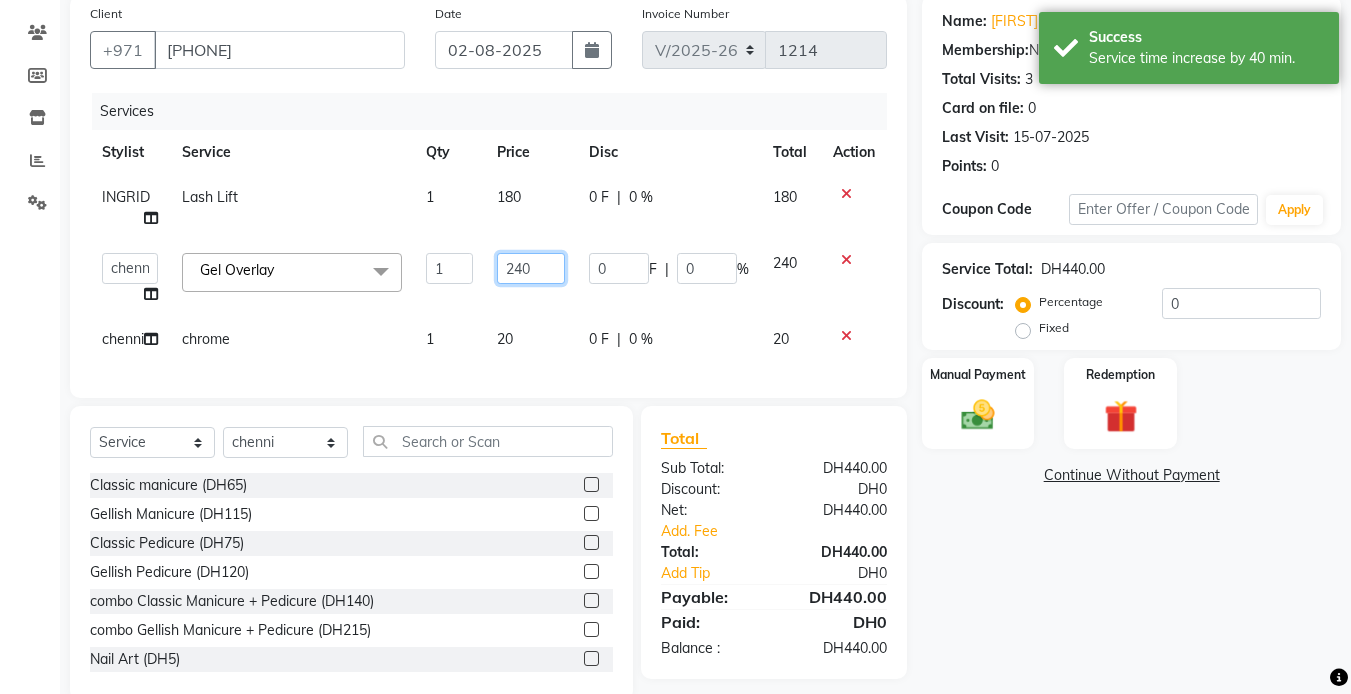 click on "240" 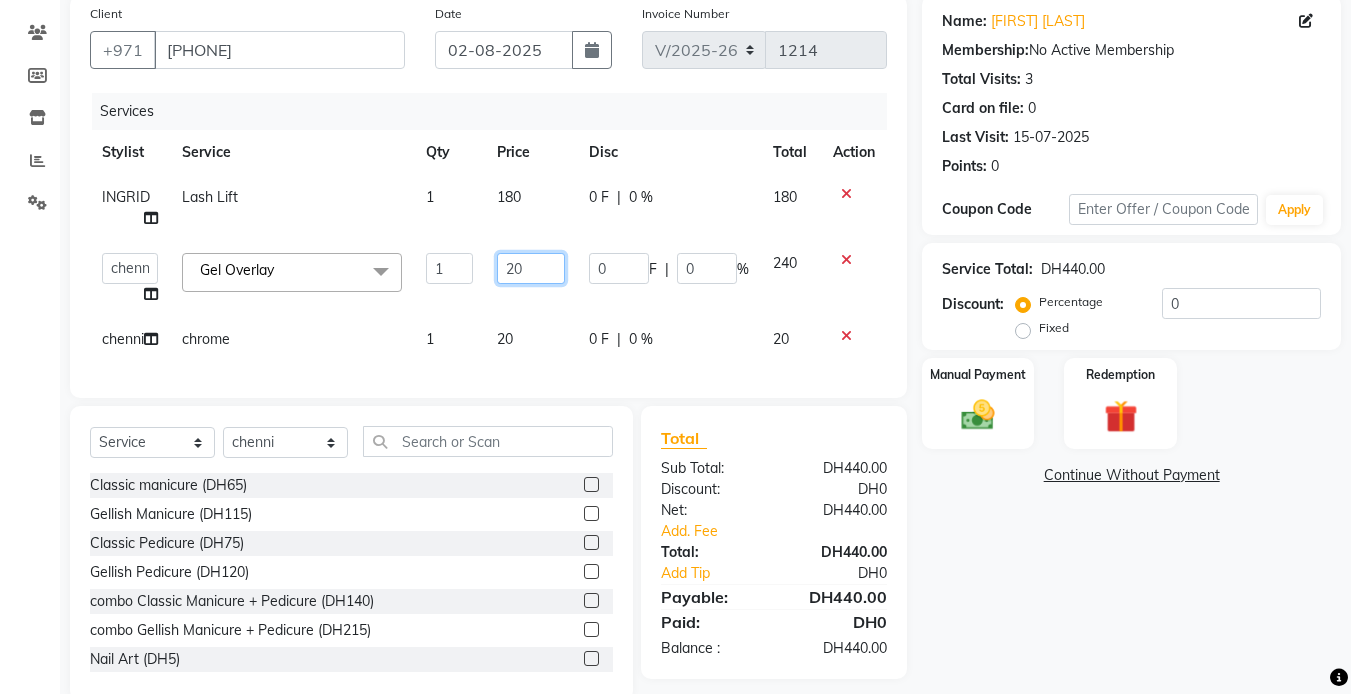 type on "200" 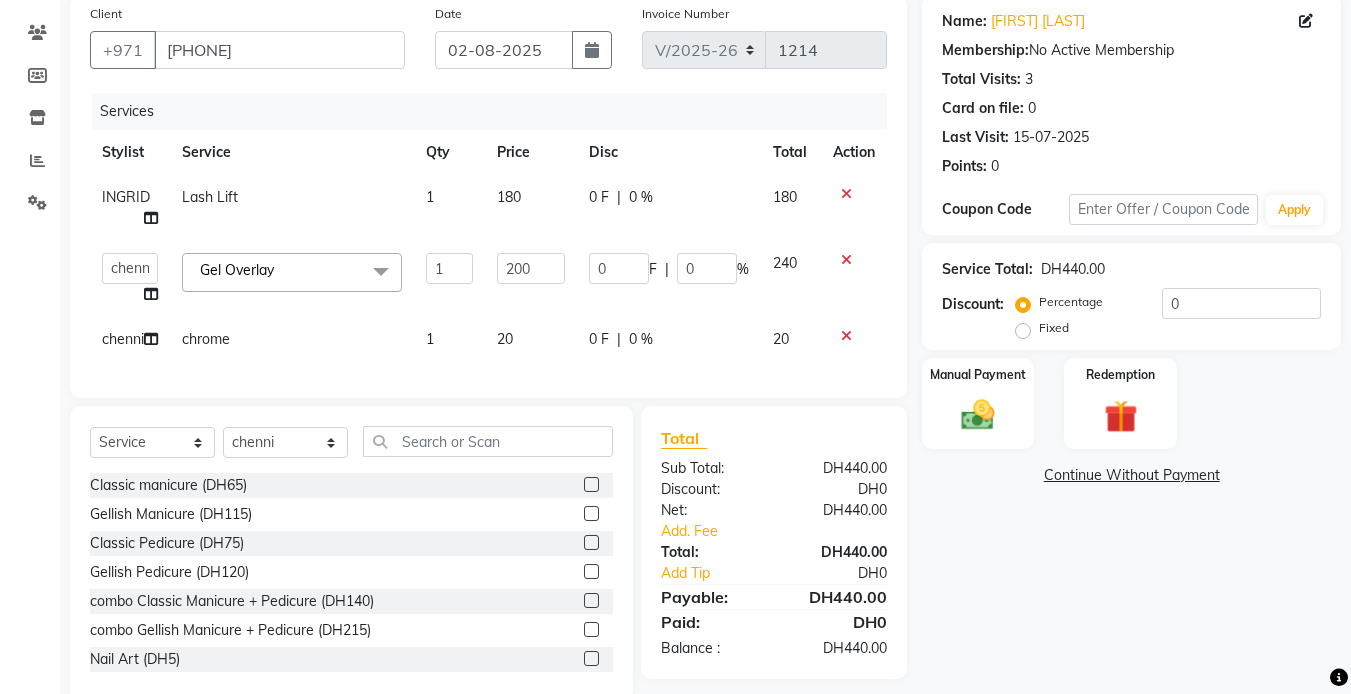click on "Client +971 [PHONE] Date 02-08-2025 Invoice Number V/2025 V/2025-26 1214 Services Stylist Service Qty Price Disc Total Action [FIRST] Lash Lift 1 180 0 F | 0 % 180  Accounts   [FIRST]   [FIRST]   [FIRST]   [FIRST]   [FIRST]   Receptionist [FIRST]   [FIRST]   [FIRST]  Gel Overlay  x Classic manicure (DH65) Gellish Manicure (DH115) Classic Pedicure (DH75) Gellish Pedicure (DH120) combo Classic Manicure + Pedicure (DH140)  combo Gellish Manicure + Pedicure (DH215) Nail Art (DH5) Callus Treatment (DH80) Classic Eyelash Extensions (DH230) Classic Eyelash Infill (DH200) Removal eyelash (DH80) Hard Gel (DH280) NAIL EXTENSION INFILL (DH230) Biab (DH165) nail ext removal (DH100) Change Color Gel Full (DH55) Biab infill (DH145) 349 PROMOTIONS (DH349) TRANSPO FEE (DH30) transpo fee city (DH60) GELLISH REMOVAL  (DH30) FRENCH ADD ON (DH30) NAIL EXTENSION REFRESH (DH120) ACRYLIC NAIL EXT (DH280) KIDS MANICURE (DH45) KIDS PEDICURE (DH55) NAIL REPAIR (DH30) 249 PROMO (DH249) 299 promo facial and massage 60mins (DH299) chrome (DH20)" 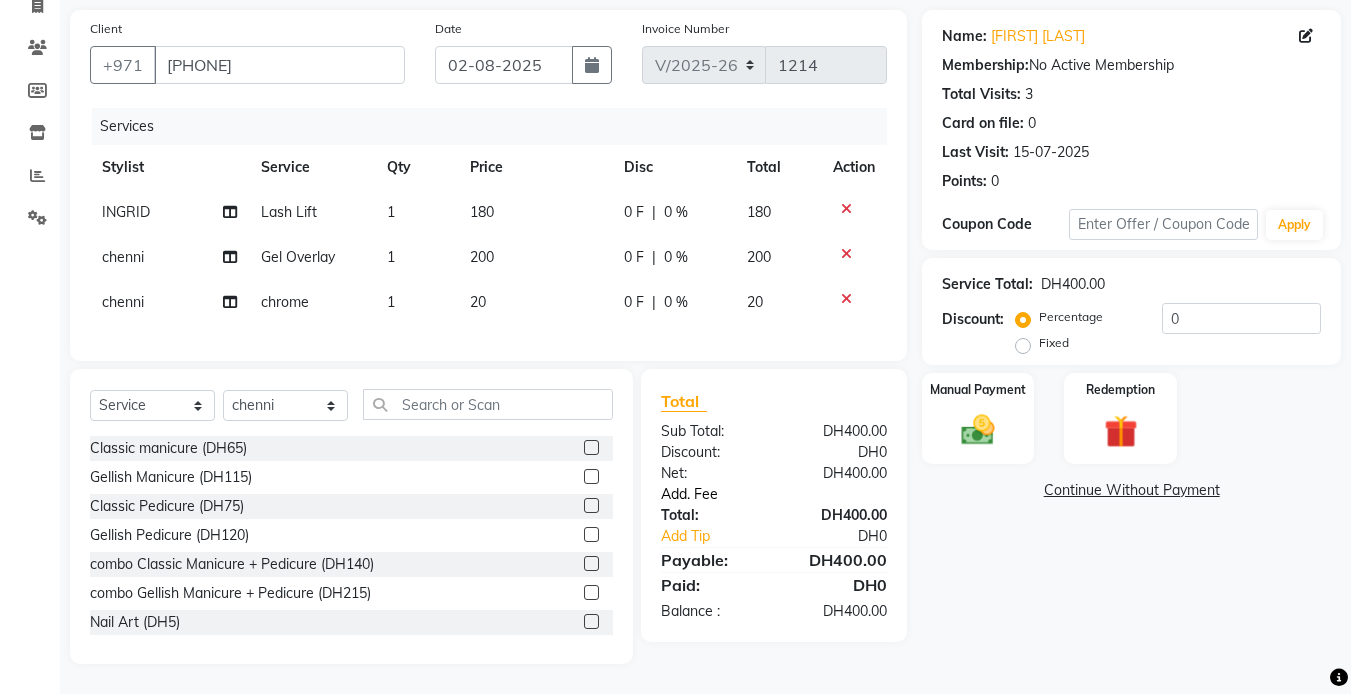 click on "Add. Fee" 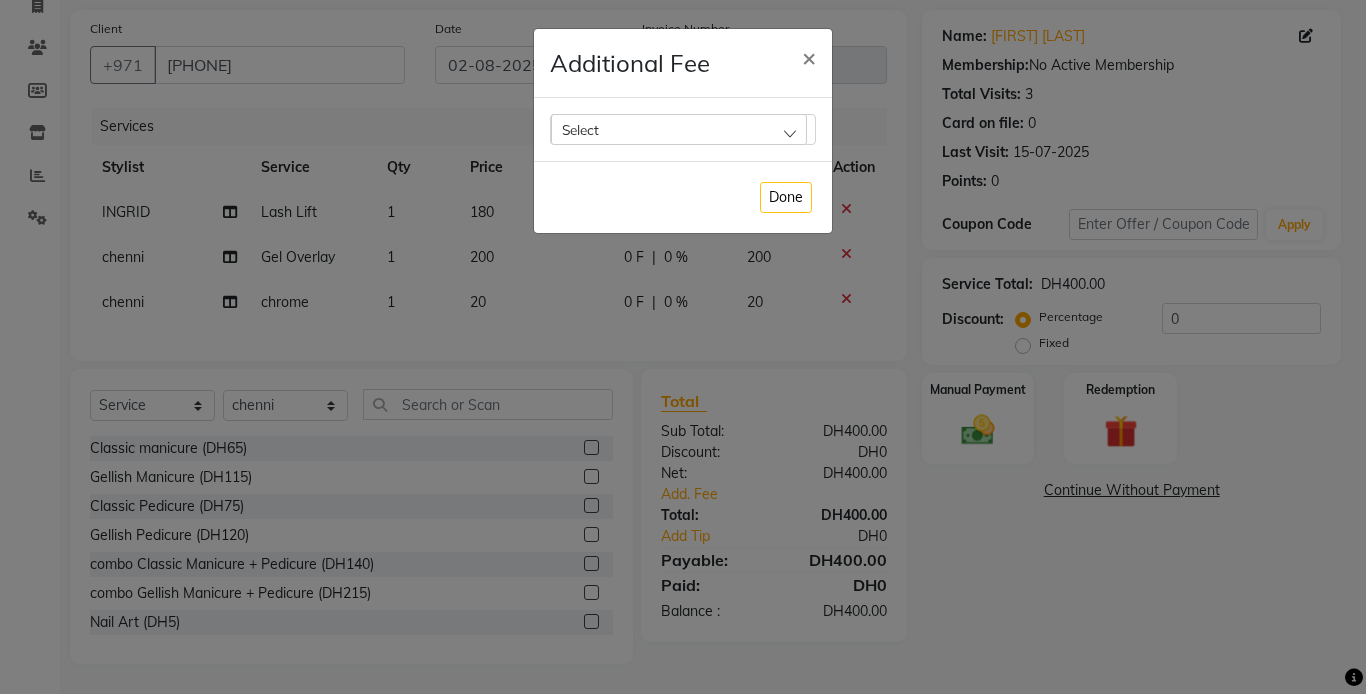 click on "Select" 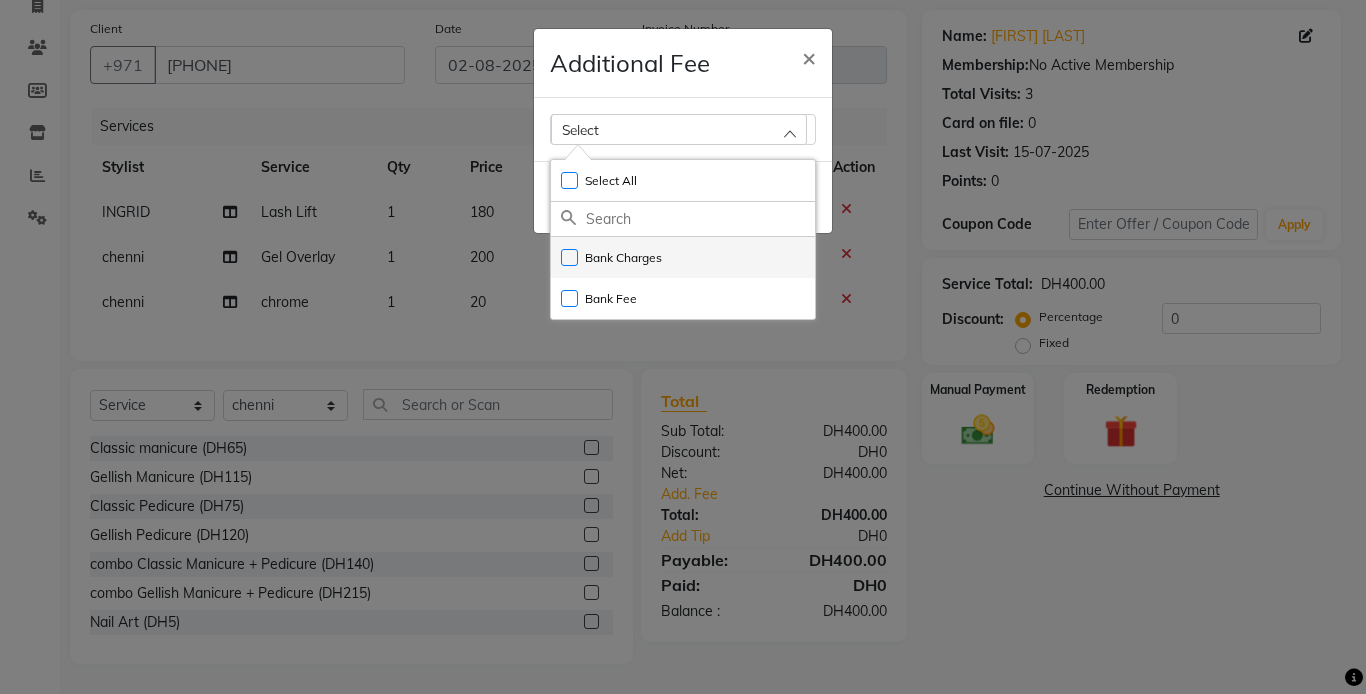 click on "Bank Charges" 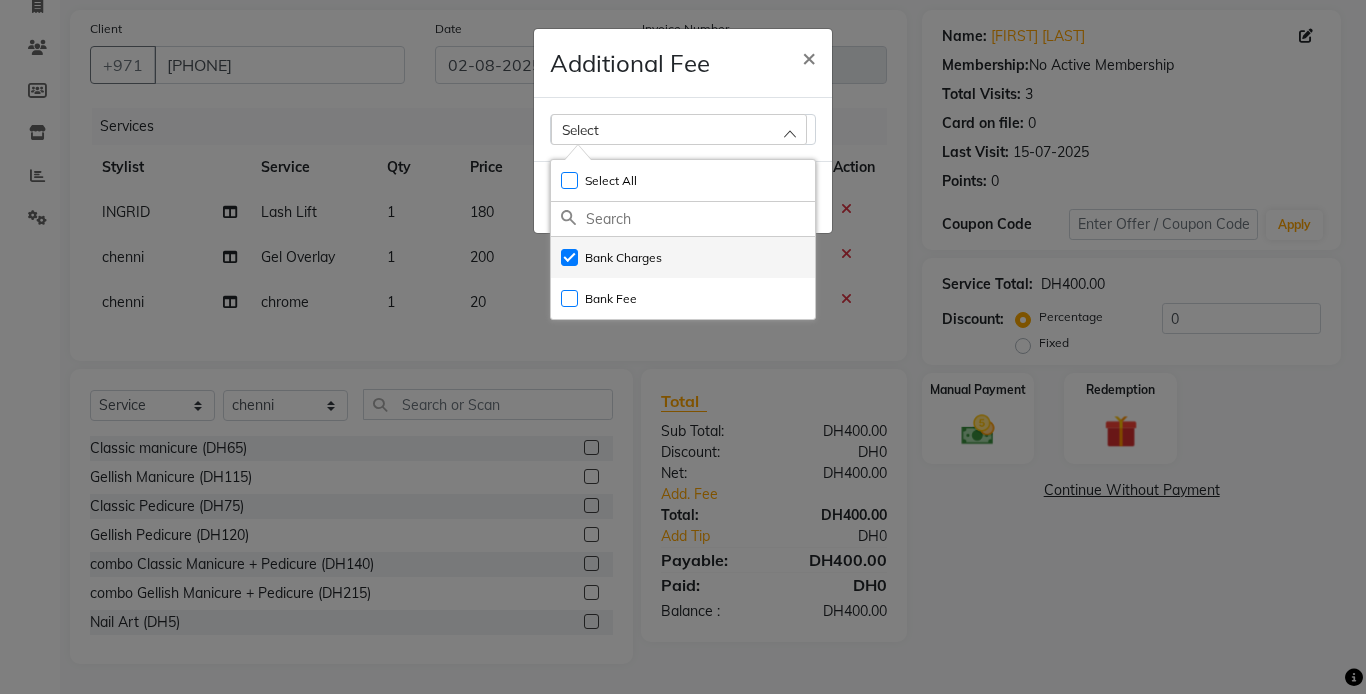 checkbox on "true" 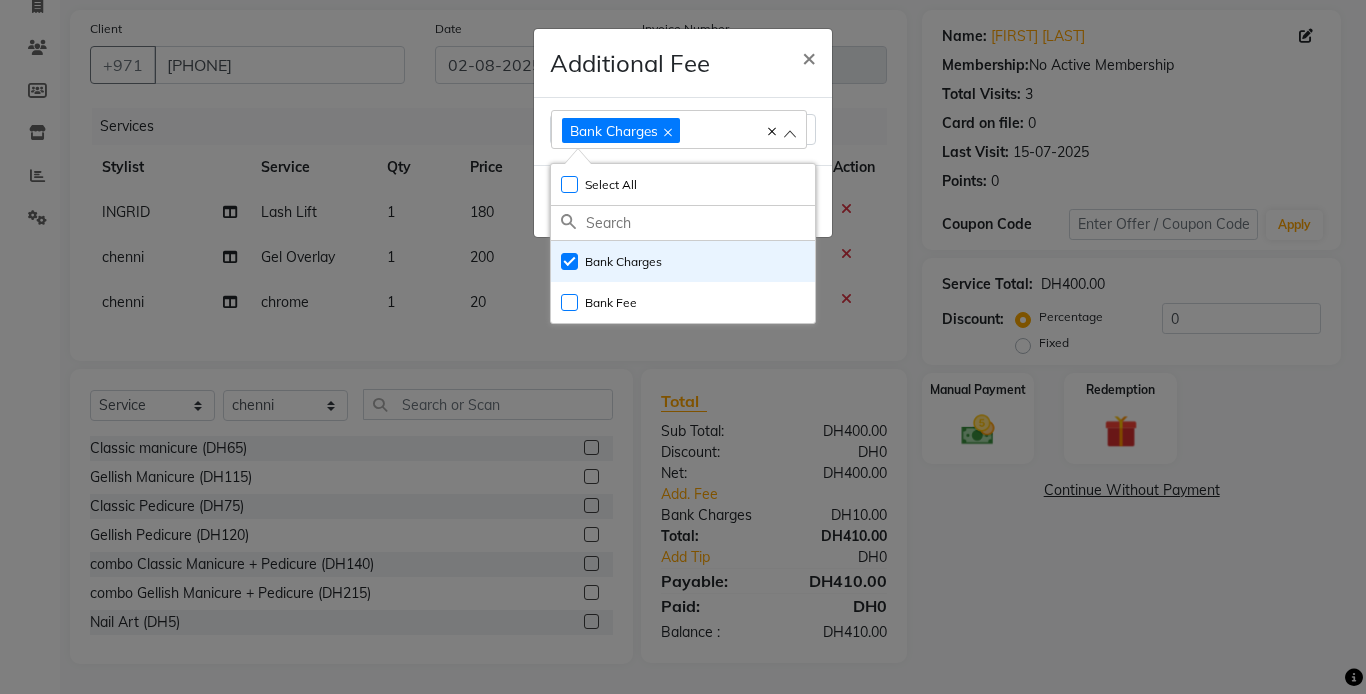 click on "Additional Fee × Bank Charges Select All UnSelect All Bank Charges Bank Fee  Done" 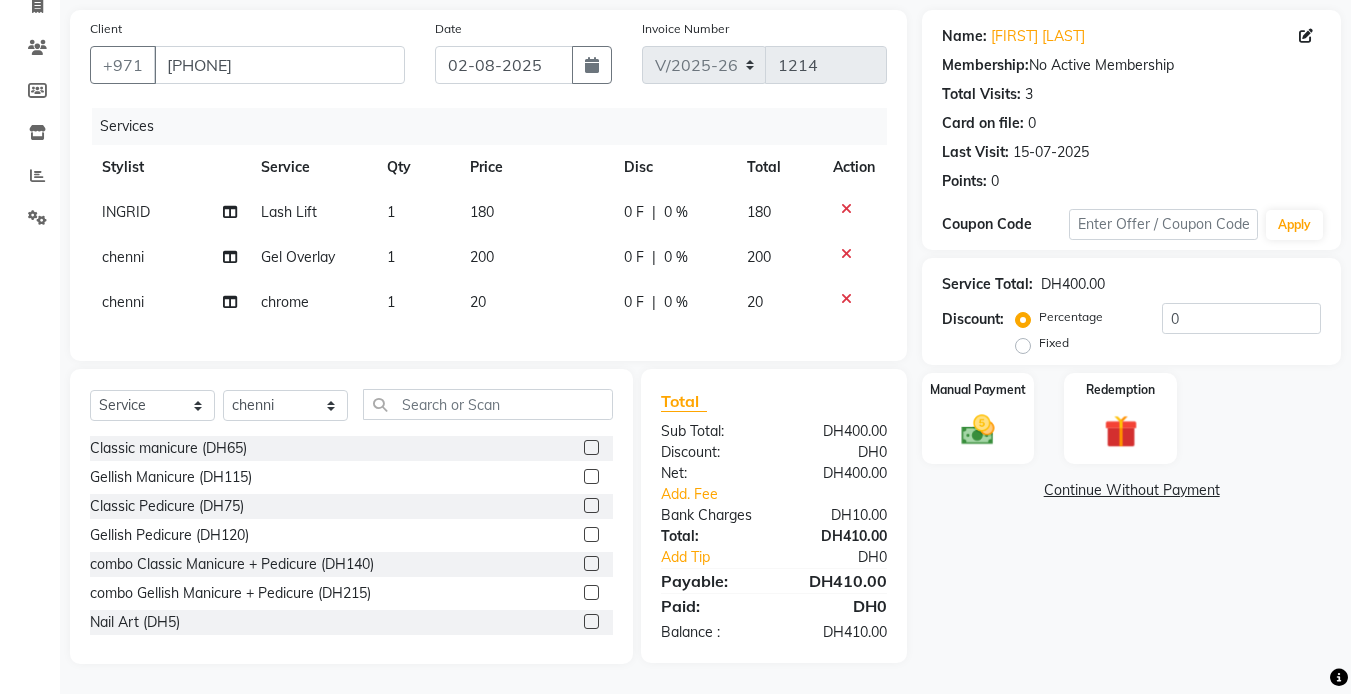 click 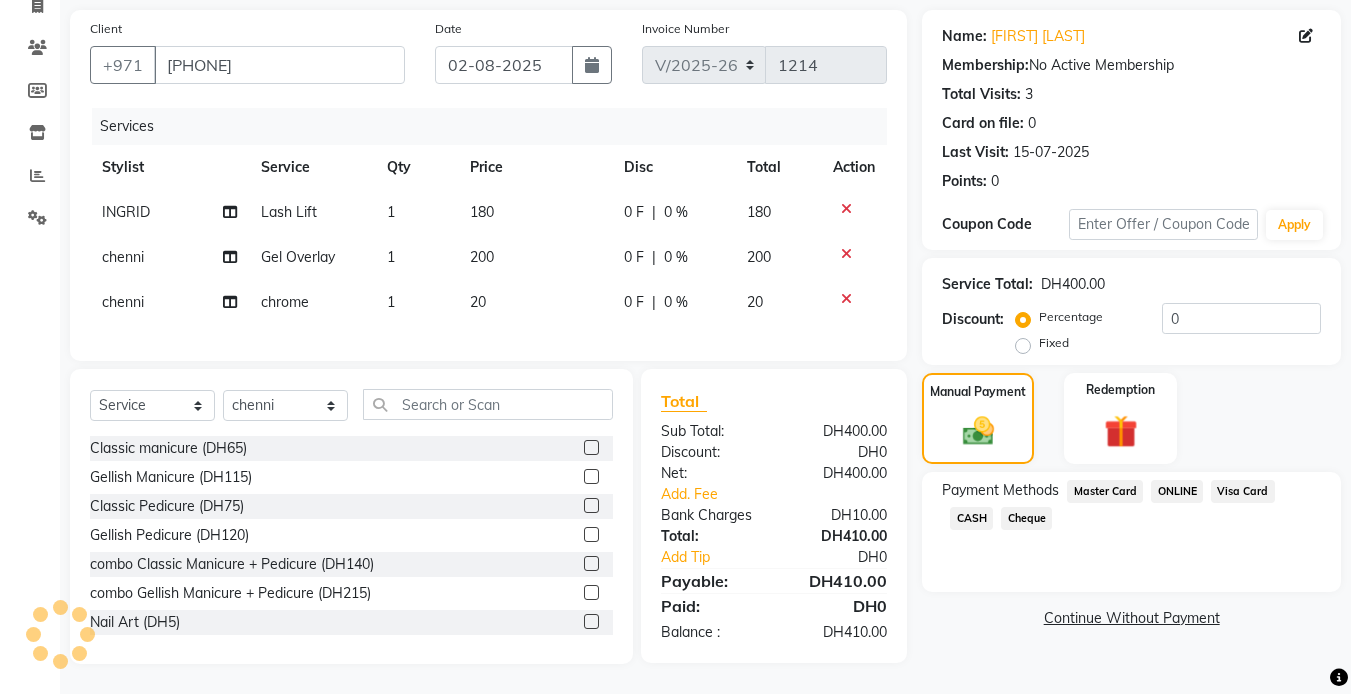 click on "Visa Card" 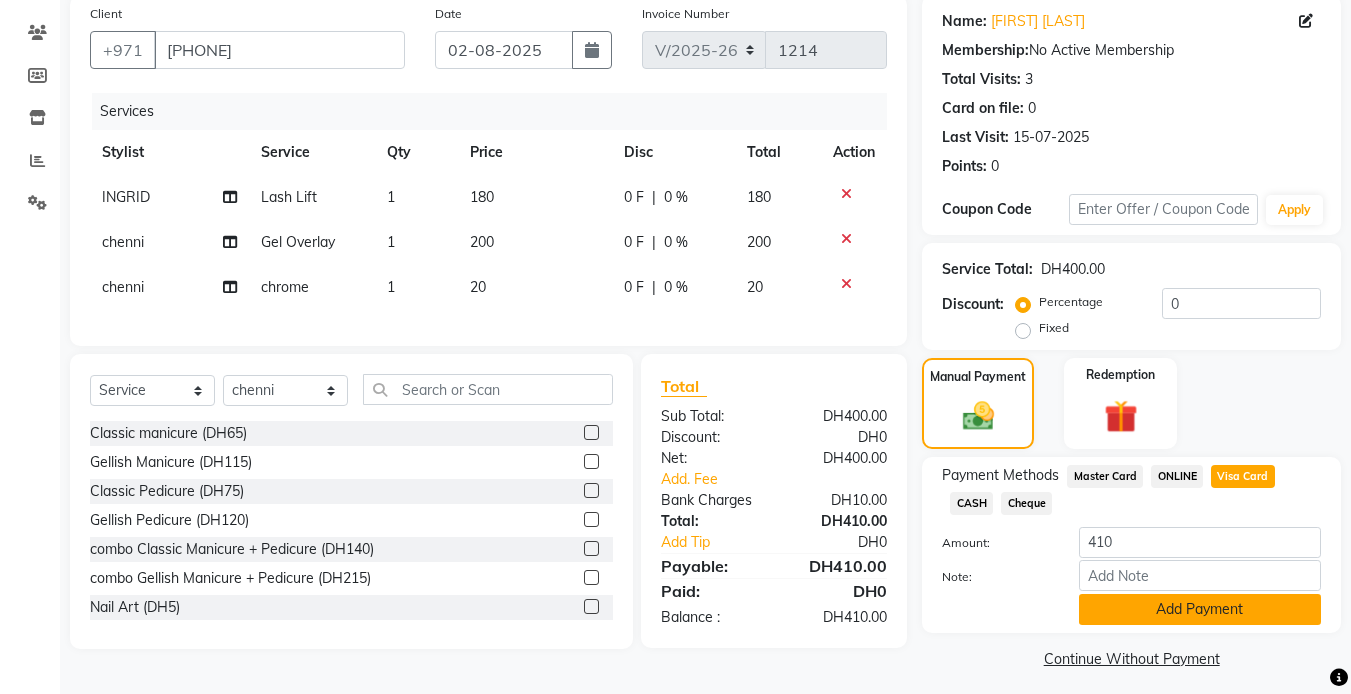 click on "Add Payment" 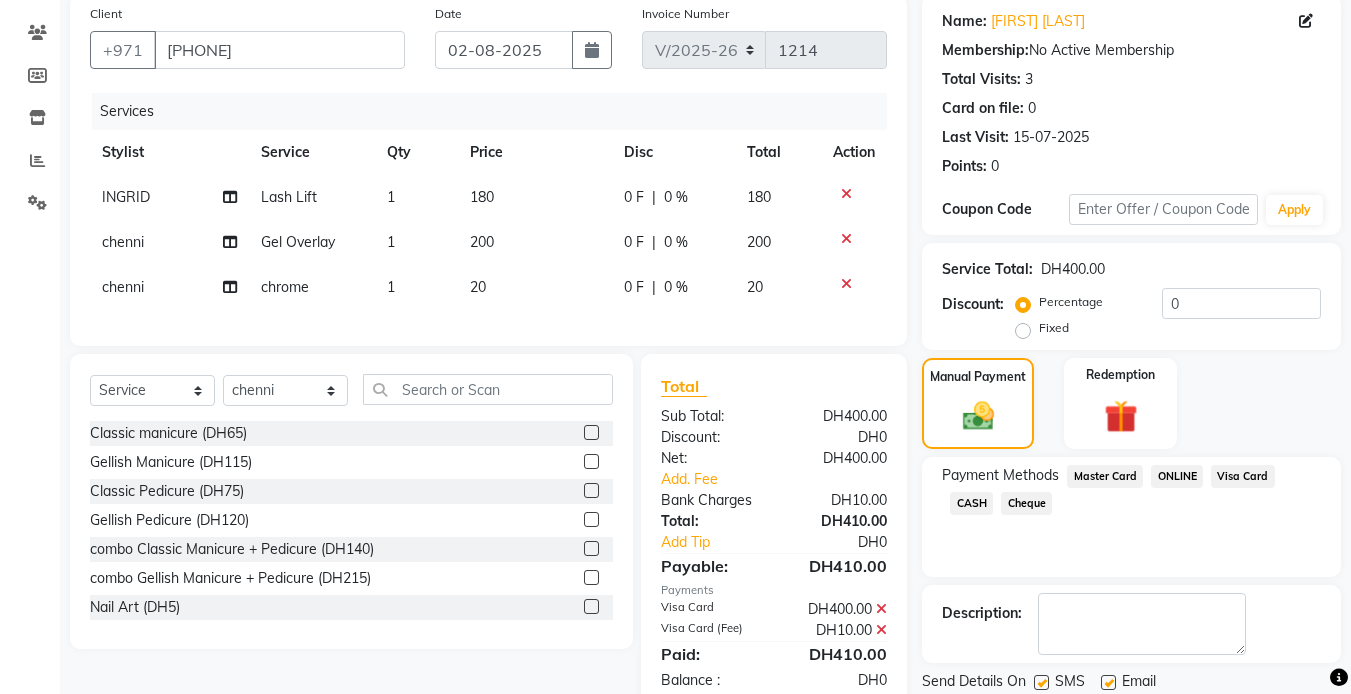 scroll, scrollTop: 222, scrollLeft: 0, axis: vertical 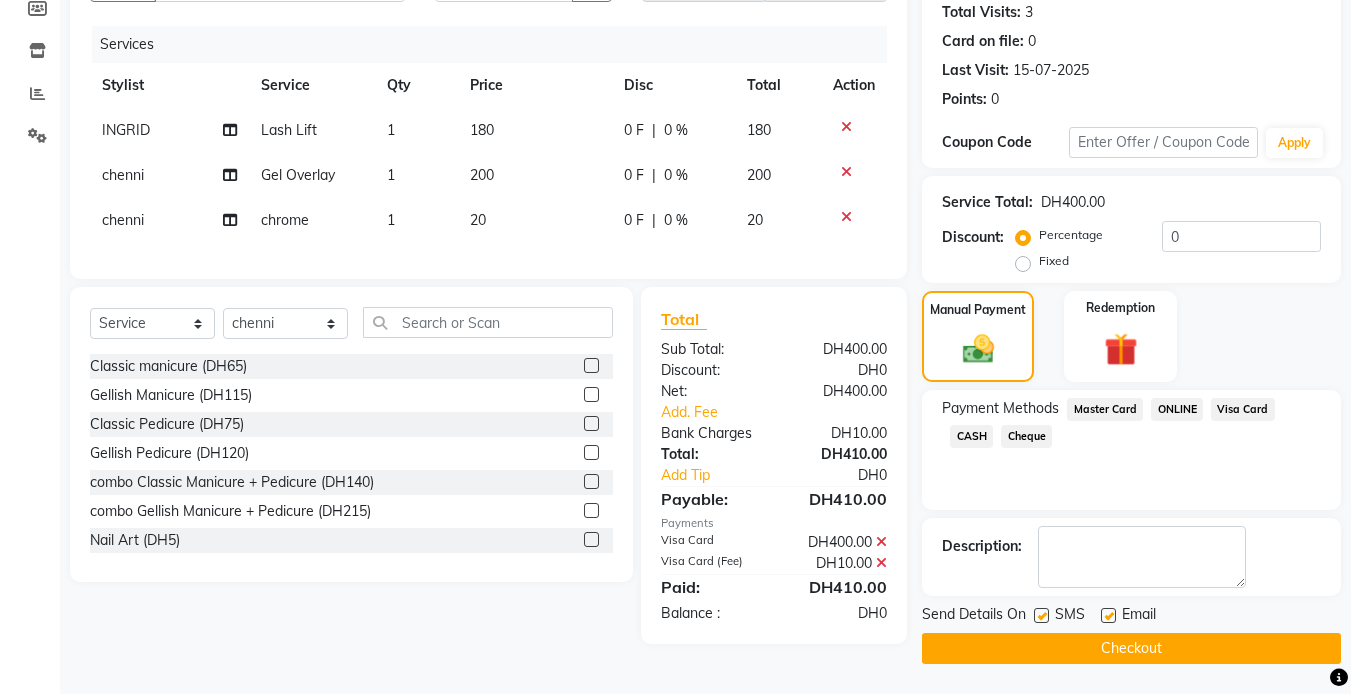 click on "Checkout" 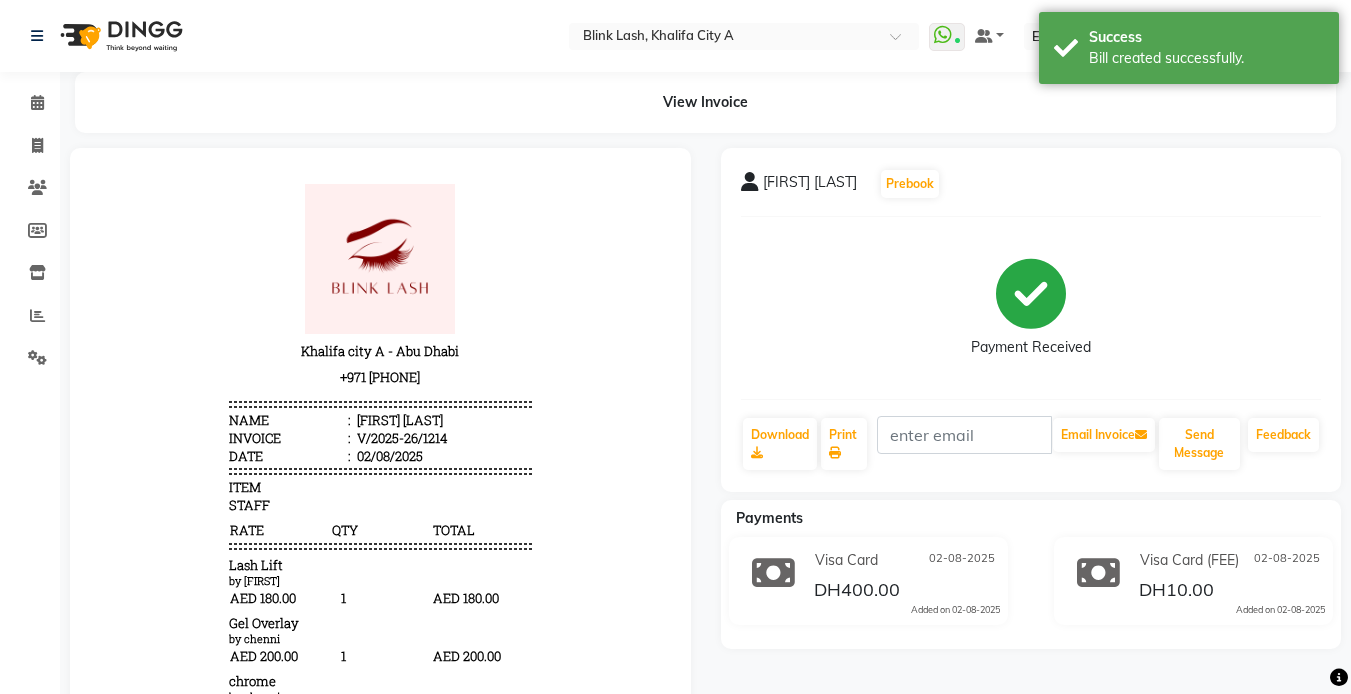 scroll, scrollTop: 0, scrollLeft: 0, axis: both 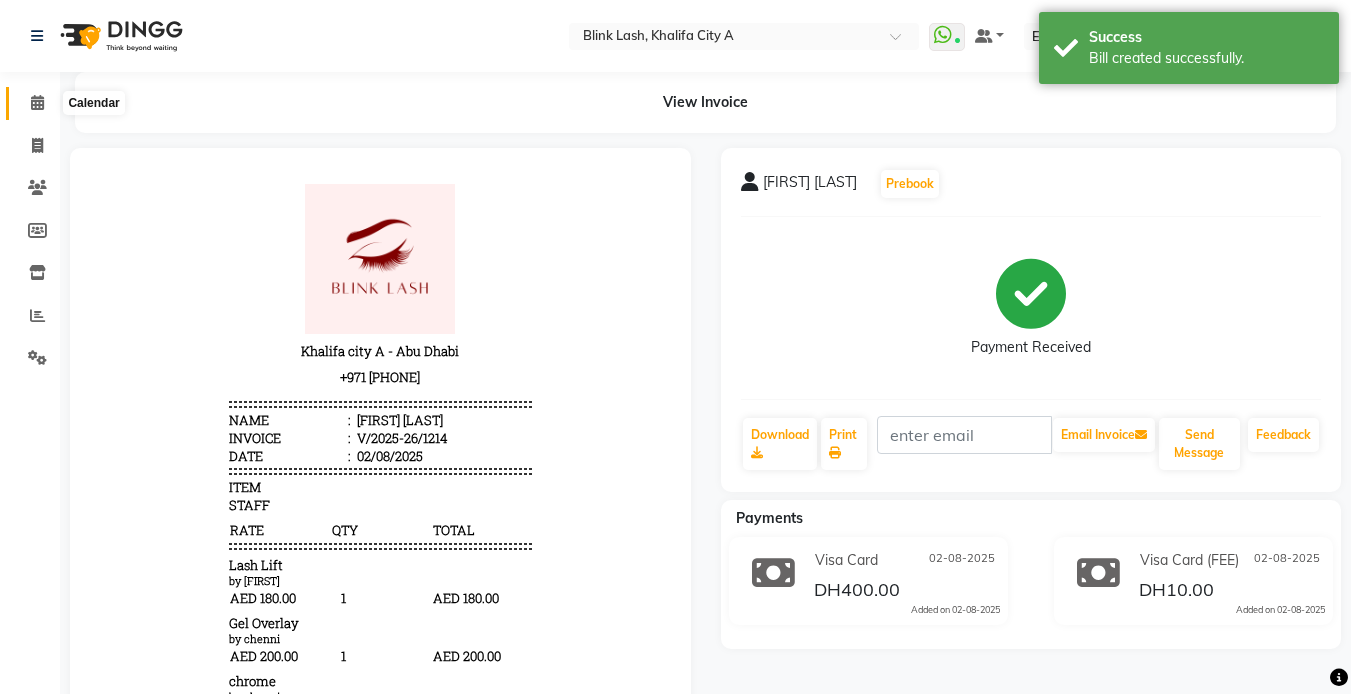 click 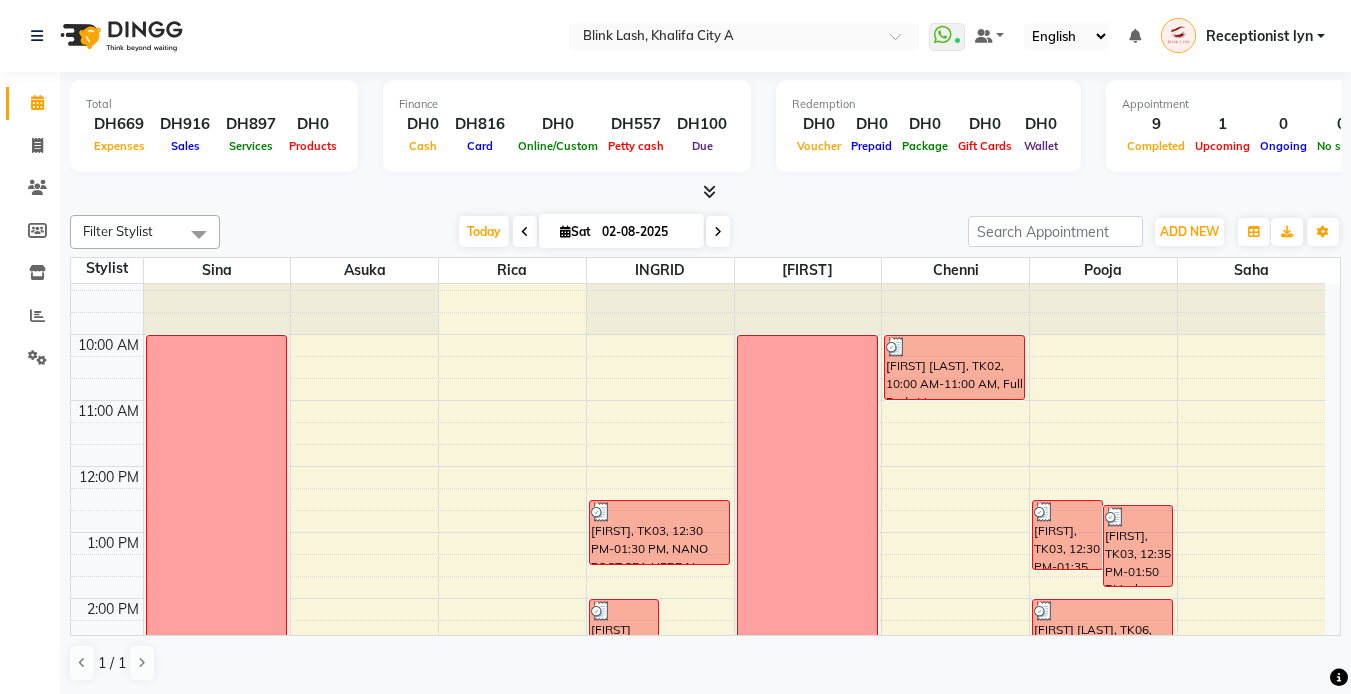 scroll, scrollTop: 0, scrollLeft: 0, axis: both 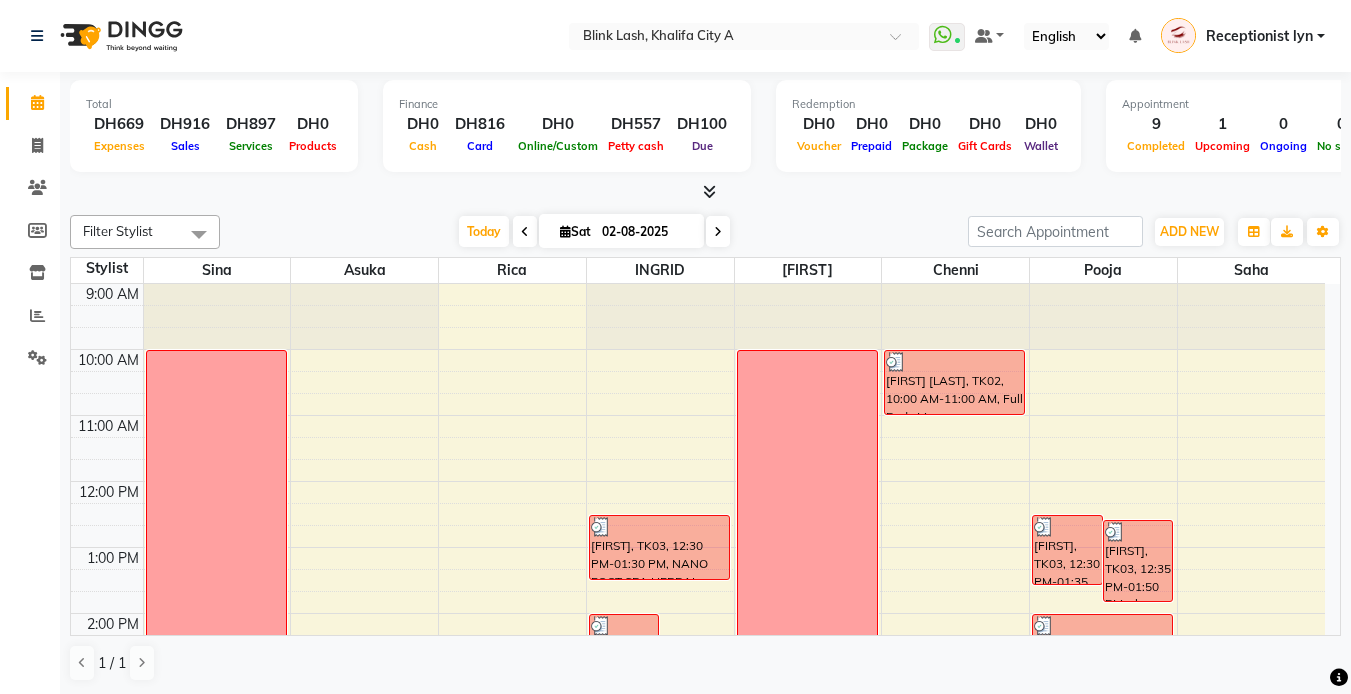 click at bounding box center (709, 191) 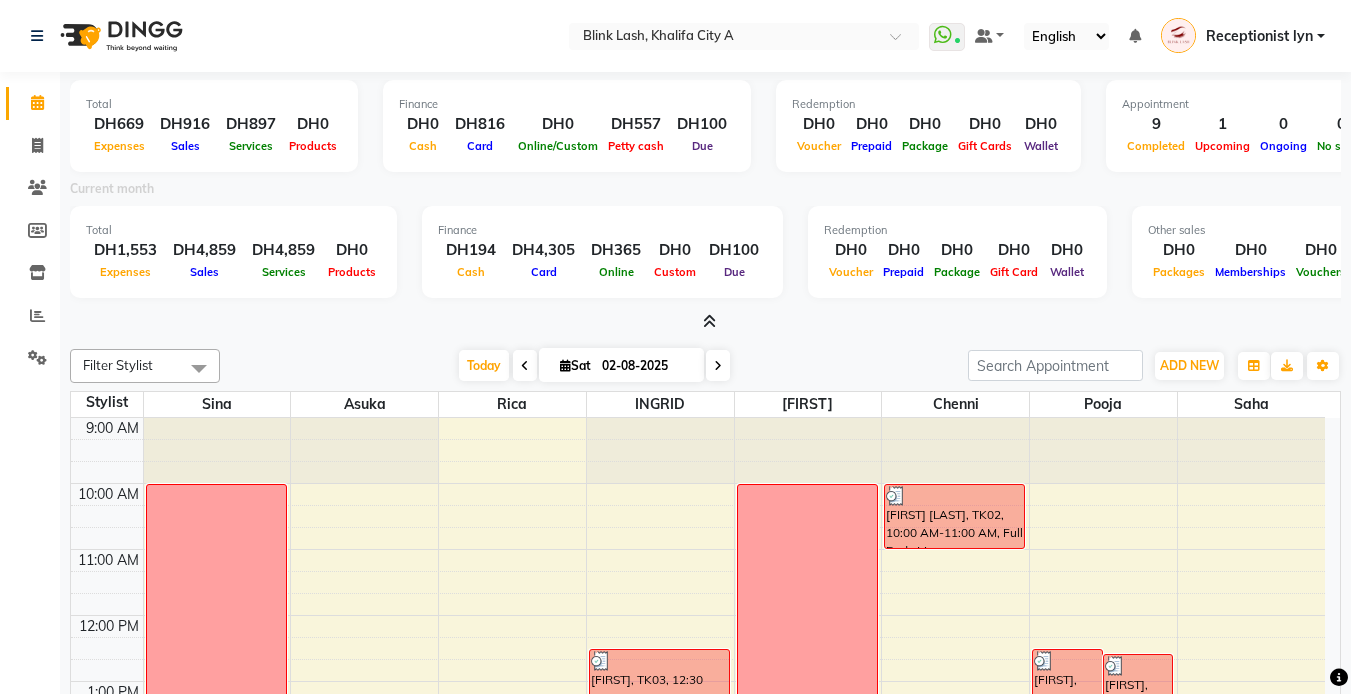click on "Total  DH669  Expenses DH916  Sales DH897  Services DH0  Products Finance  DH0  Cash DH816  Card DH0  Online/Custom DH557 Petty cash DH100 Due  Redemption  DH0 Voucher DH0 Prepaid DH0 Package DH0  Gift Cards DH0  Wallet  Appointment  9 Completed 1 Upcoming 0 Ongoing 0 No show  Other sales  DH0  Packages DH0  Memberships DH0  Vouchers DH0  Prepaids DH0  Gift Cards Current month Total  DH1,553  Expenses DH4,859  Sales DH4,859 Services DH0 Products  Finance  DH194  Cash DH4,305  Card DH365 Online DH0 Custom DH100 Due  Redemption  DH0 Voucher DH0 Prepaid DH0 Package DH0 Gift Card DH0 Wallet Other sales  DH0  Packages DH0  Memberships DH0  Vouchers DH0  Prepaids DH0  Gift Cards" at bounding box center (705, 202) 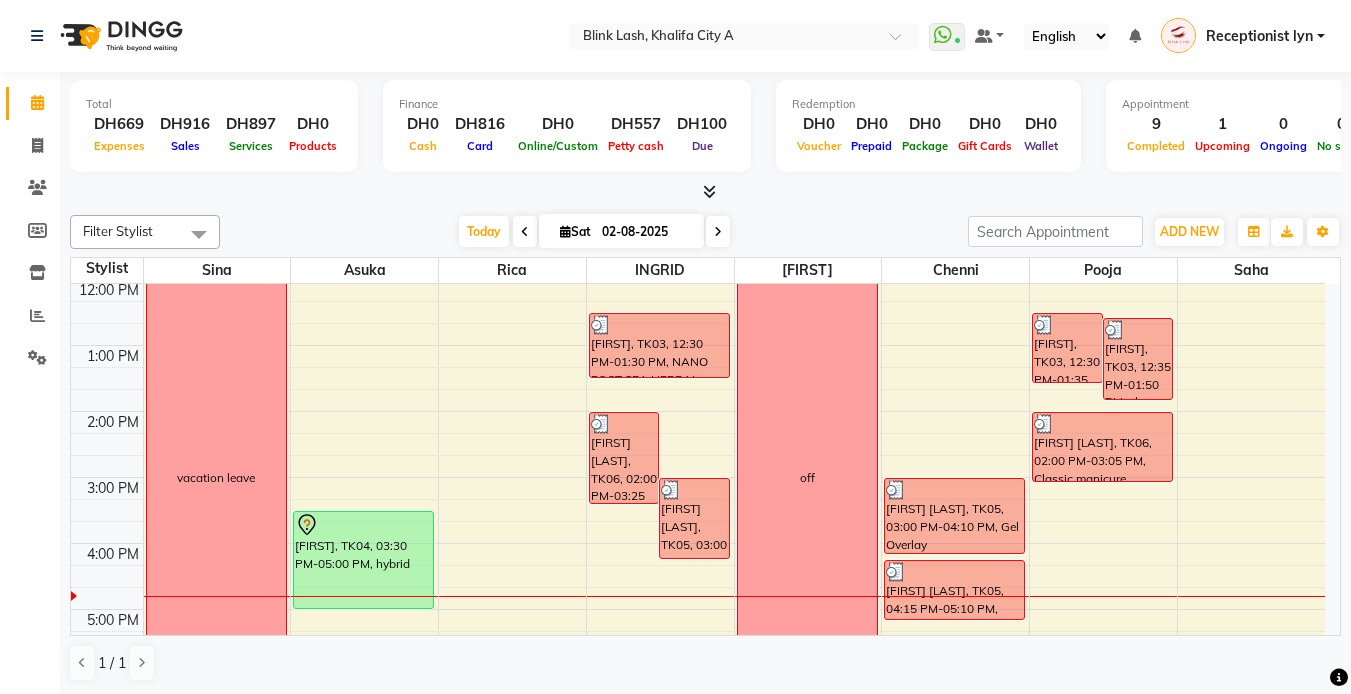 scroll, scrollTop: 0, scrollLeft: 0, axis: both 